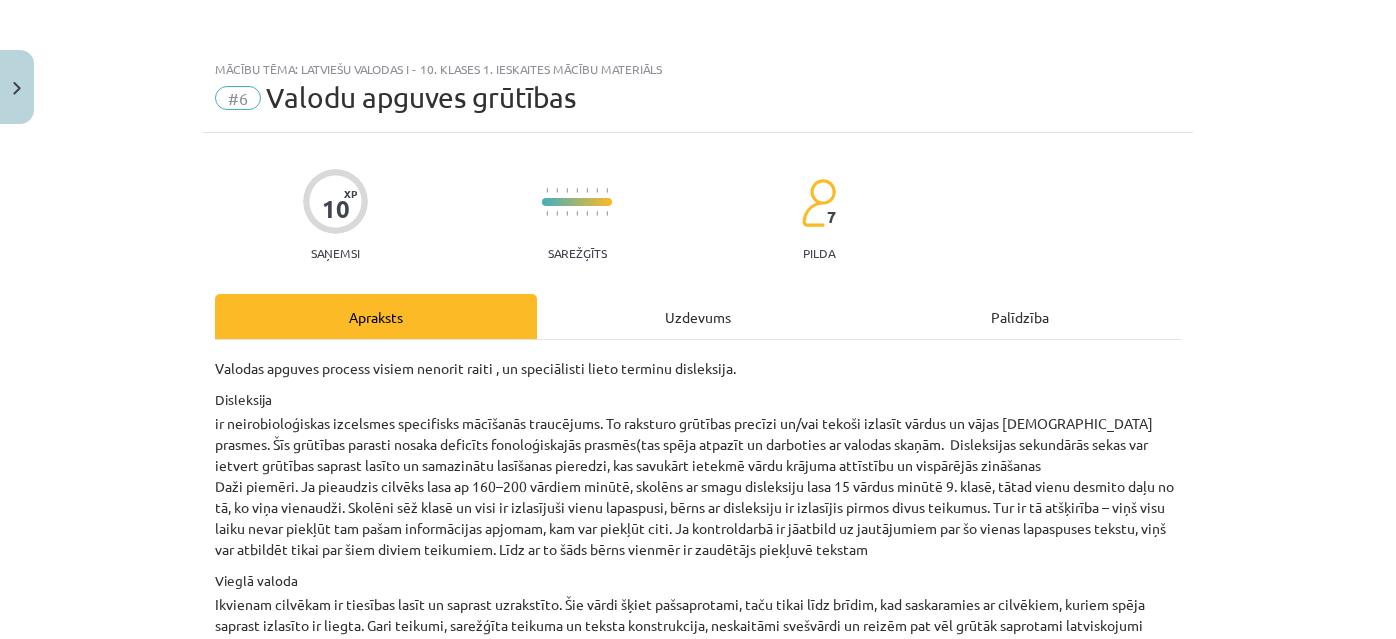 scroll, scrollTop: 1000, scrollLeft: 0, axis: vertical 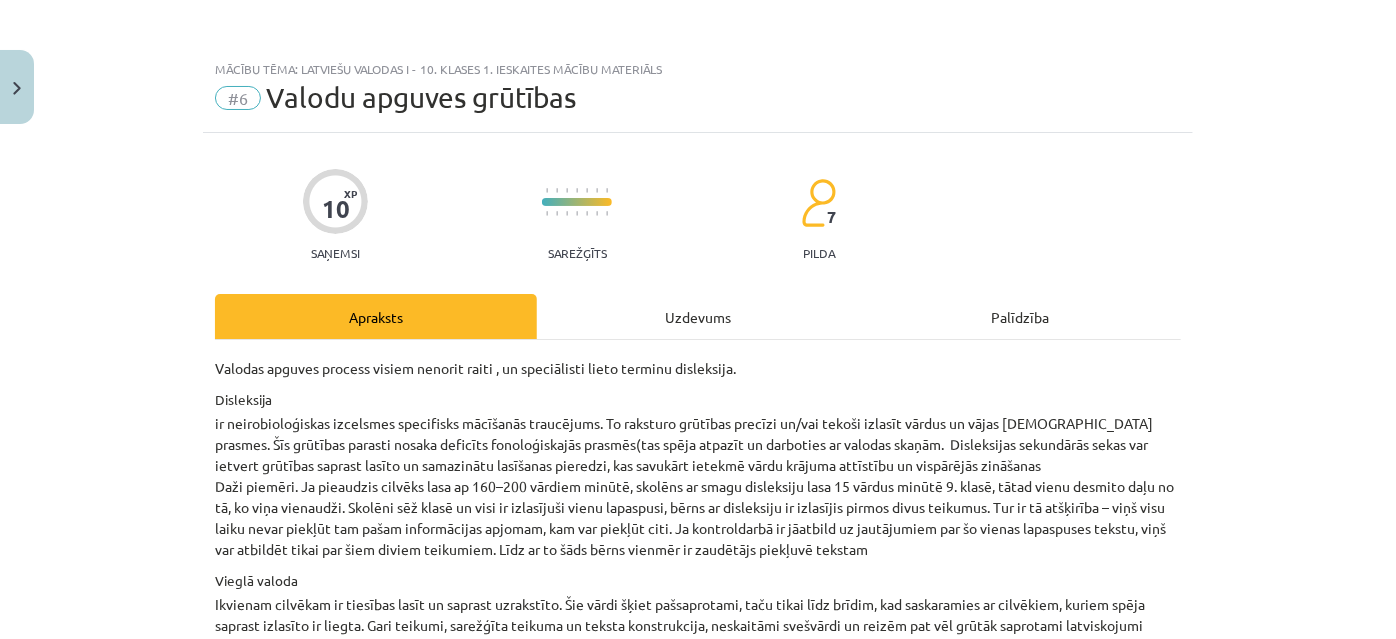 click on "Uzdevums" 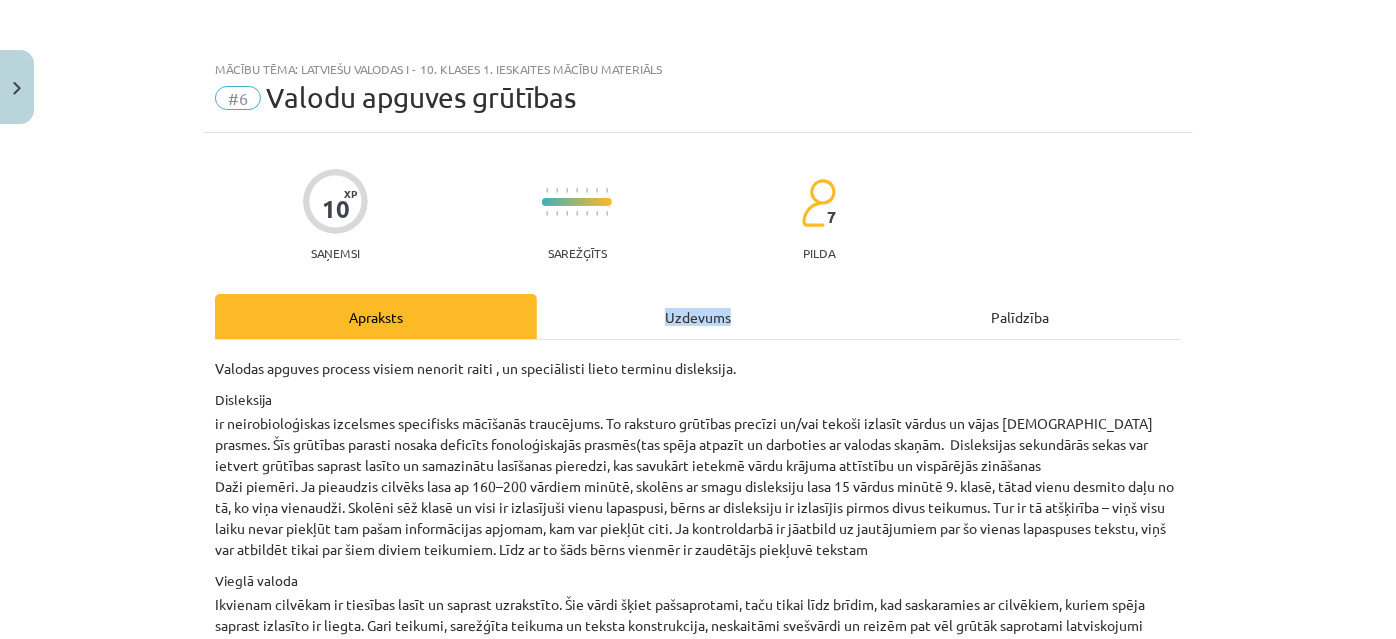 click on "Apraksts Uzdevums Palīdzība Valodas apguves process visiem nenorit raiti , un speciālisti lieto terminu disleksija.
Disleksija
ir neirobioloģiskas izcelsmes specifisks mācīšanās traucējums. To raksturo grūtības precīzi un/vai tekoši izlasīt vārdus un vājas pareizrakstības prasmes. Šīs grūtības parasti nosaka deficīts fonoloģiskajās prasmēs(tas spēja atpazīt un darboties ar valodas skaņām.  Disleksijas sekundārās sekas var ietvert grūtības saprast lasīto un samazinātu lasīšanas pieredzi, kas savukārt ietekmē vārdu krājuma attīstību un vispārējās zināšanas
Vieglā valoda
Eiropas Savienības valstīss Vieglā valoda ir pazīstama jau 30 gadus. Vieglajā valodā tiek tulkoti likumi, izdota informatīvā literatūra un daiļliteratūra, kā arī  izdotas avīzes.
Piemērs. Dimā romāna „Grāfs Monte Kristo” fragments Vieglajā valodā.
MARSEĻĀ
1815. gada 24. februārī Francijas kuģis iebrauca Marselas ostā Francijas dienvidos." 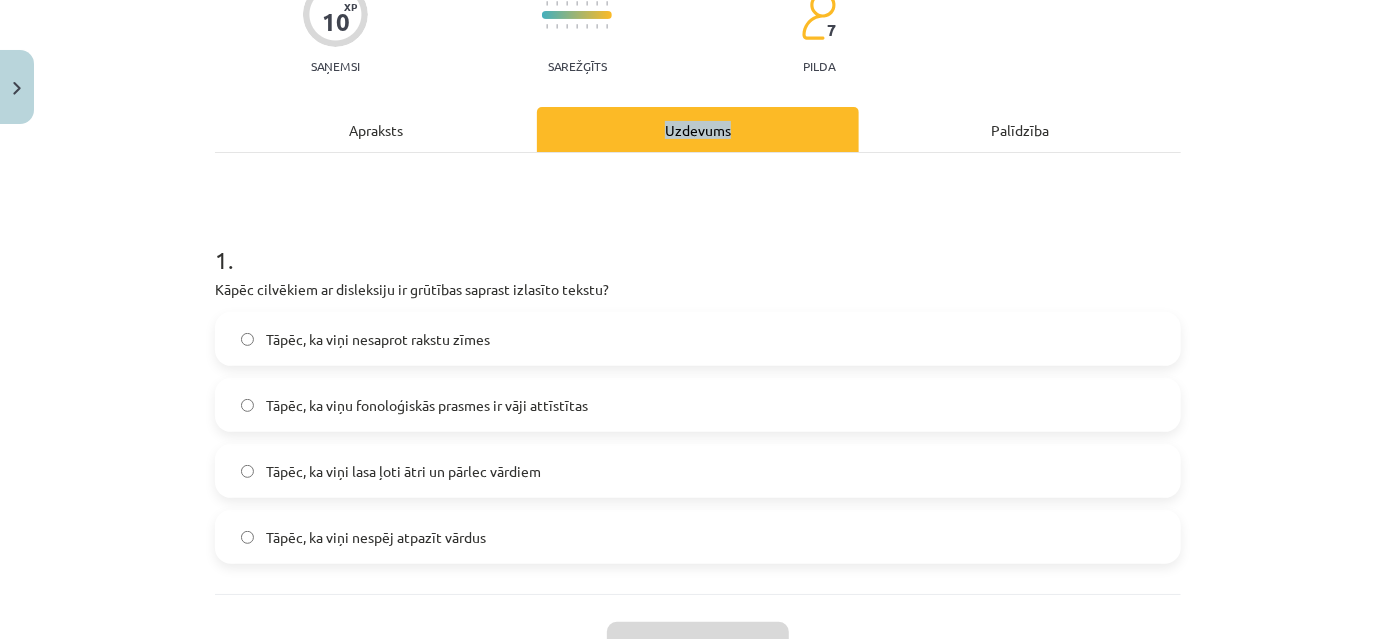 scroll, scrollTop: 0, scrollLeft: 0, axis: both 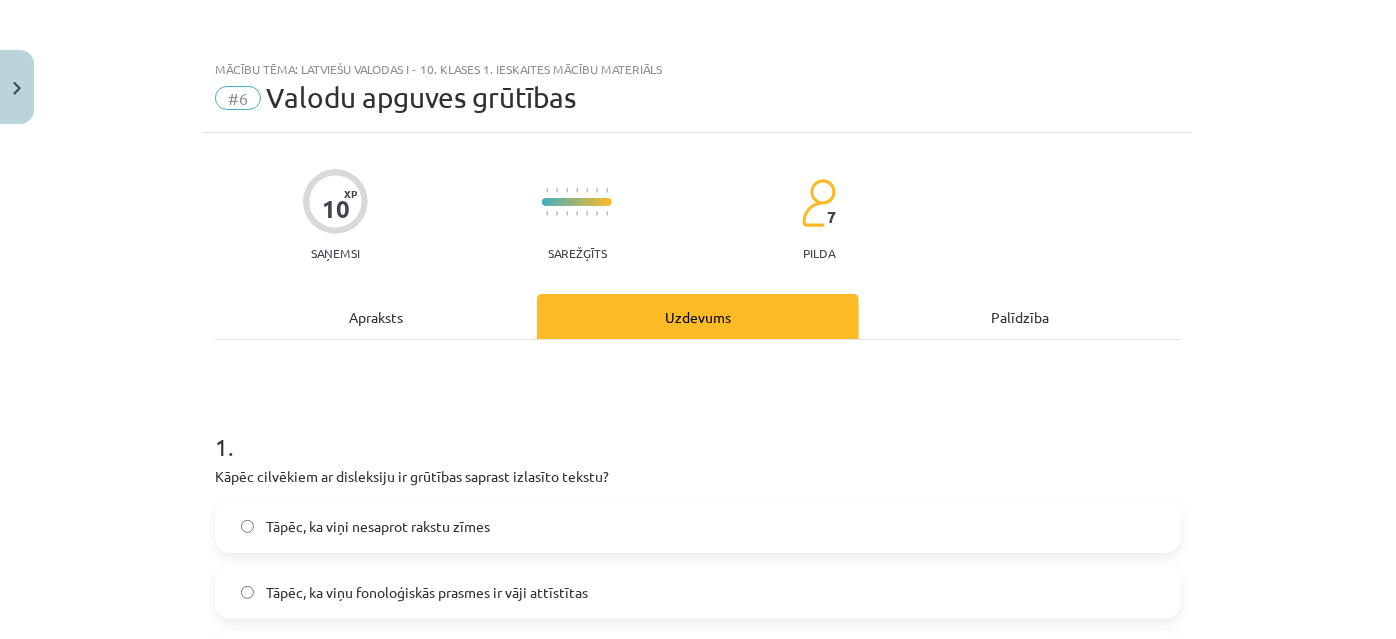 click on "Apraksts" 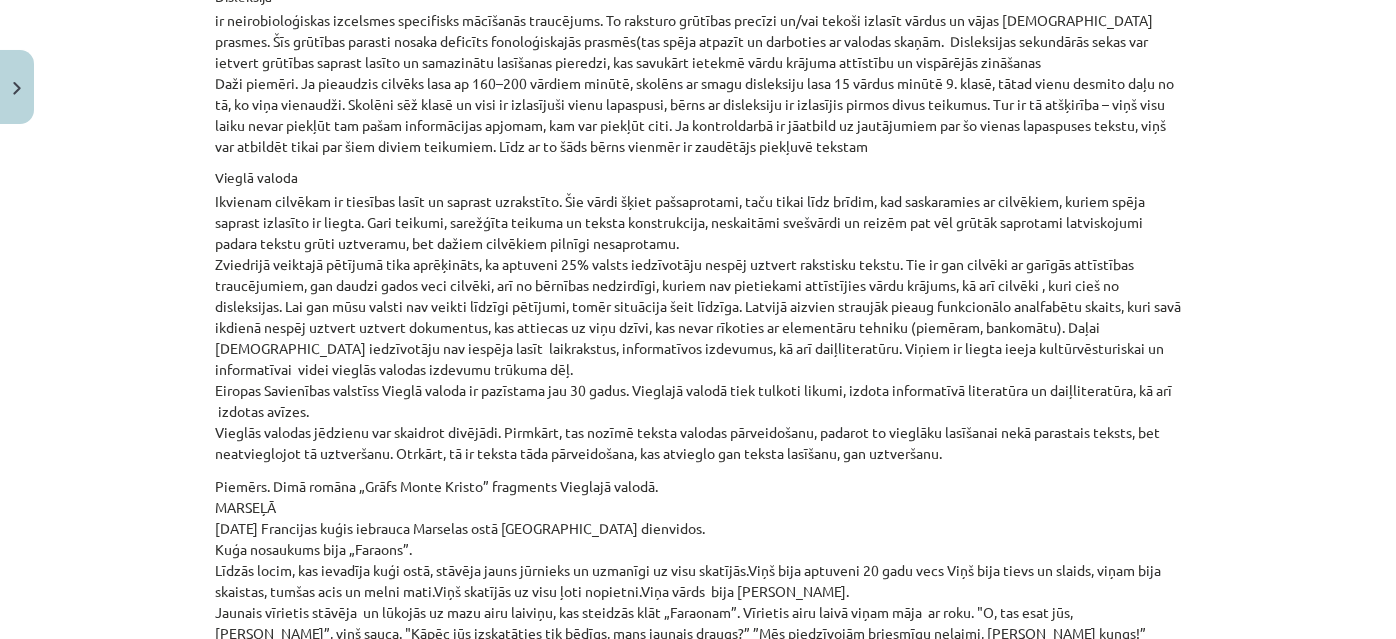 scroll, scrollTop: 413, scrollLeft: 0, axis: vertical 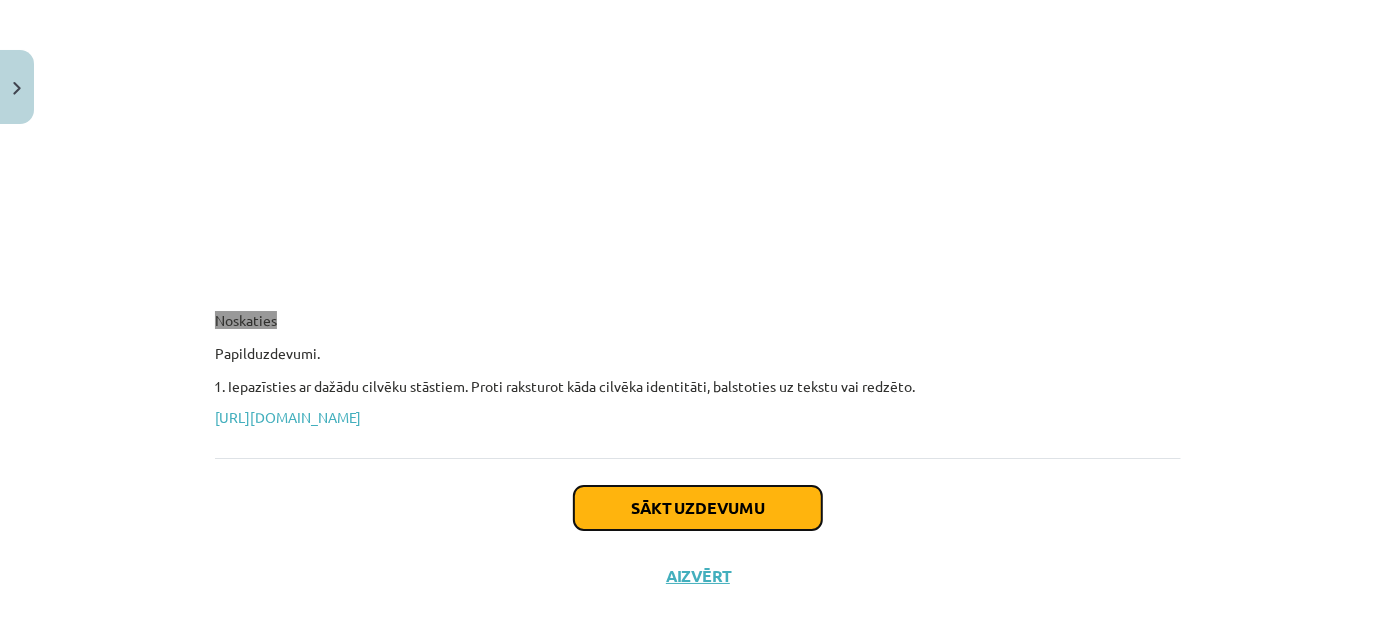 click on "Sākt uzdevumu" 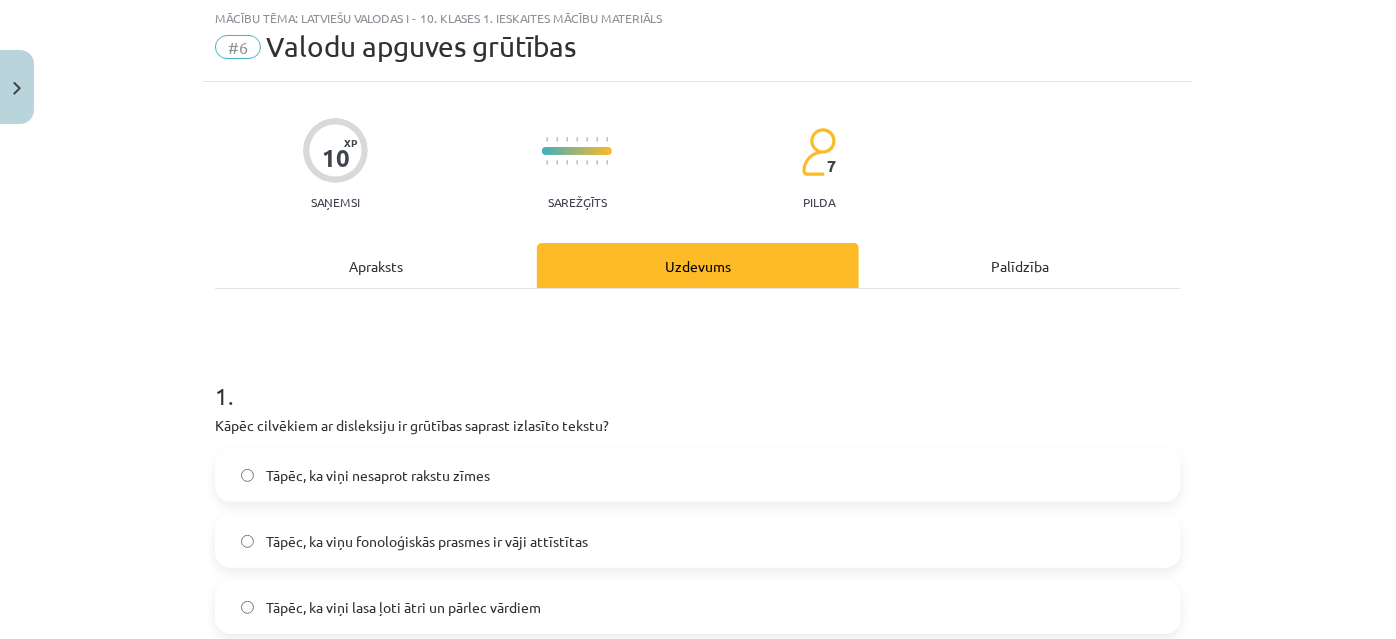 scroll, scrollTop: 50, scrollLeft: 0, axis: vertical 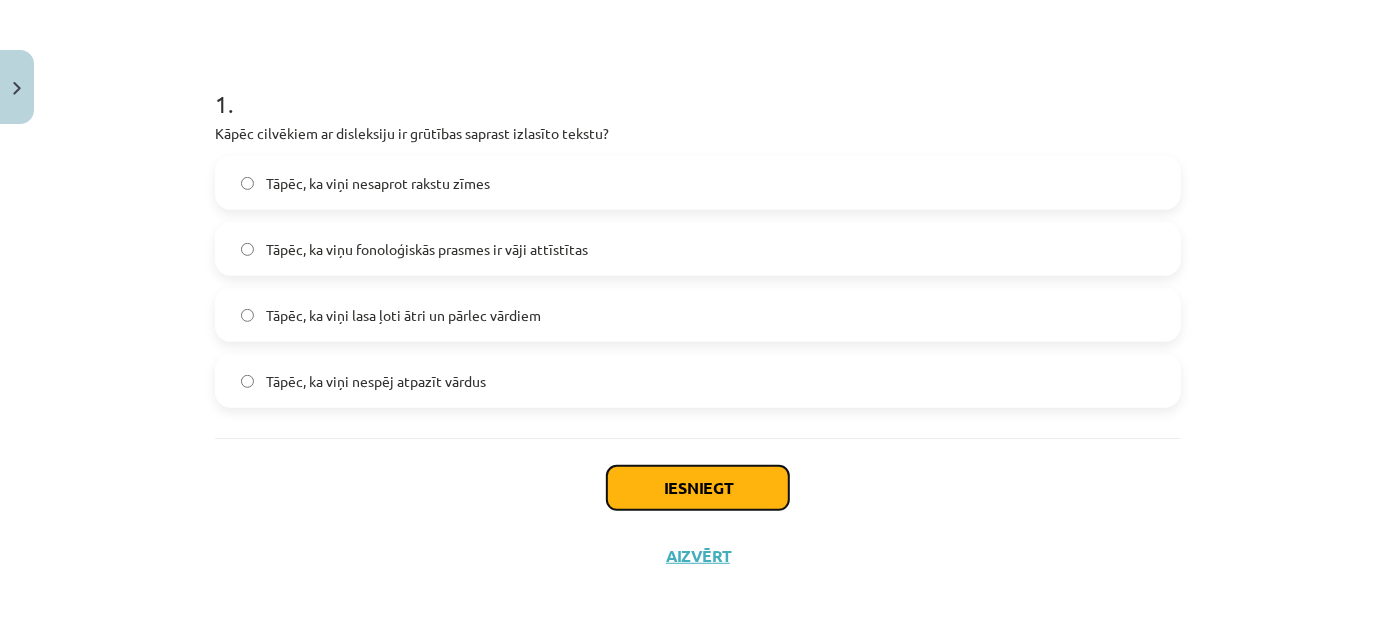 click on "Iesniegt" 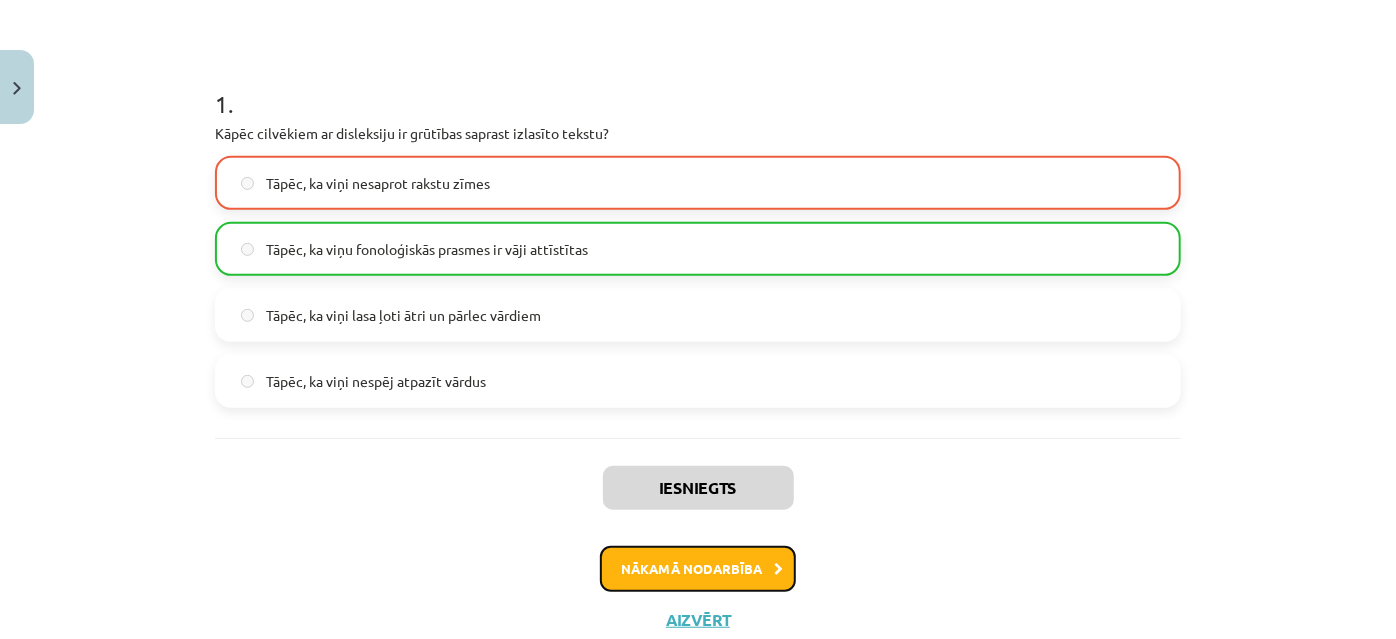 click on "Nākamā nodarbība" 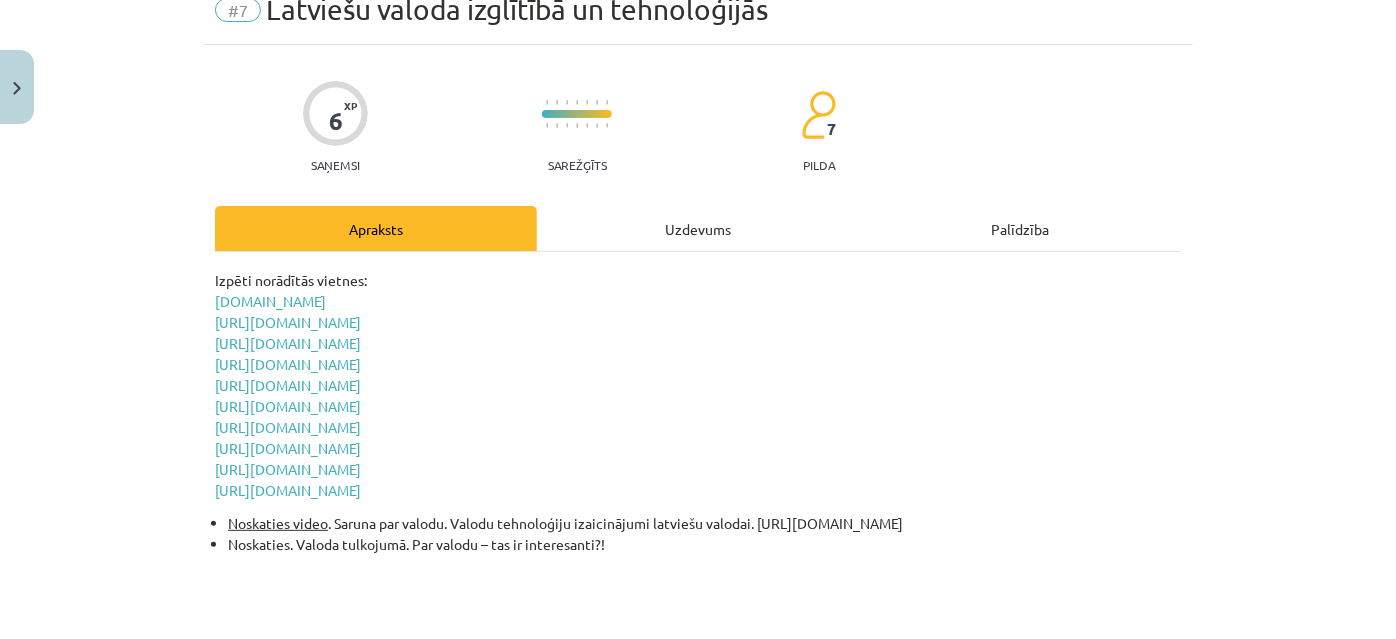scroll, scrollTop: 50, scrollLeft: 0, axis: vertical 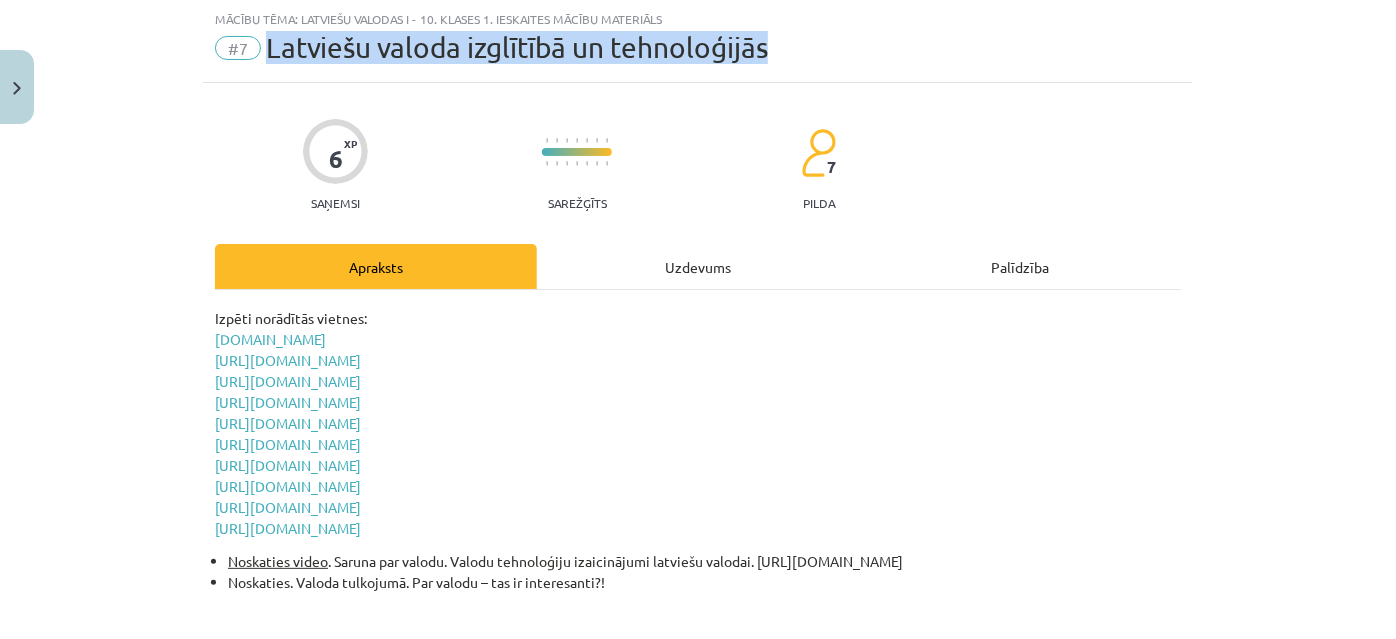 drag, startPoint x: 254, startPoint y: 45, endPoint x: 797, endPoint y: 50, distance: 543.023 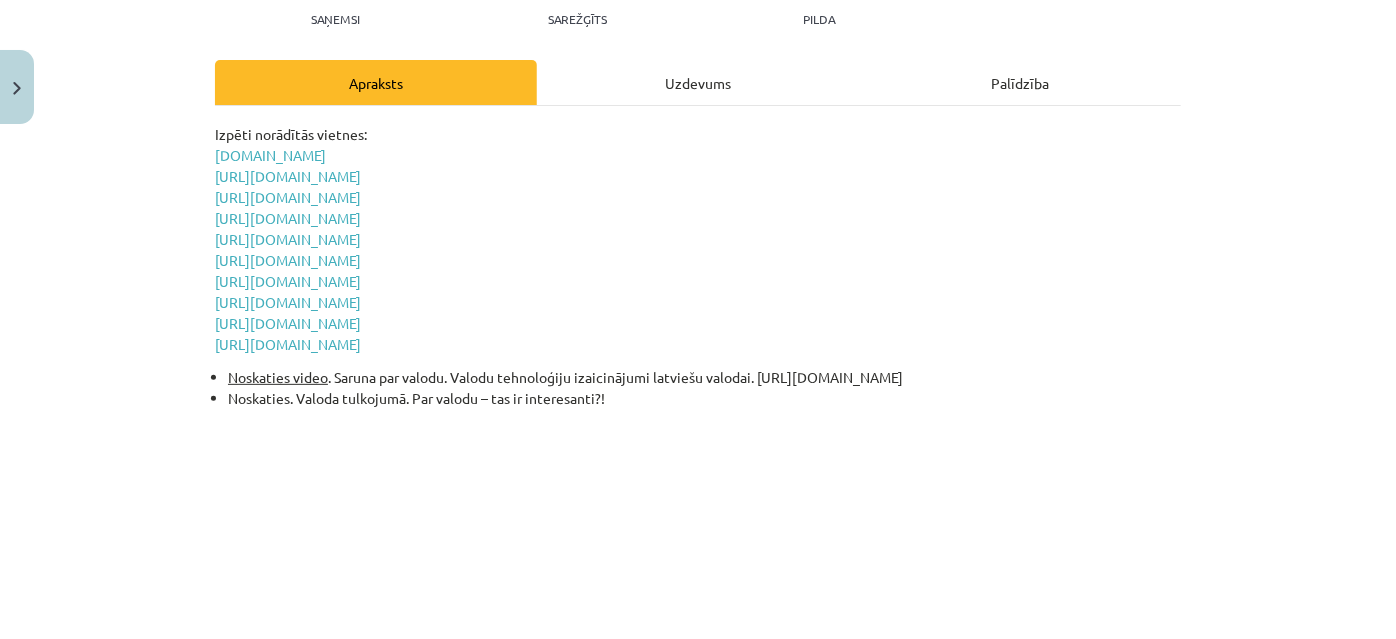 scroll, scrollTop: 232, scrollLeft: 0, axis: vertical 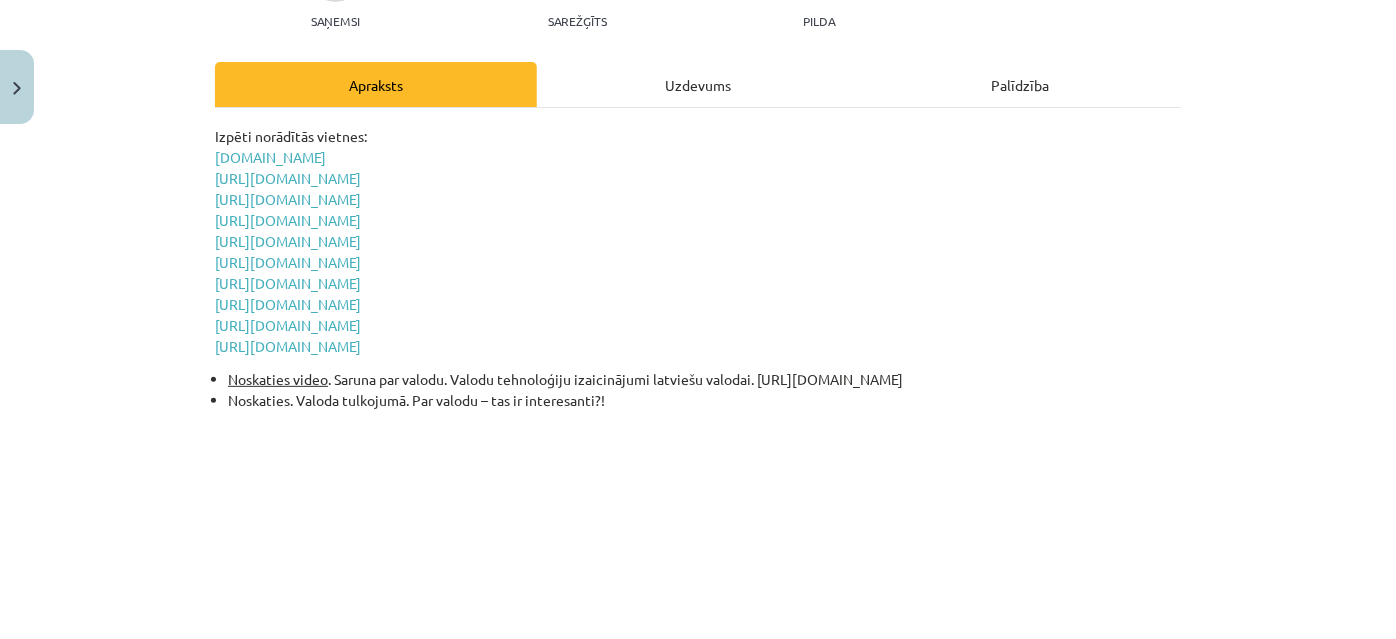 drag, startPoint x: 610, startPoint y: 399, endPoint x: 600, endPoint y: 397, distance: 10.198039 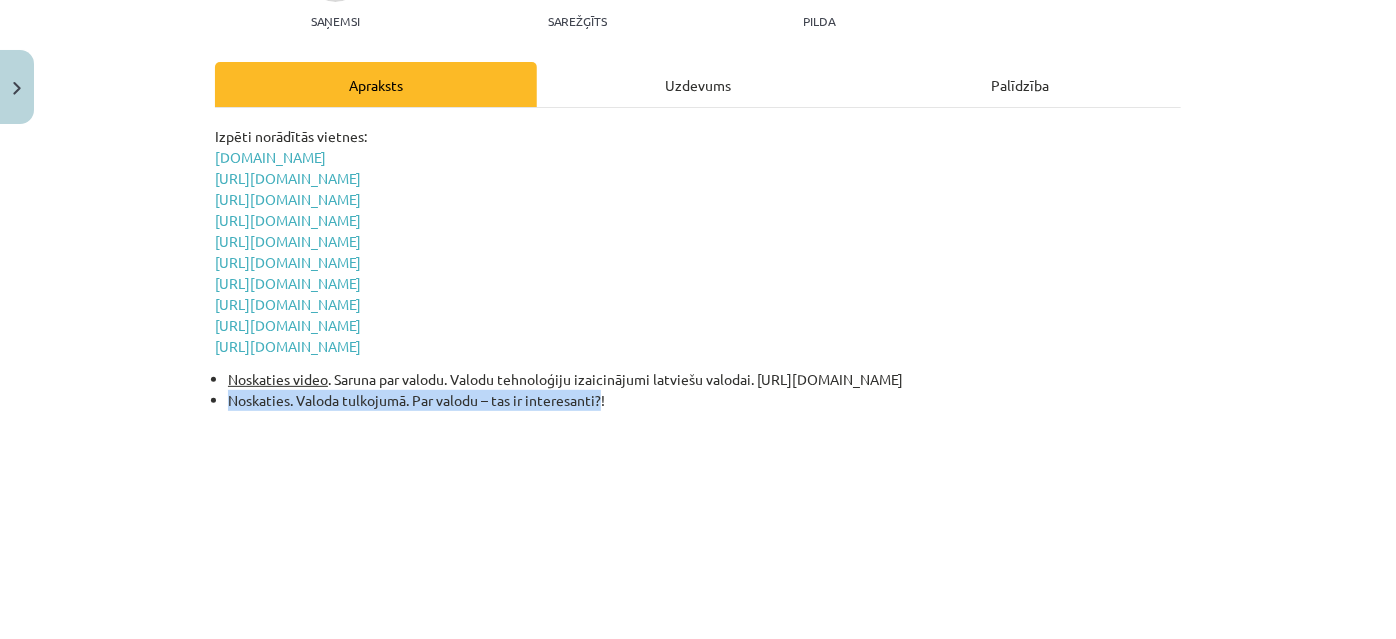 drag, startPoint x: 219, startPoint y: 398, endPoint x: 598, endPoint y: 398, distance: 379 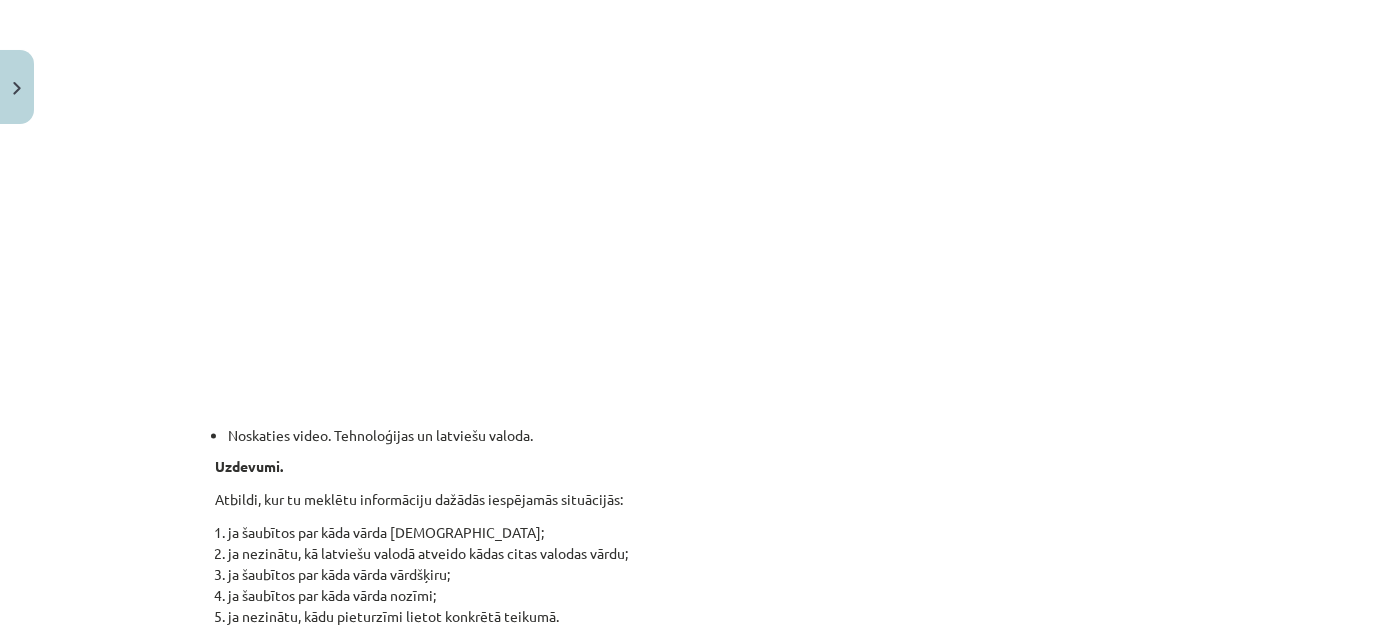 scroll, scrollTop: 1595, scrollLeft: 0, axis: vertical 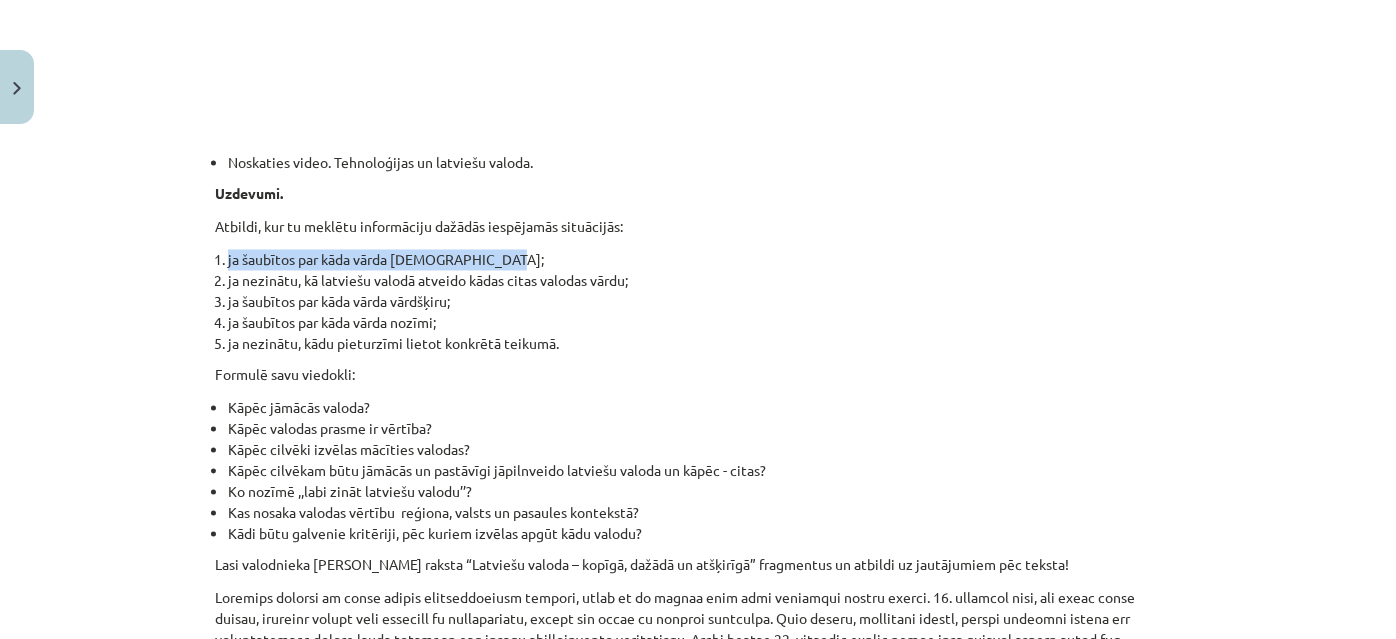 drag, startPoint x: 203, startPoint y: 258, endPoint x: 501, endPoint y: 260, distance: 298.0067 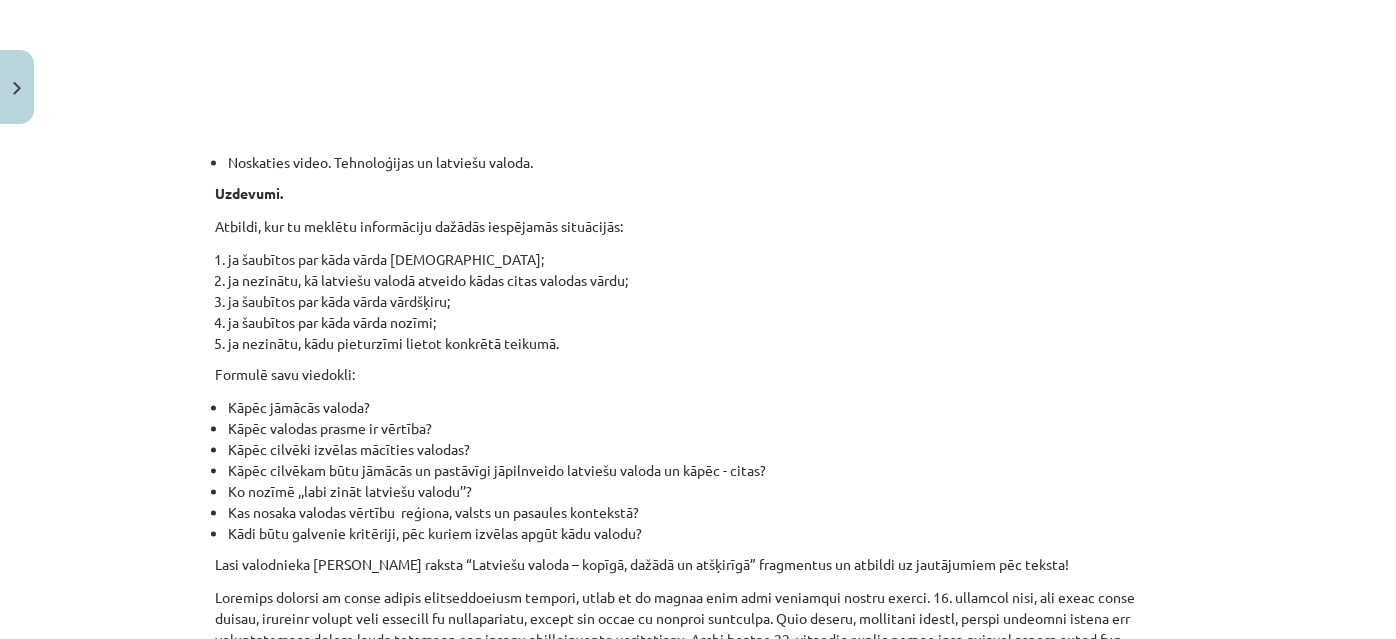 click on "Izpēti norādītās vietnes:
www.korpuss.lv
http://www.lingvistiskakarte.lv/info/1
http://valodasrokasgramata.lv
https://www.letonika.lv/groups/default.aspx?g=1
https://www.valodaskonsultacijas.lv
http://epupa.valoda.lv/raksti
https://tezaurs.lv
https://valoda.lv
https://vvc.gov.lv
https://maciunmacies.valoda.lv
Noskaties video . Saruna par valodu. Valodu tehnoloģiju izaicinājumi latviešu valodai. https://www.youtube.com/watch?v=Oog8Mff1bws
Noskaties. Valoda tulkojumā. Par valodu – tas ir interesanti?!
Noklausies . Kā attīstās valodas tehnoloģijas latviešu valodā: saruna ar Kasparu Kauliņu.
Noskaties video. Tehnoloģijas un latviešu valoda.
Uzdevumi.
Atbildi, kur tu meklētu informāciju dažādās iespējamās situācijās:
ja šaubītos par kāda vārda pareizrakstību;
ja nezinātu, kā latviešu valodā atveido kādas citas valodas vārdu;
ja šaubītos par kāda vārda vārdšķiru;
Formulē savu viedokli:" 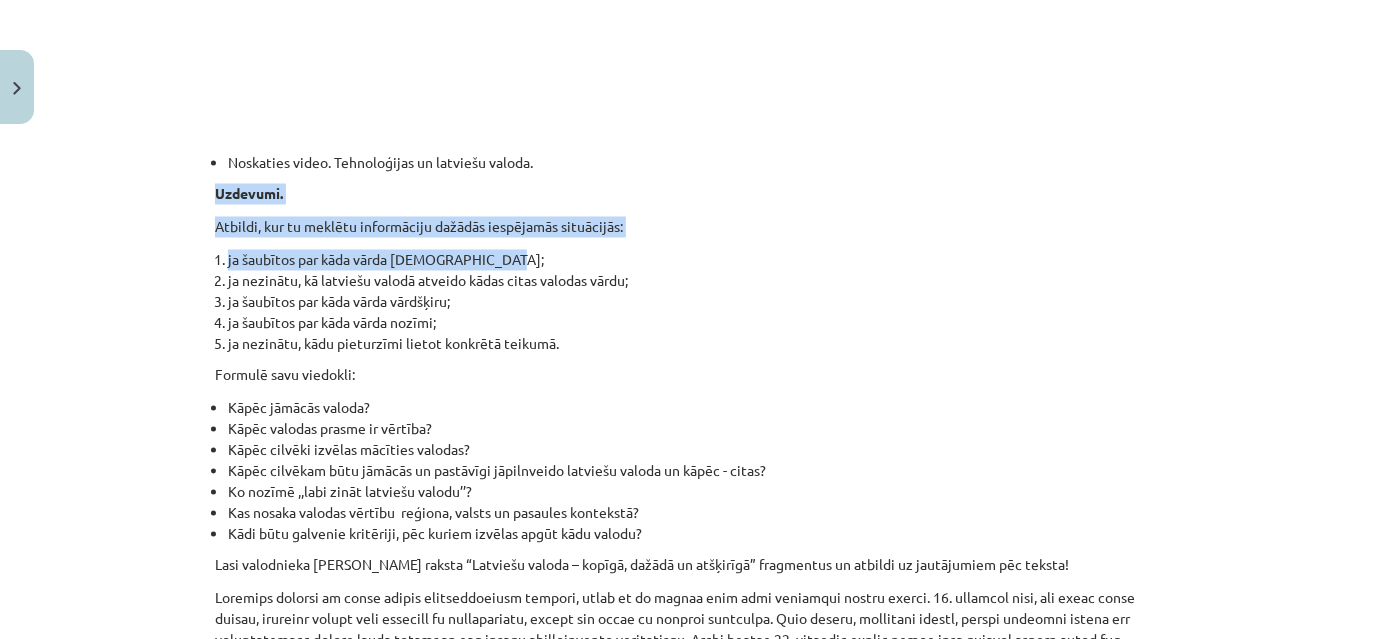 drag, startPoint x: 202, startPoint y: 186, endPoint x: 514, endPoint y: 266, distance: 322.09314 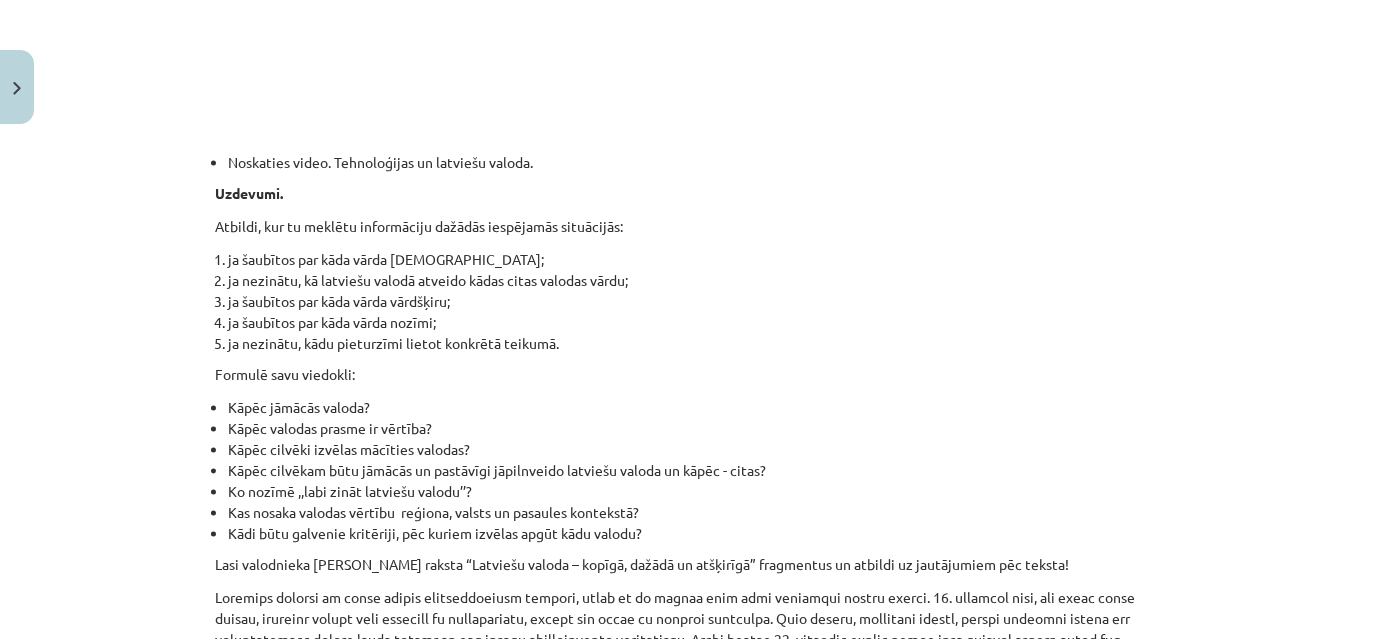 click on "ja šaubītos par kāda vārda nozīmi;" 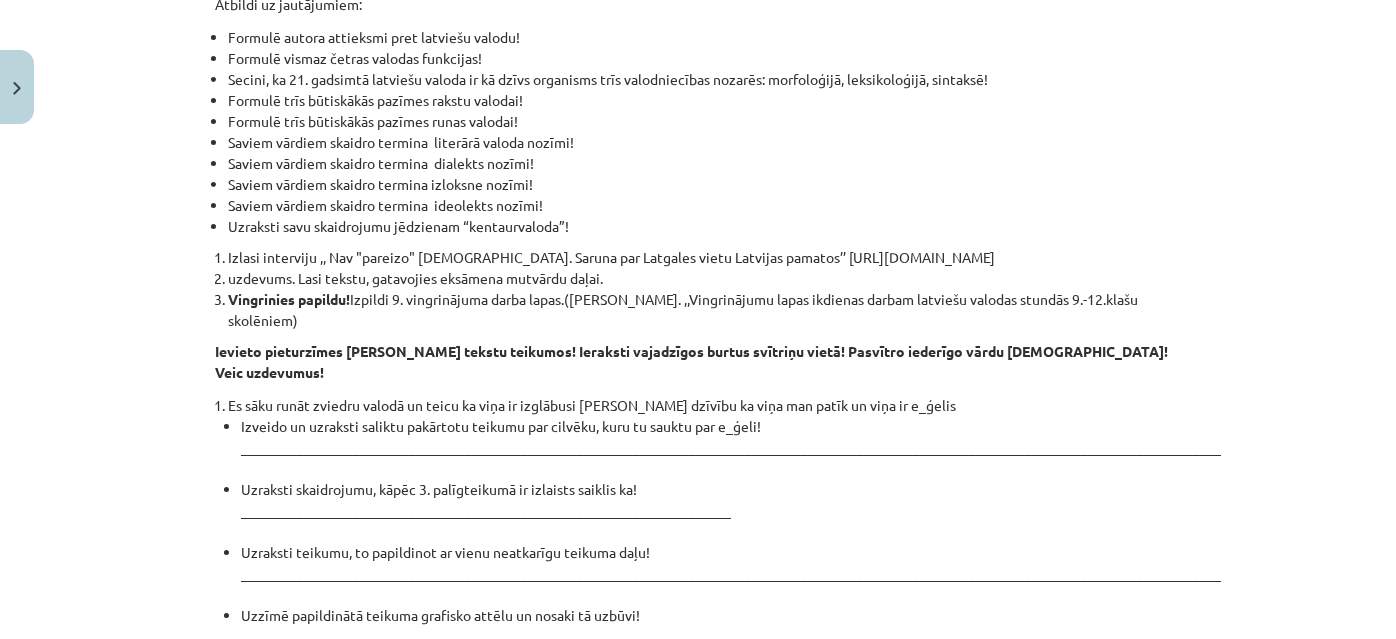 scroll, scrollTop: 3370, scrollLeft: 0, axis: vertical 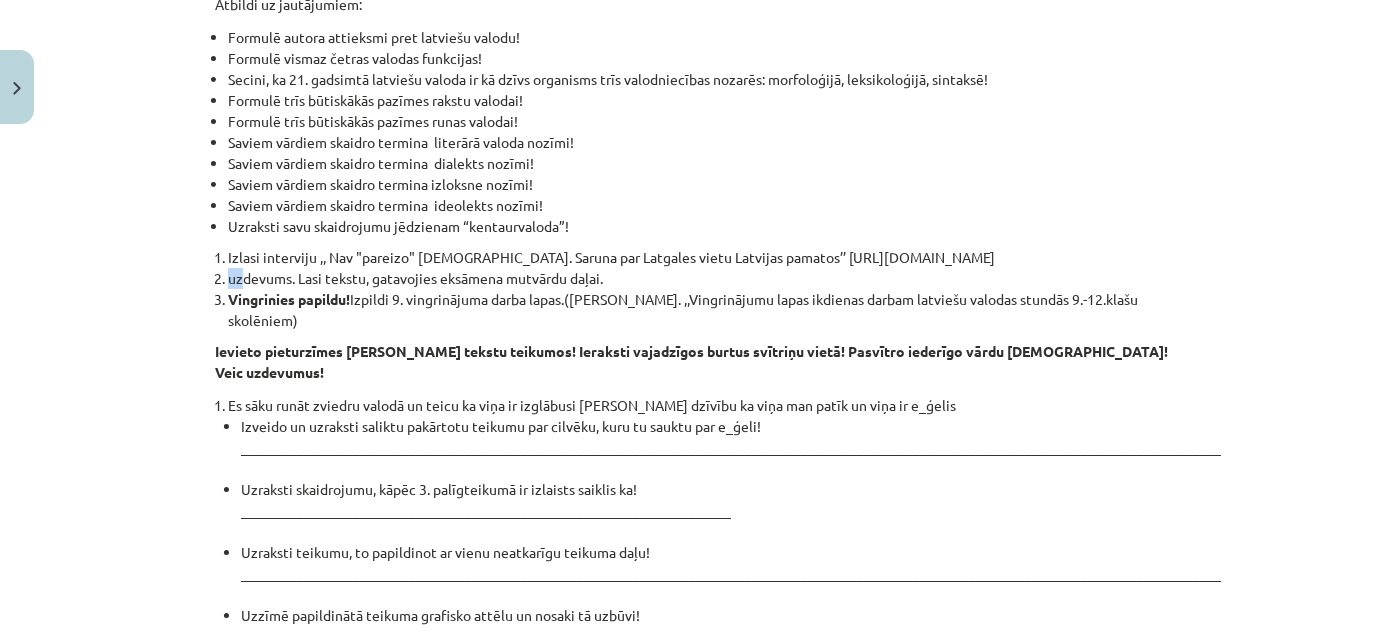drag, startPoint x: 202, startPoint y: 251, endPoint x: 238, endPoint y: 267, distance: 39.39543 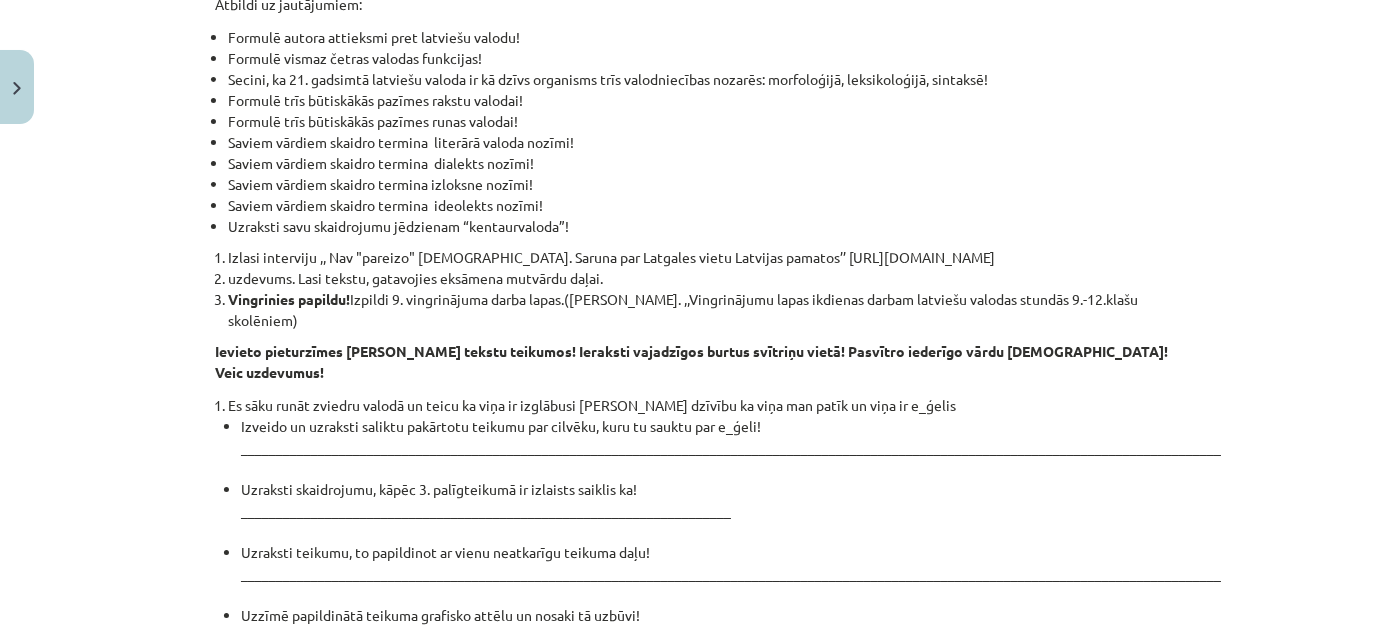 click on "Izpēti norādītās vietnes:
www.korpuss.lv
http://www.lingvistiskakarte.lv/info/1
http://valodasrokasgramata.lv
https://www.letonika.lv/groups/default.aspx?g=1
https://www.valodaskonsultacijas.lv
http://epupa.valoda.lv/raksti
https://tezaurs.lv
https://valoda.lv
https://vvc.gov.lv
https://maciunmacies.valoda.lv
Noskaties video . Saruna par valodu. Valodu tehnoloģiju izaicinājumi latviešu valodai. https://www.youtube.com/watch?v=Oog8Mff1bws
Noskaties. Valoda tulkojumā. Par valodu – tas ir interesanti?!
Noklausies . Kā attīstās valodas tehnoloģijas latviešu valodā: saruna ar Kasparu Kauliņu.
Noskaties video. Tehnoloģijas un latviešu valoda.
Uzdevumi.
Atbildi, kur tu meklētu informāciju dažādās iespējamās situācijās:
ja šaubītos par kāda vārda pareizrakstību;
ja nezinātu, kā latviešu valodā atveido kādas citas valodas vārdu;
ja šaubītos par kāda vārda vārdšķiru;
Formulē savu viedokli:" 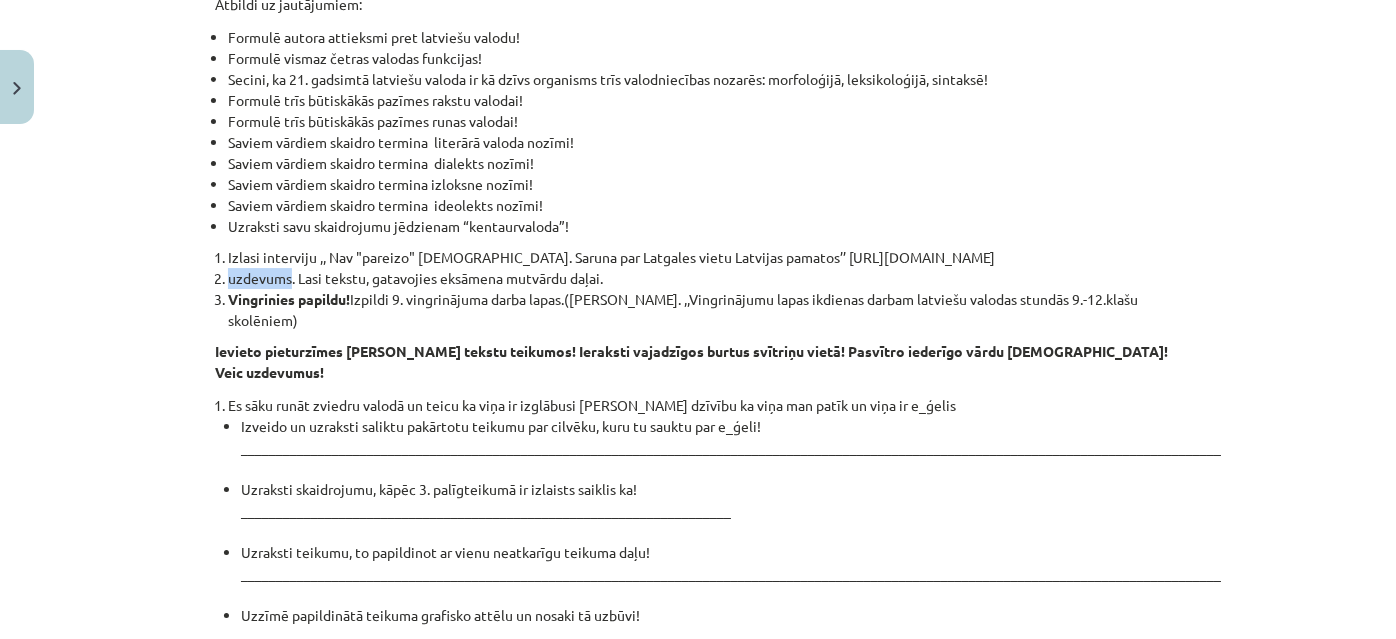 drag, startPoint x: 208, startPoint y: 259, endPoint x: 257, endPoint y: 258, distance: 49.010204 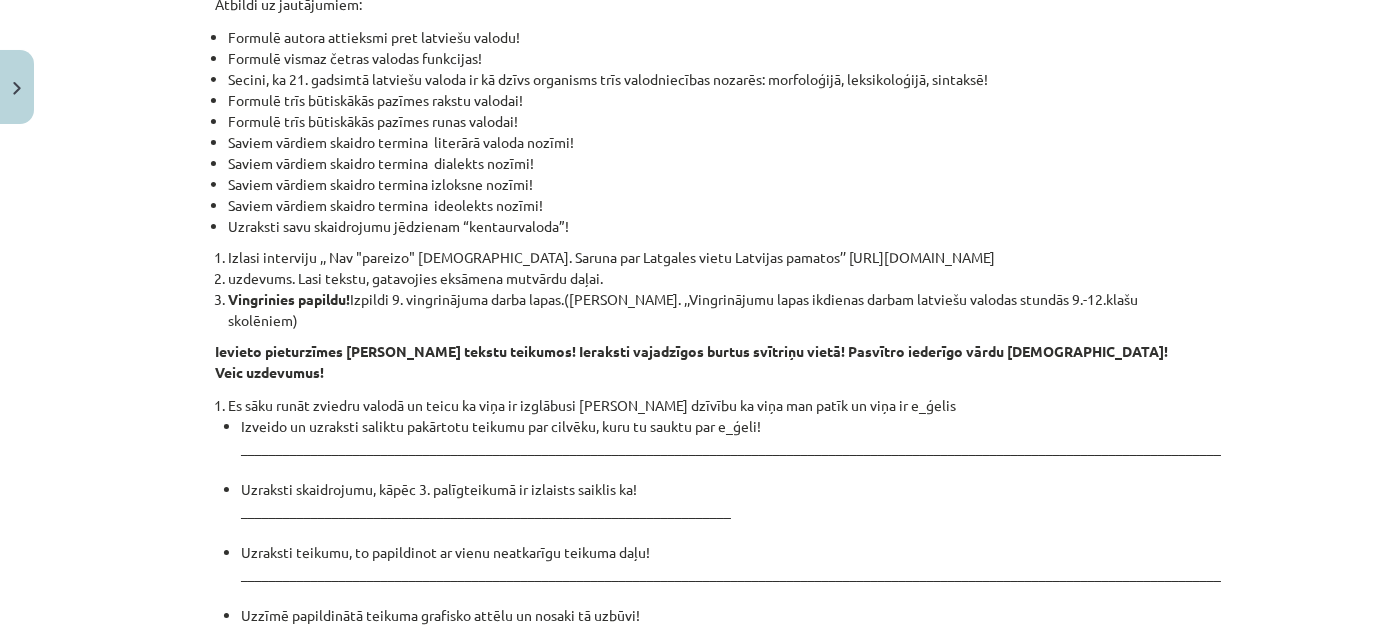click on "Vingrinies papildu!  Izpildi 9. vingrinājuma darba lapas.(L.Jonkuse. ,,Vingrinājumu lapas ikdienas darbam latviešu valodas stundās 9.-12.klašu skolēniem)" 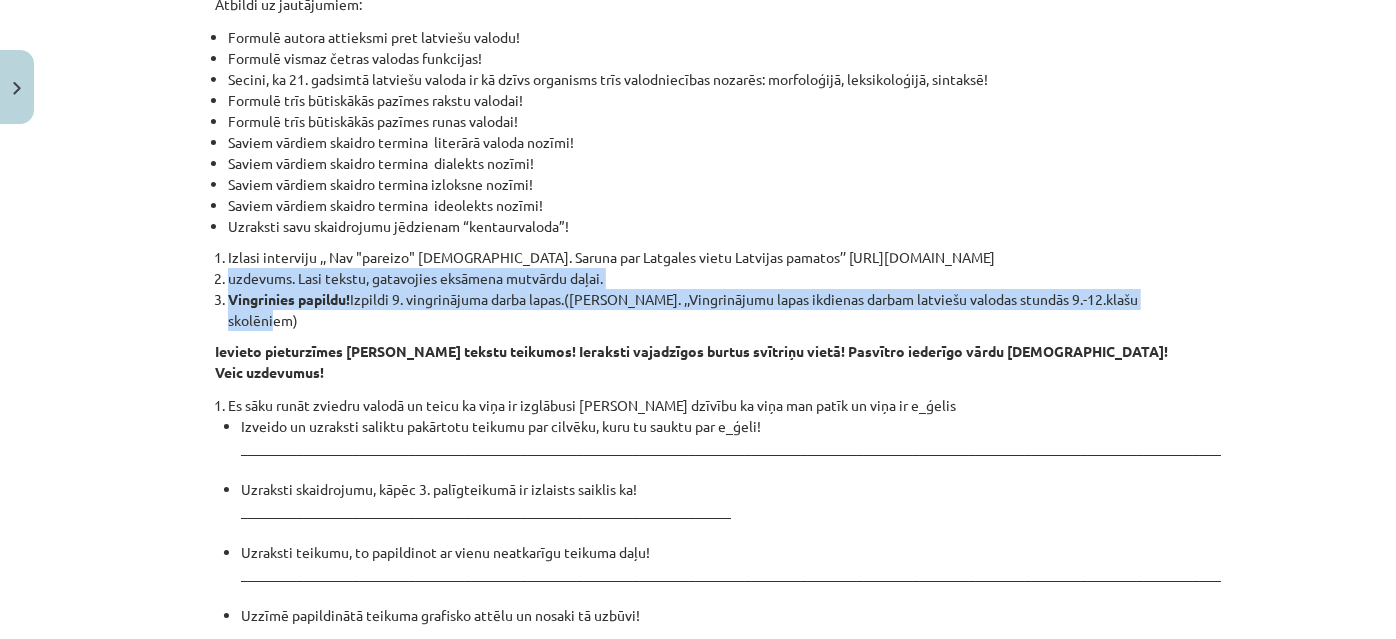 drag, startPoint x: 325, startPoint y: 308, endPoint x: 204, endPoint y: 254, distance: 132.50282 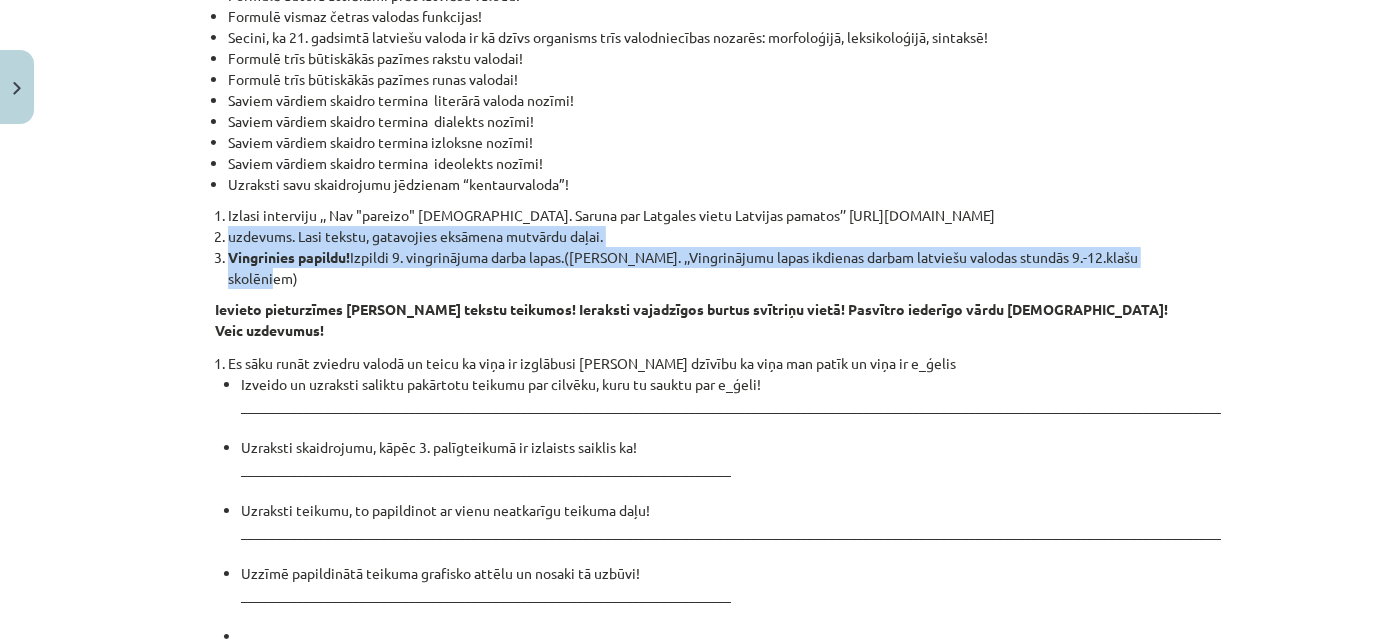 scroll, scrollTop: 3279, scrollLeft: 0, axis: vertical 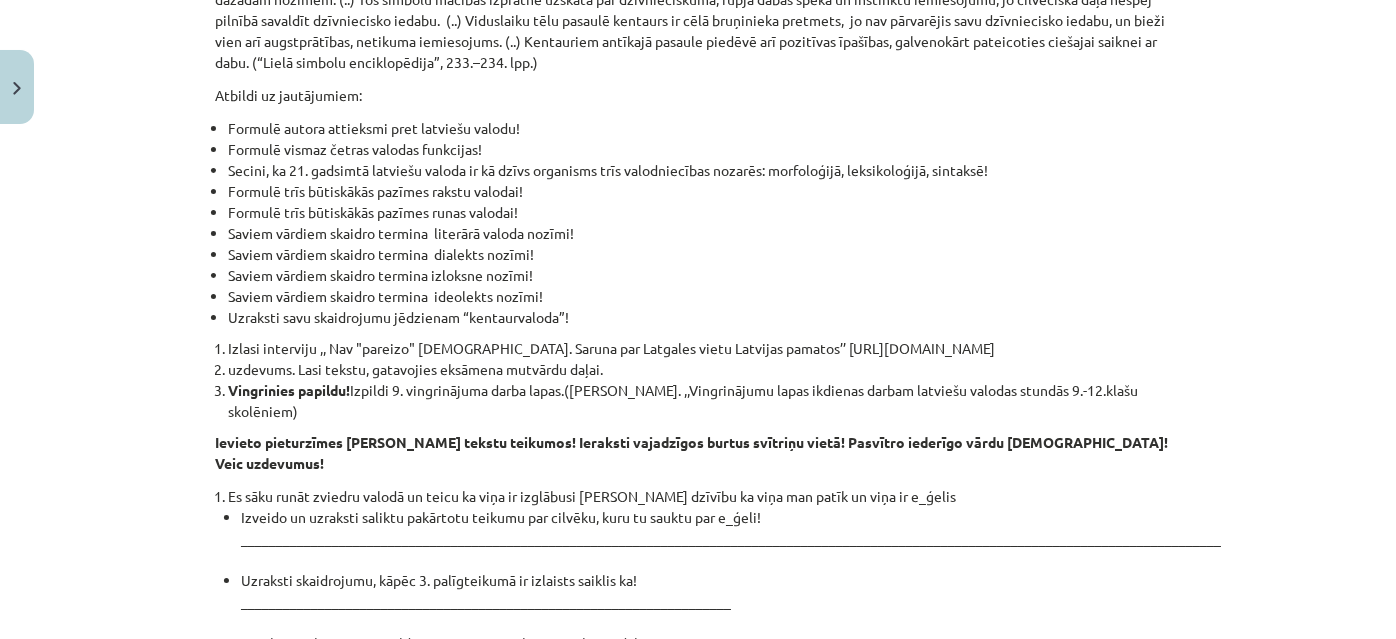 click on "Izlasi interviju ,, Nav "pareizo" latviešu. Saruna par Latgales vietu Latvijas pamatos’’ https://satori.lv/article/nav-pareizo-latviesu-saruna-par-latgales-vietu-latvijas-pamatos" 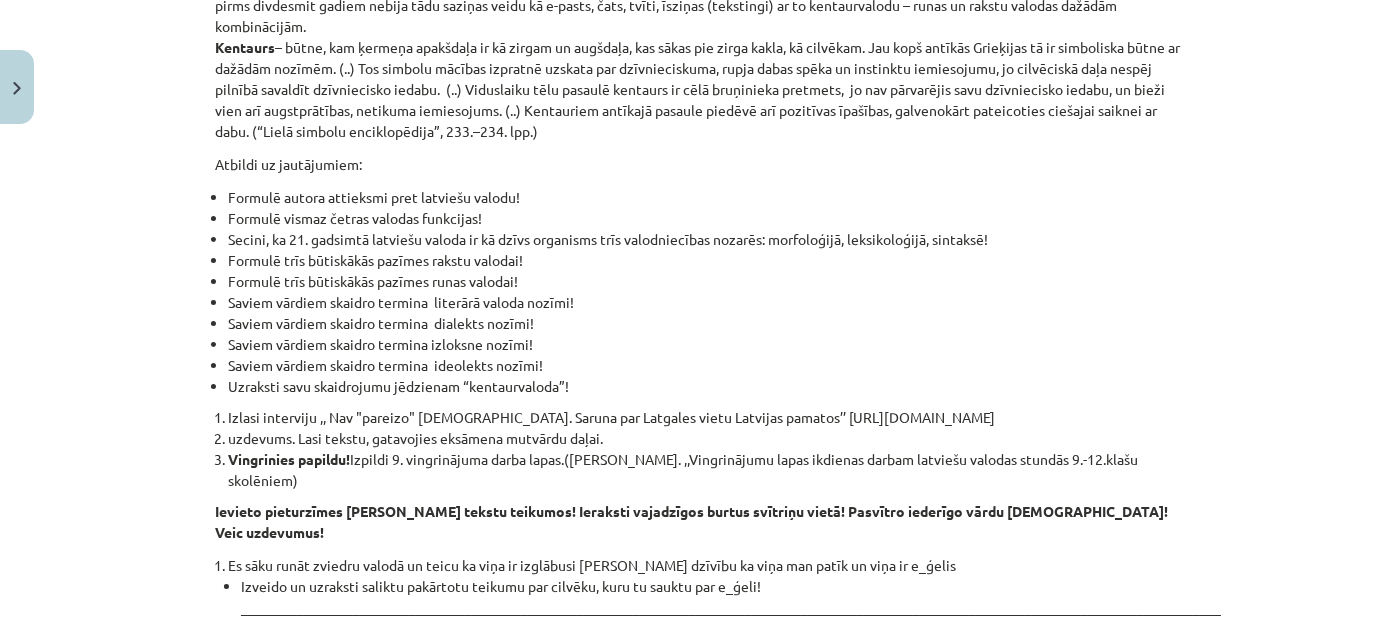 scroll, scrollTop: 3461, scrollLeft: 0, axis: vertical 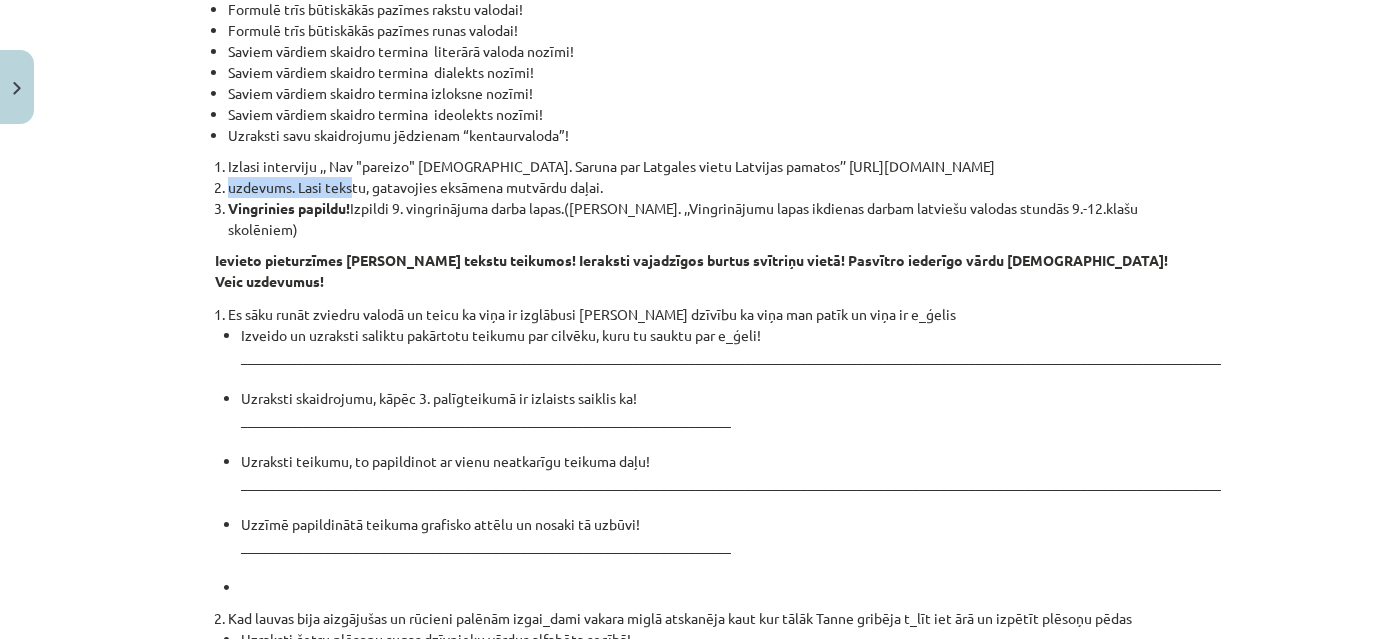 drag, startPoint x: 202, startPoint y: 164, endPoint x: 348, endPoint y: 165, distance: 146.00342 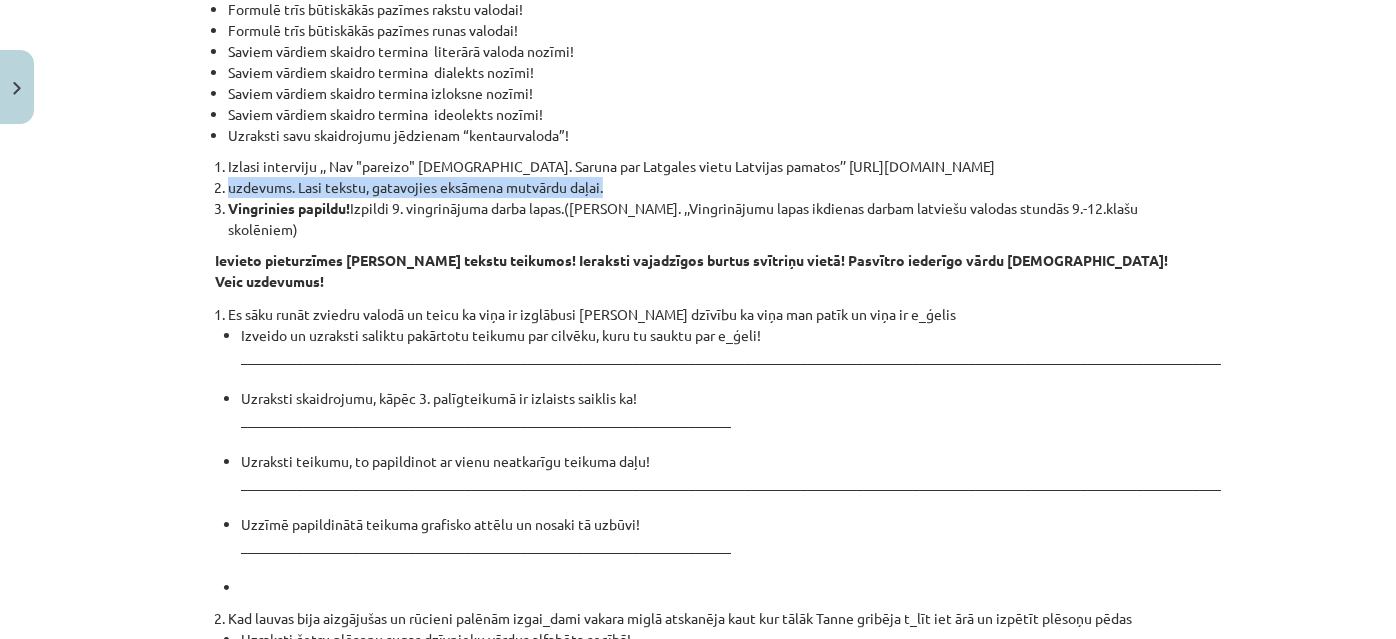 drag, startPoint x: 616, startPoint y: 173, endPoint x: 190, endPoint y: 166, distance: 426.0575 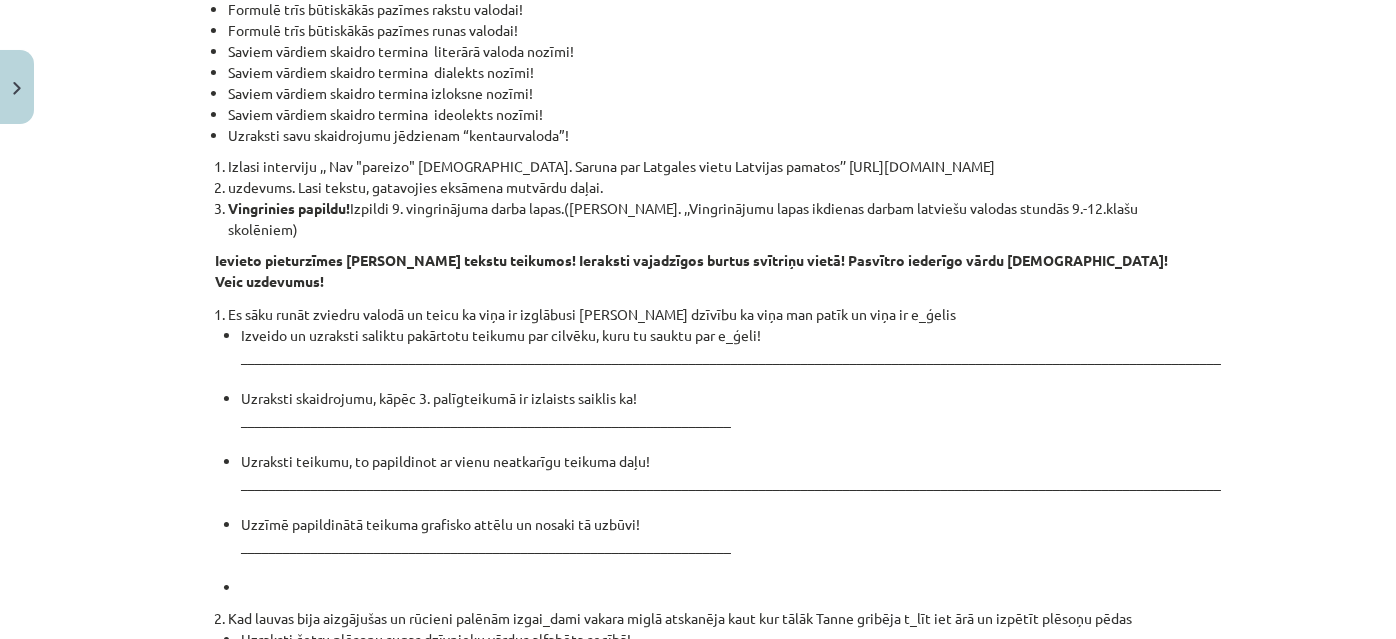 click on "Ievieto pieturzīmes Lennarta Hagerfoša tekstu teikumos! Ieraksti vajadzīgos burtus svītriņu vietā! Pasvītro iederīgo vārdu iekavās! Veic uzdevumus!" 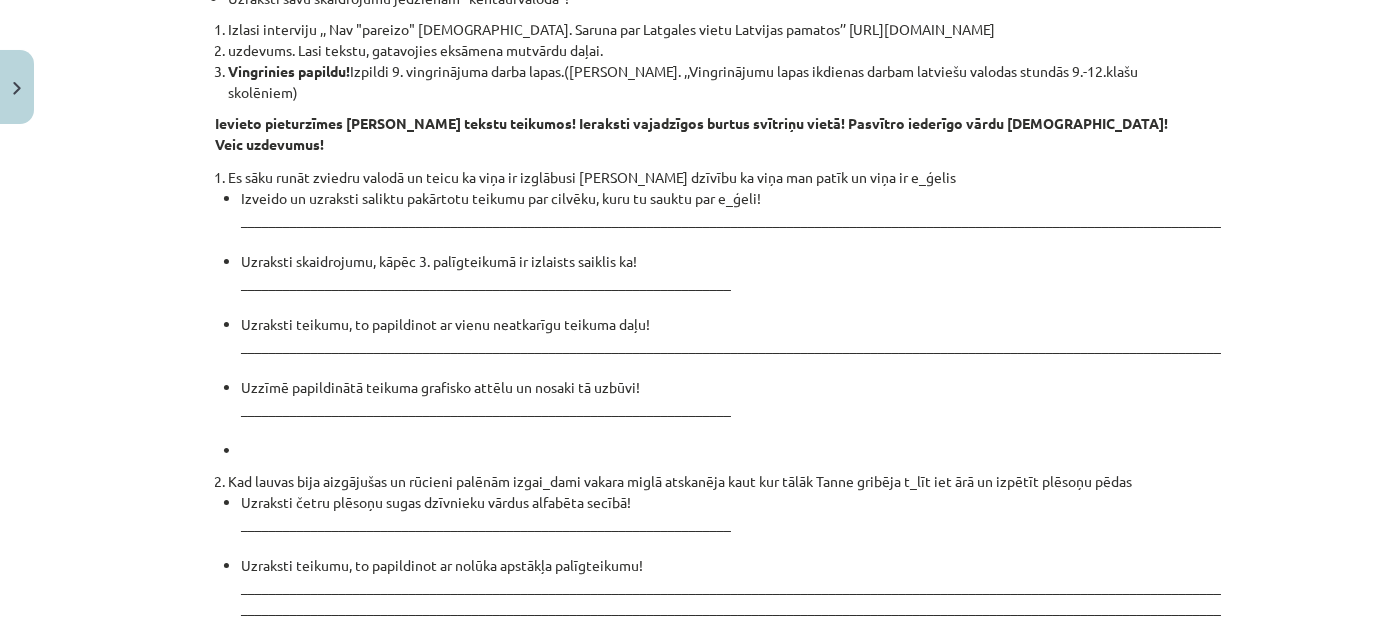 scroll, scrollTop: 3370, scrollLeft: 0, axis: vertical 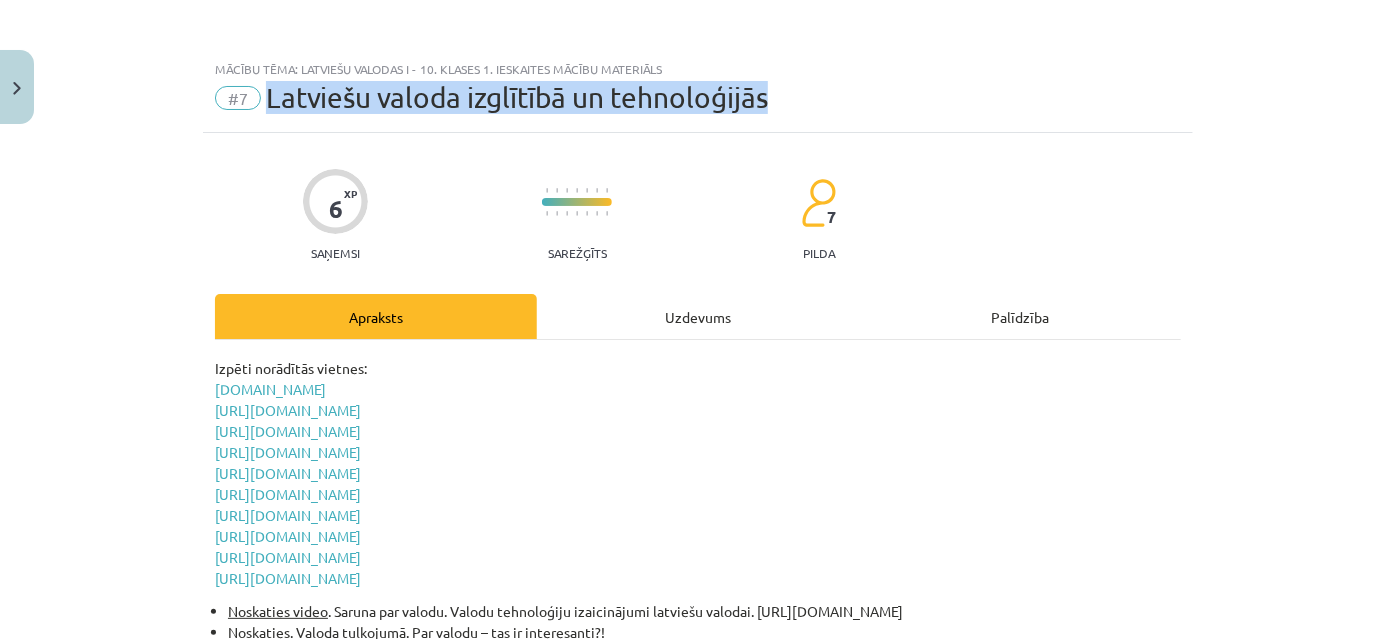 drag, startPoint x: 261, startPoint y: 92, endPoint x: 788, endPoint y: 95, distance: 527.00854 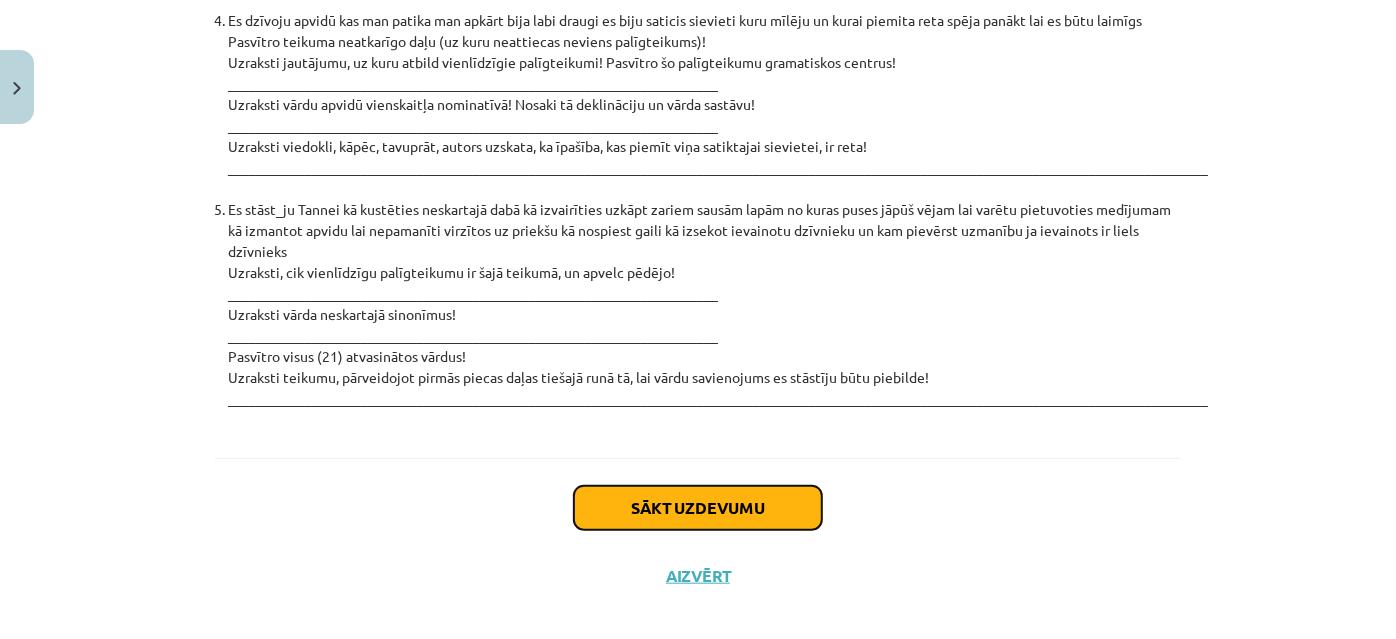 click on "Sākt uzdevumu" 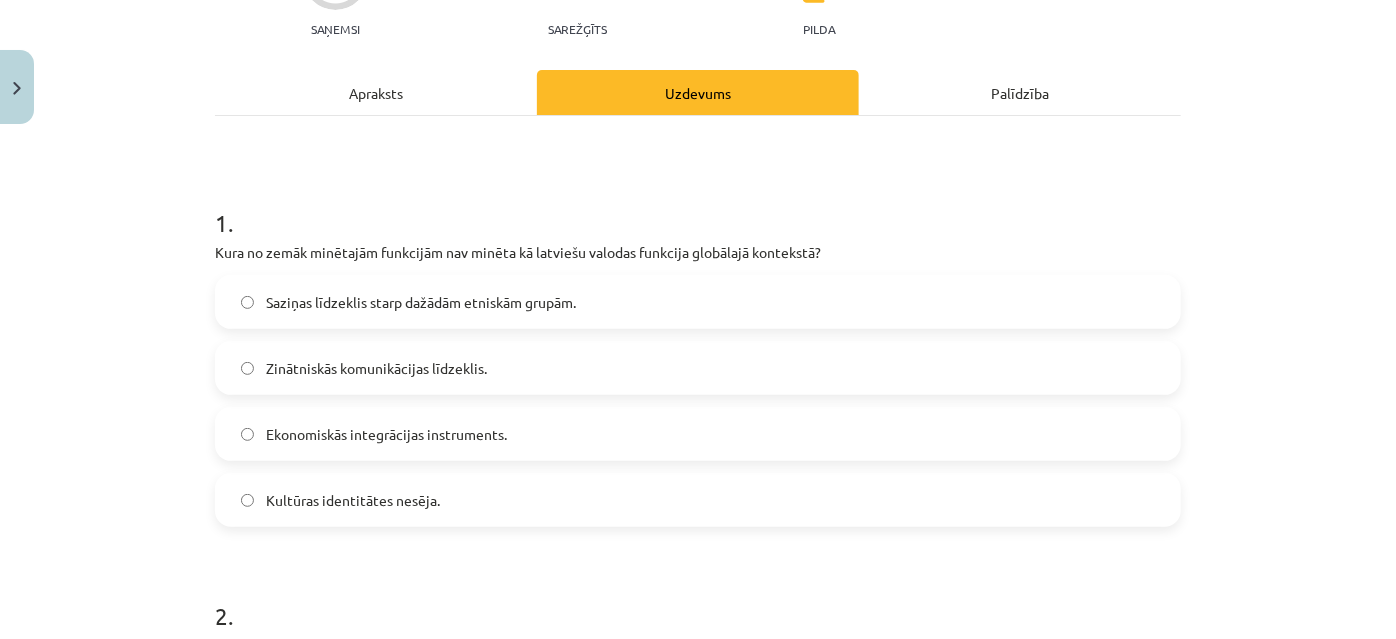 scroll, scrollTop: 232, scrollLeft: 0, axis: vertical 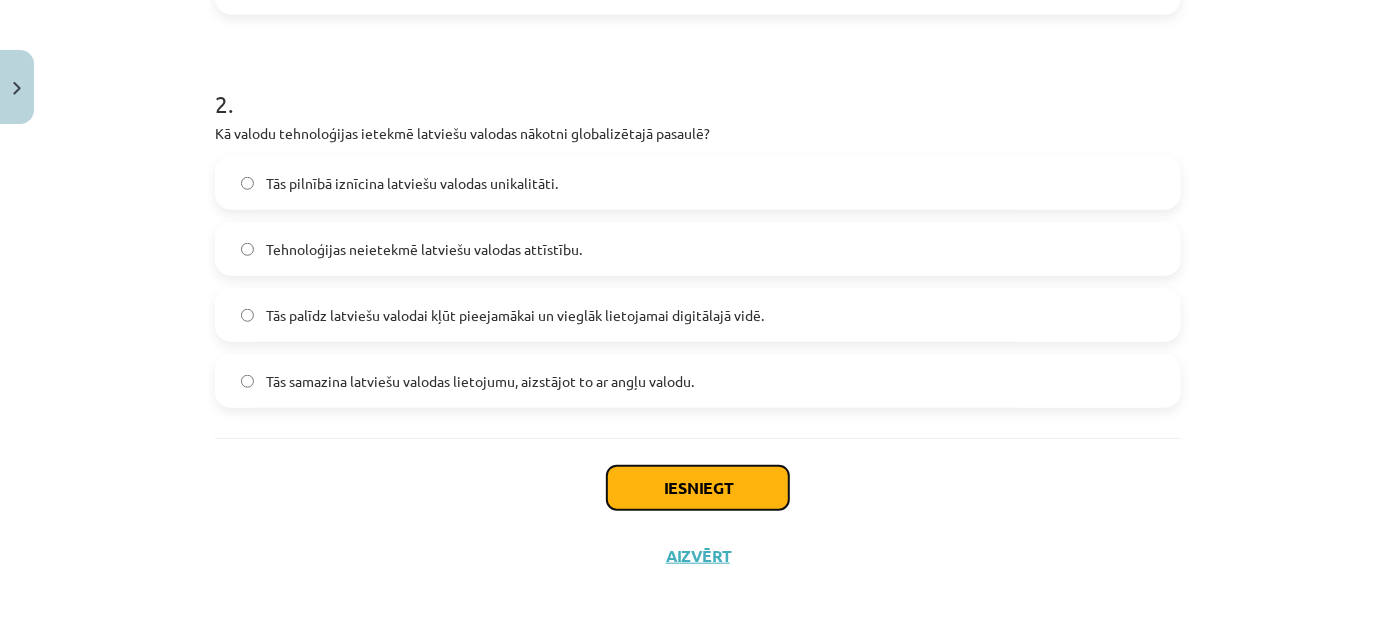 click on "Iesniegt" 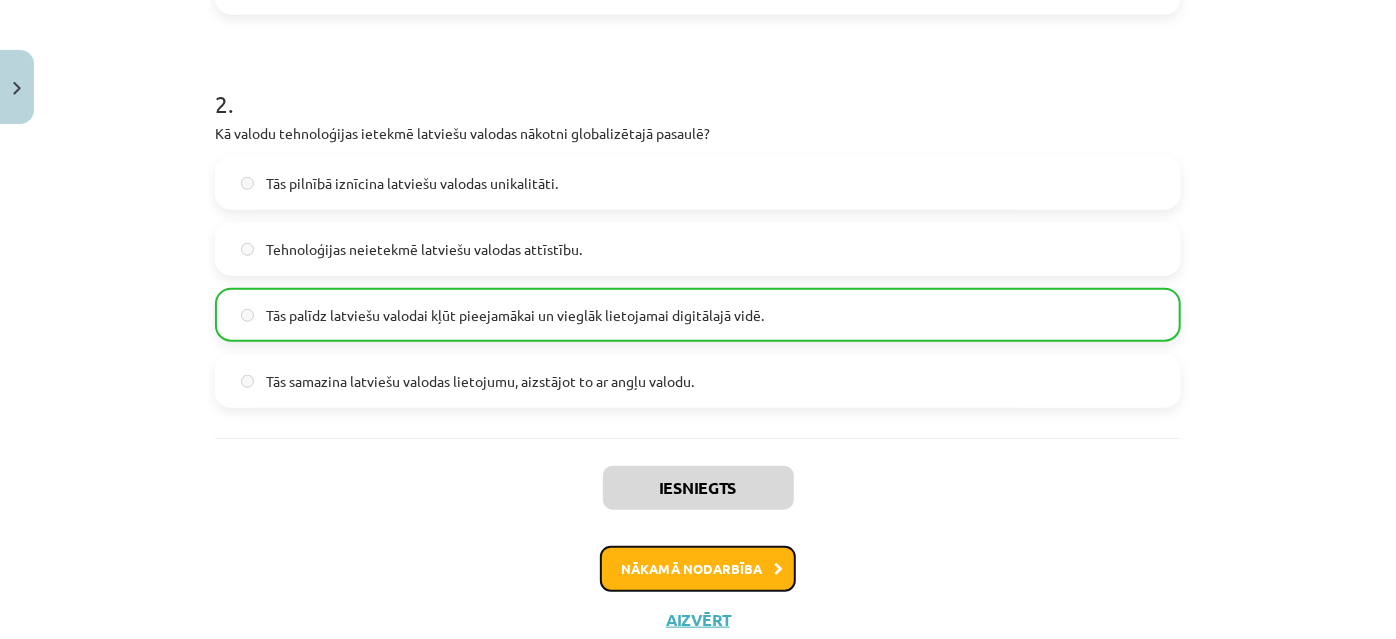 click on "Nākamā nodarbība" 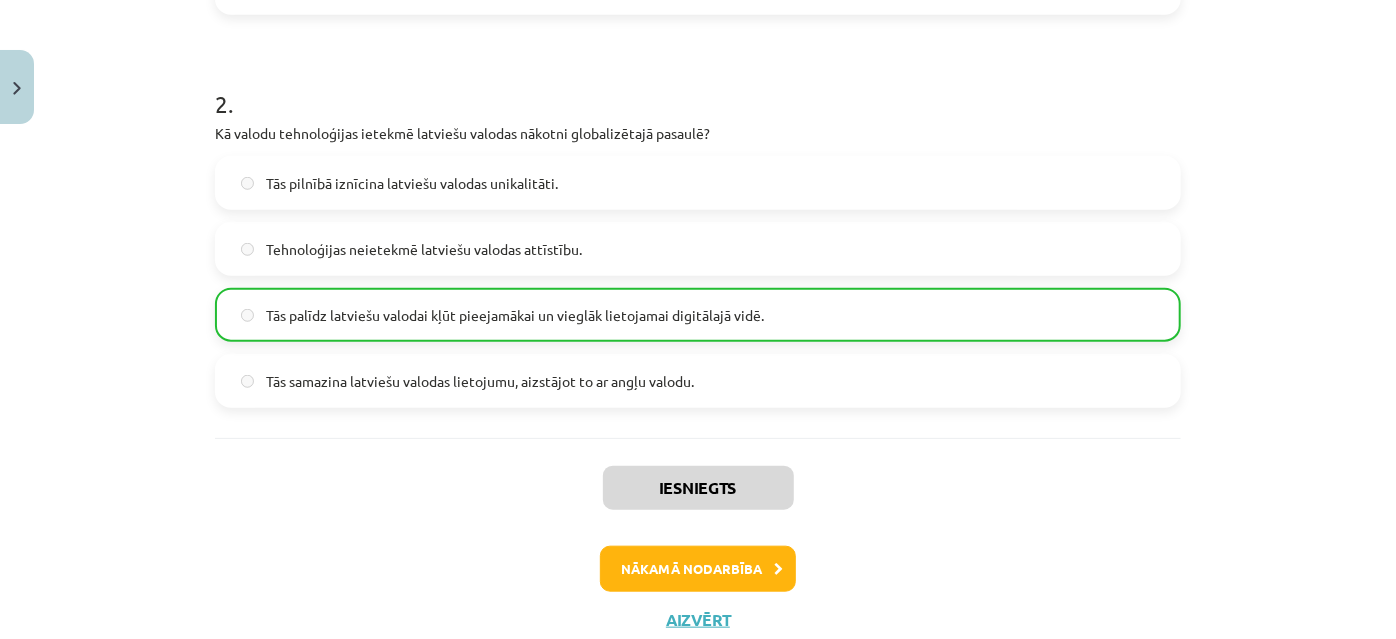 scroll, scrollTop: 0, scrollLeft: 0, axis: both 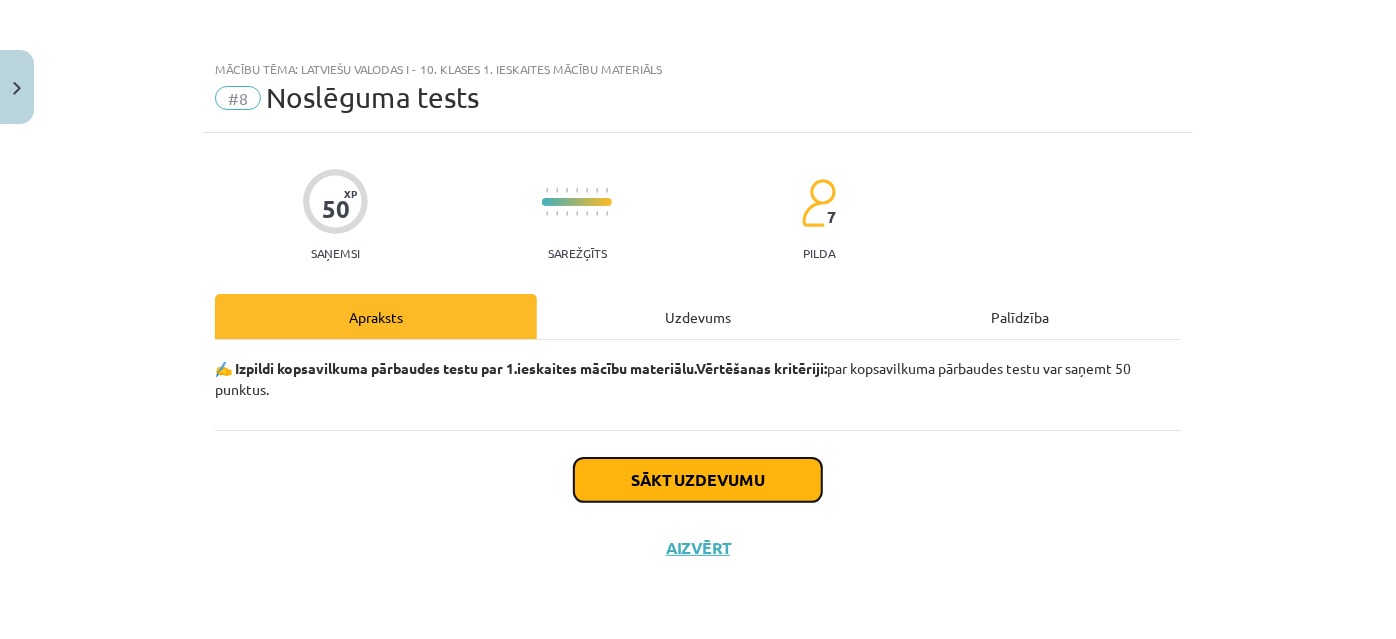 click on "Sākt uzdevumu" 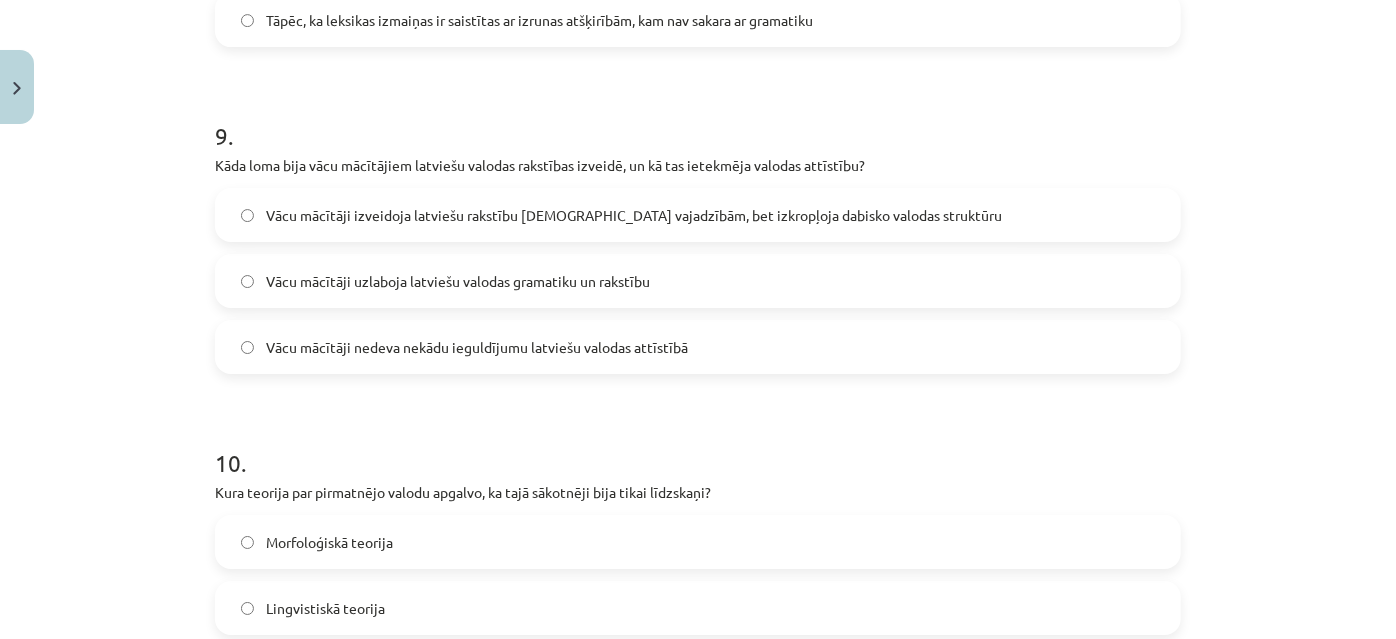 scroll, scrollTop: 3636, scrollLeft: 0, axis: vertical 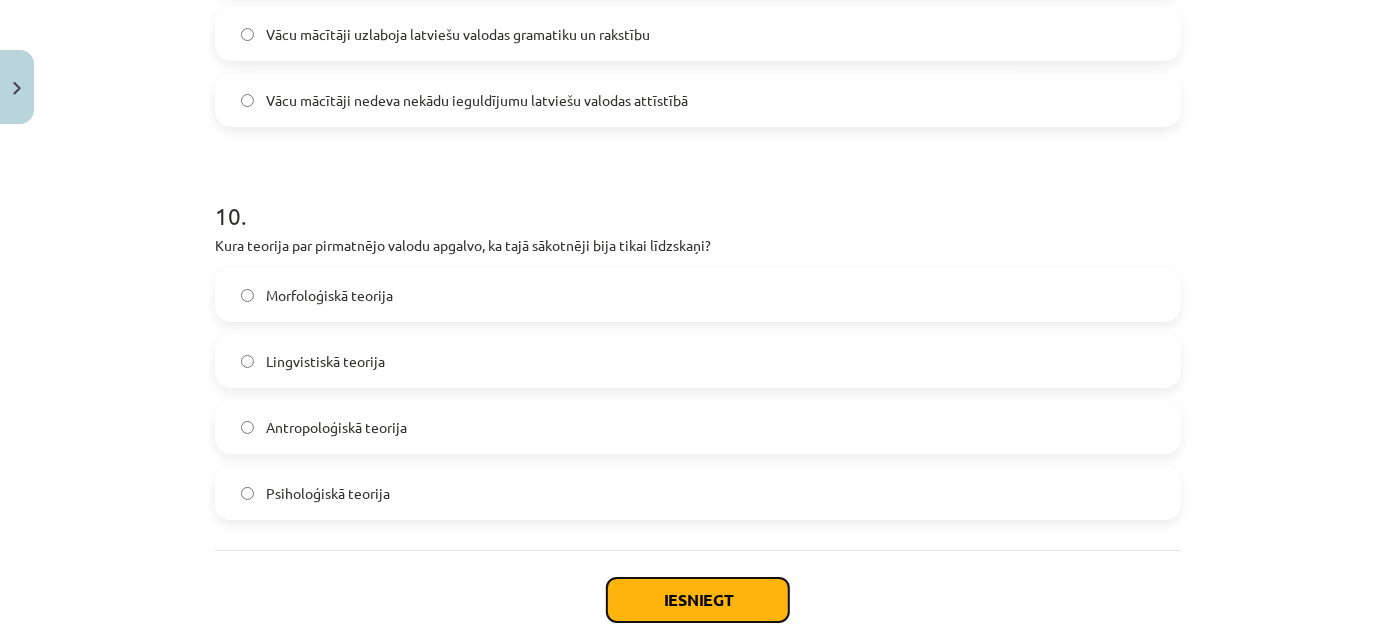 click on "Iesniegt" 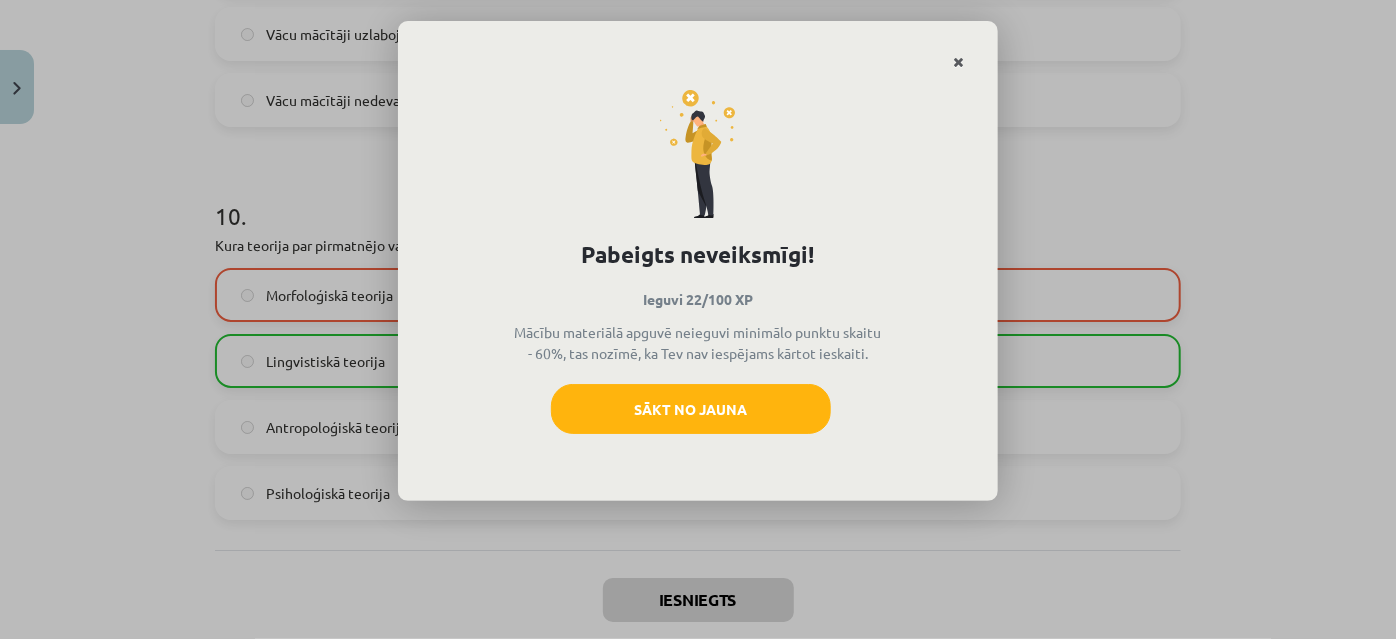click 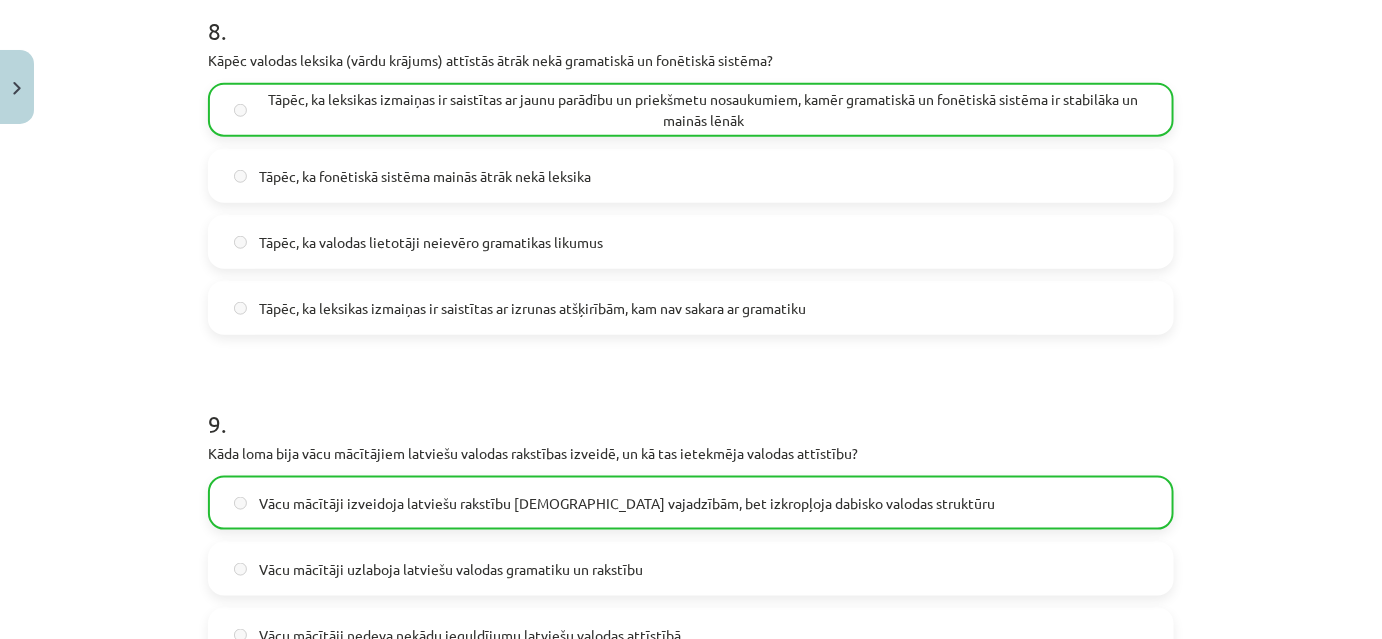 scroll, scrollTop: 2909, scrollLeft: 0, axis: vertical 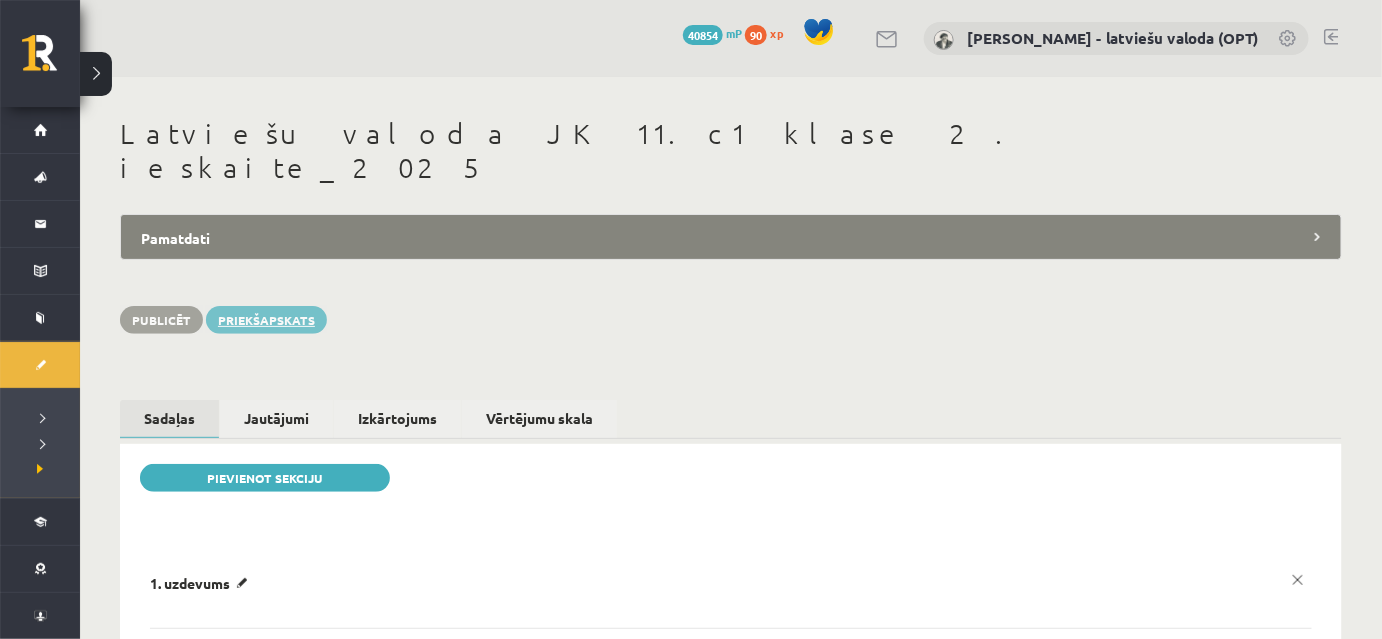 click on "Priekšapskats" at bounding box center (266, 320) 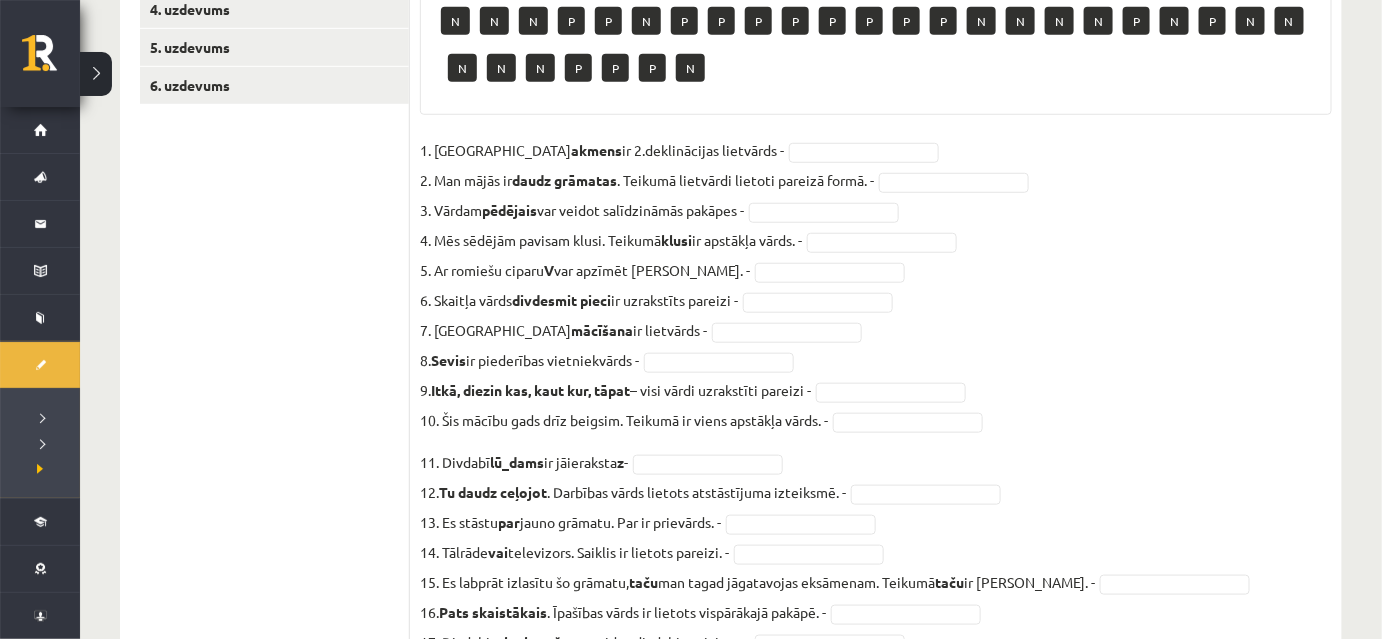 scroll, scrollTop: 83, scrollLeft: 0, axis: vertical 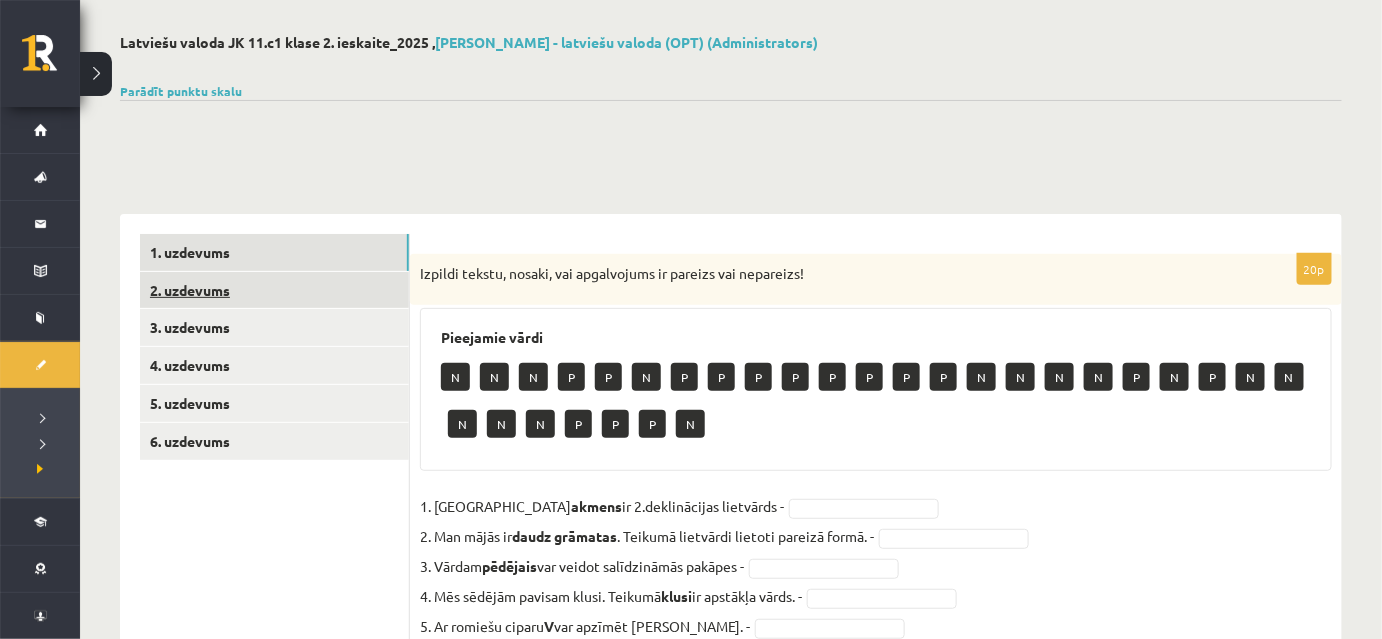 click on "2. uzdevums" at bounding box center (274, 290) 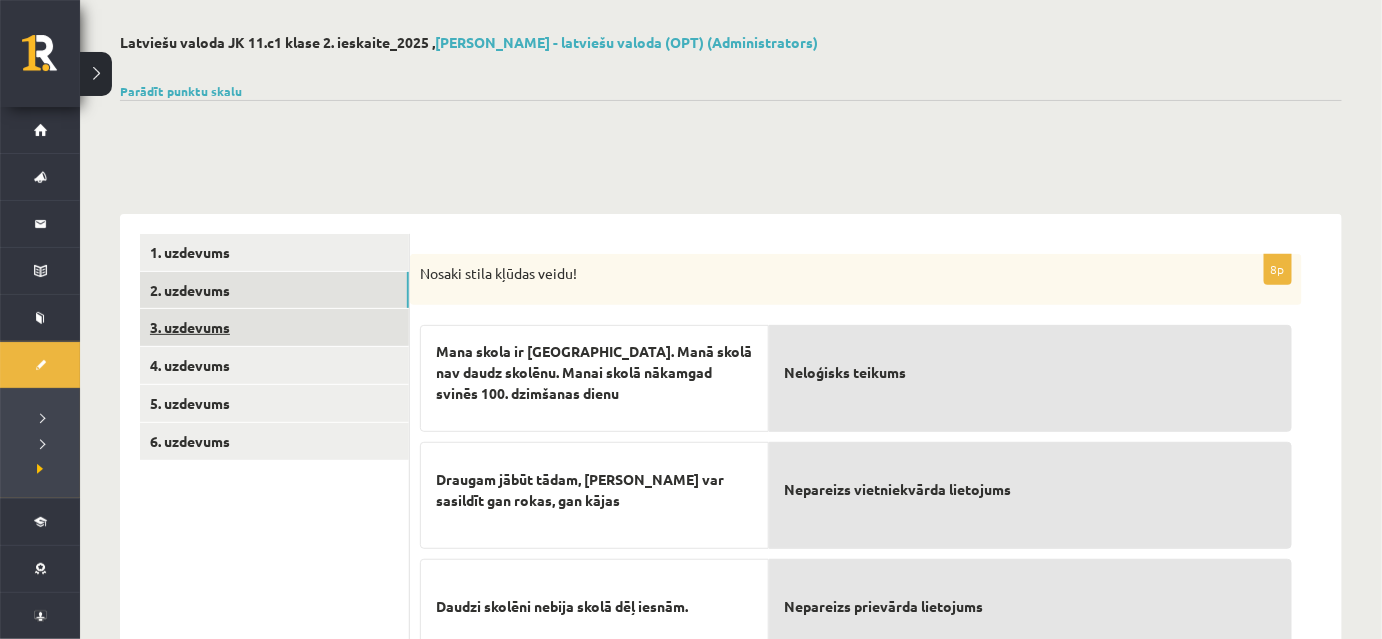 click on "3. uzdevums" at bounding box center [274, 327] 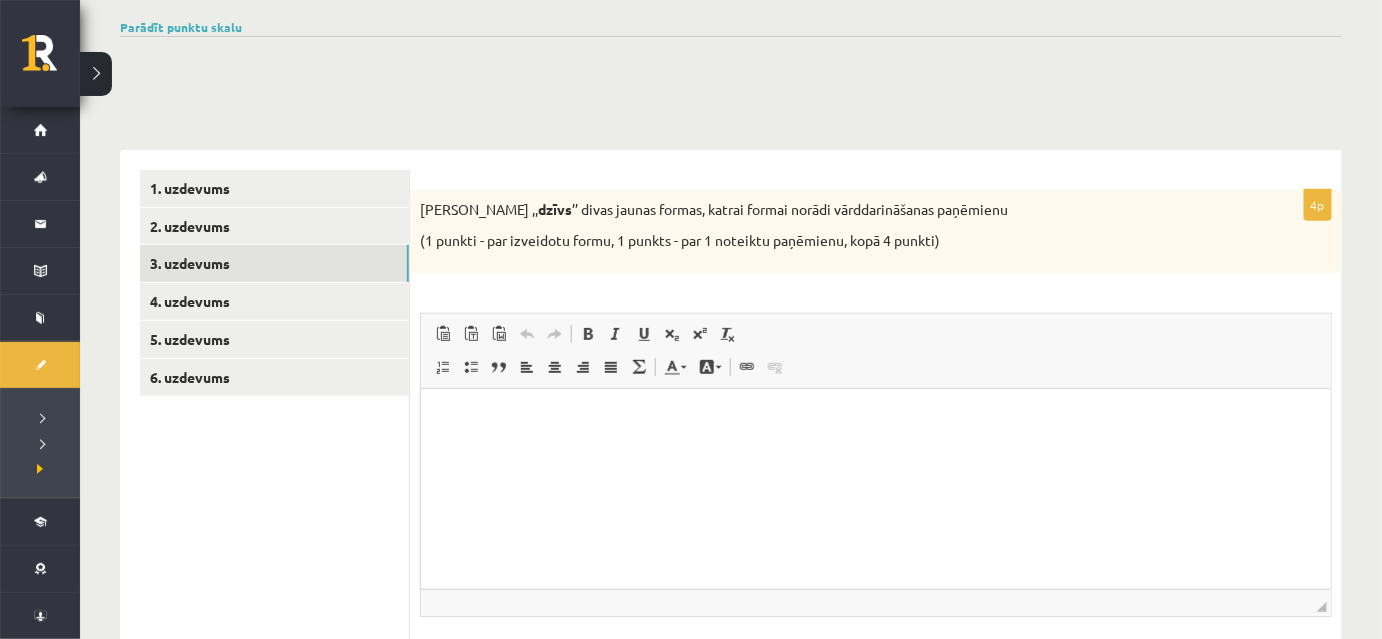 scroll, scrollTop: 23, scrollLeft: 0, axis: vertical 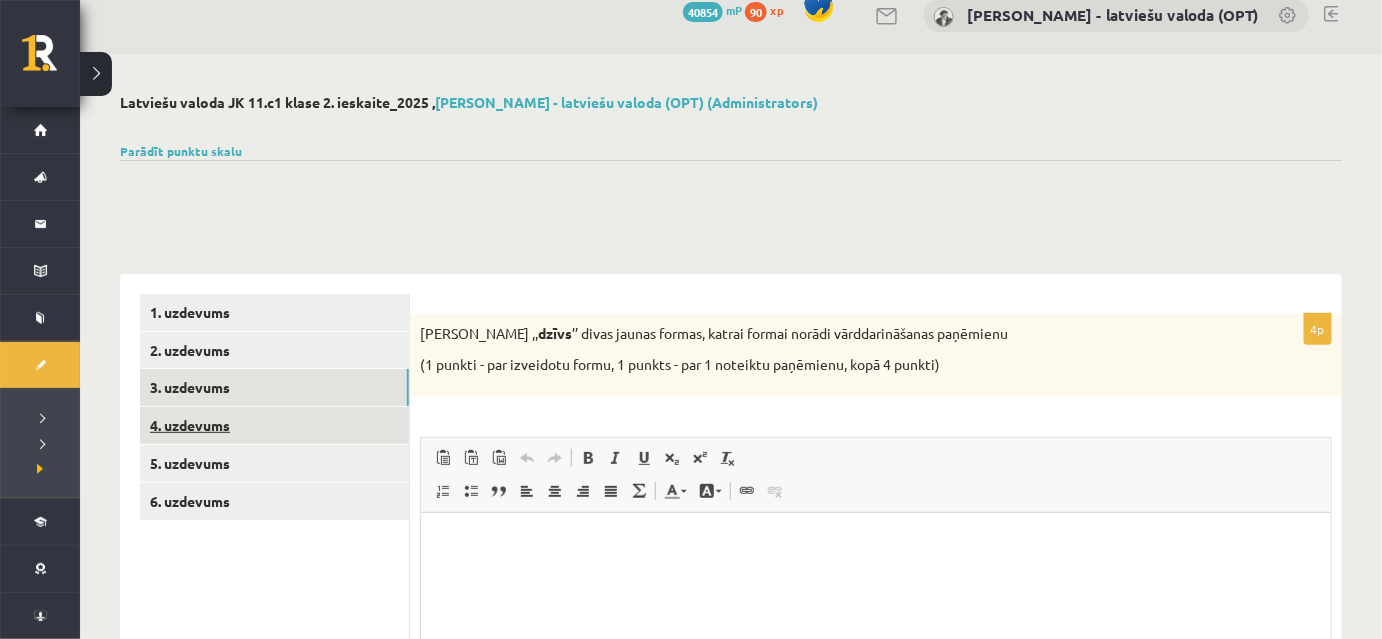 click on "4. uzdevums" at bounding box center [274, 425] 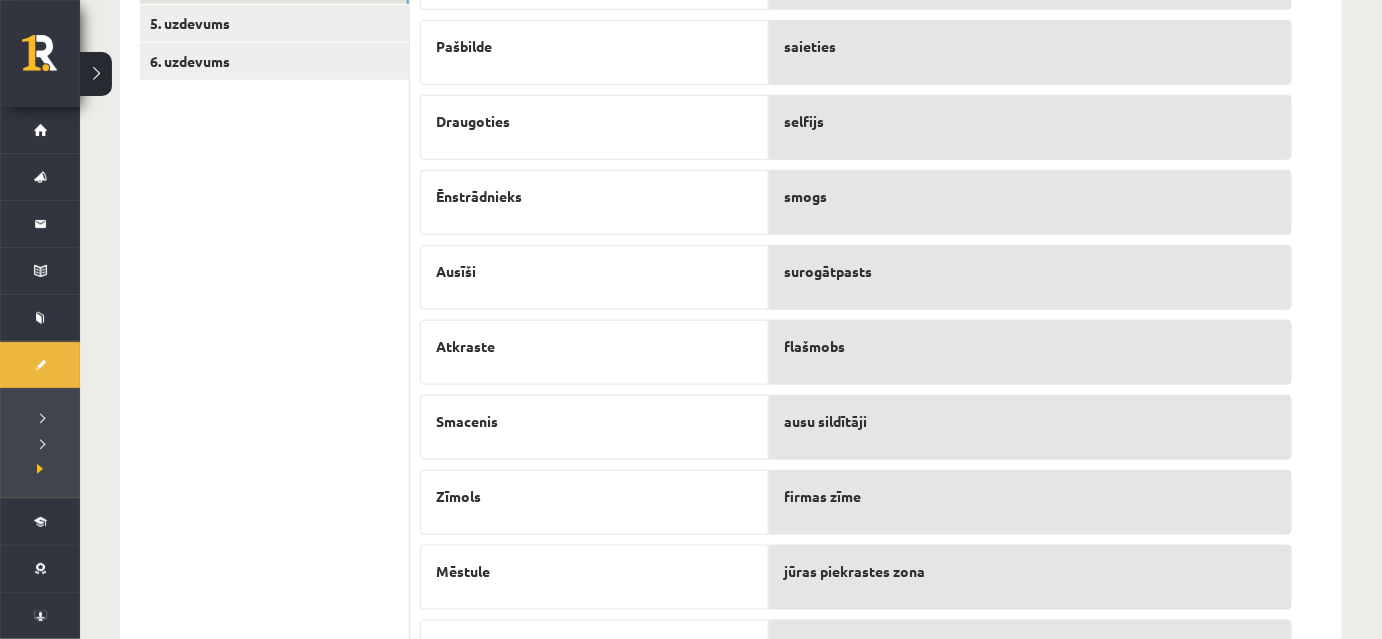 scroll, scrollTop: 393, scrollLeft: 0, axis: vertical 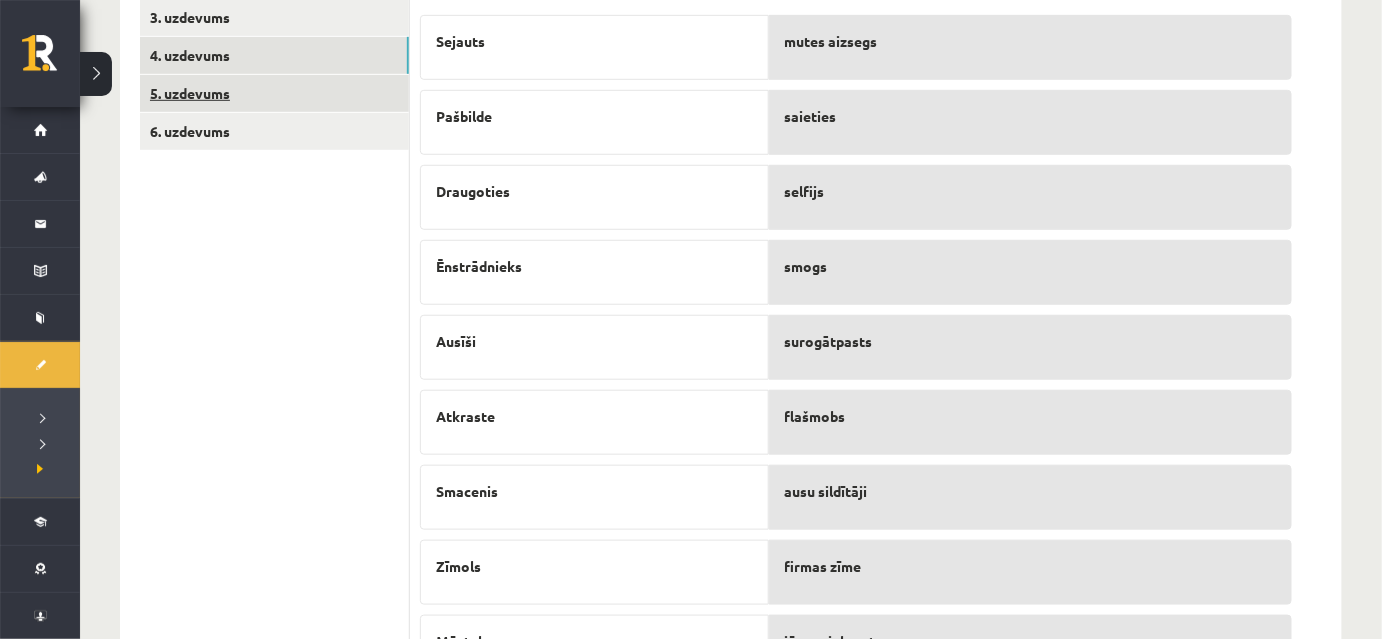 click on "5. uzdevums" at bounding box center (274, 93) 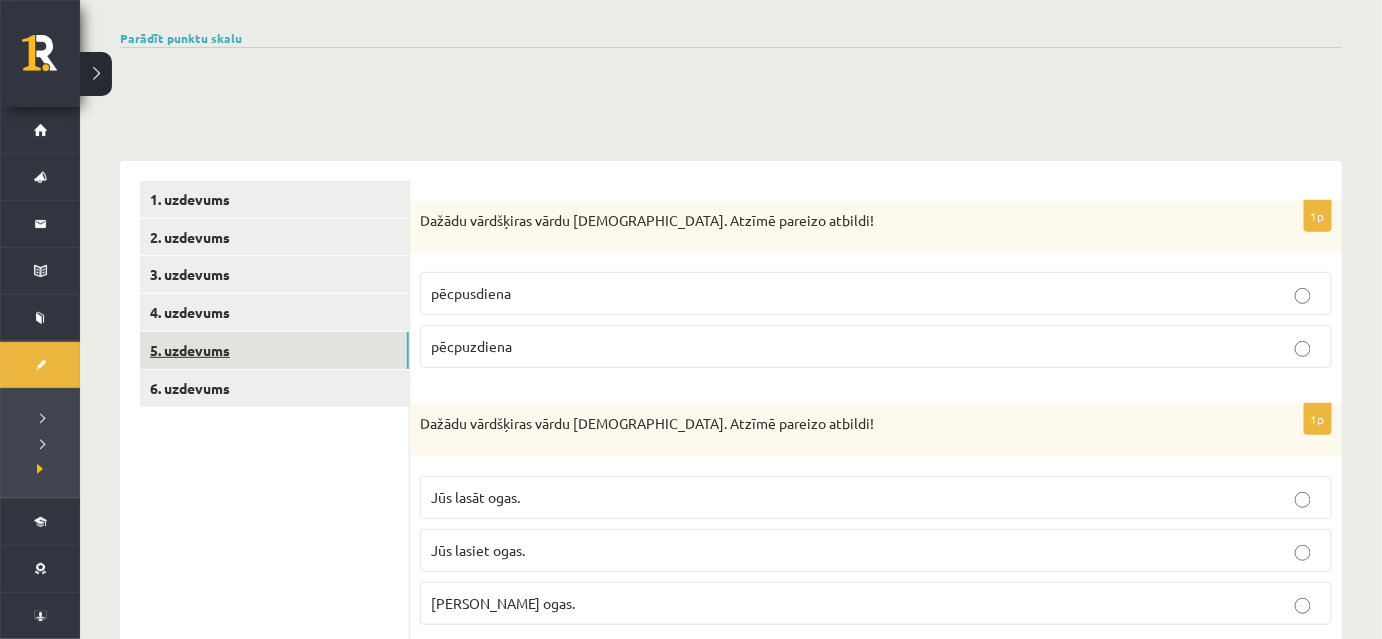 scroll, scrollTop: 272, scrollLeft: 0, axis: vertical 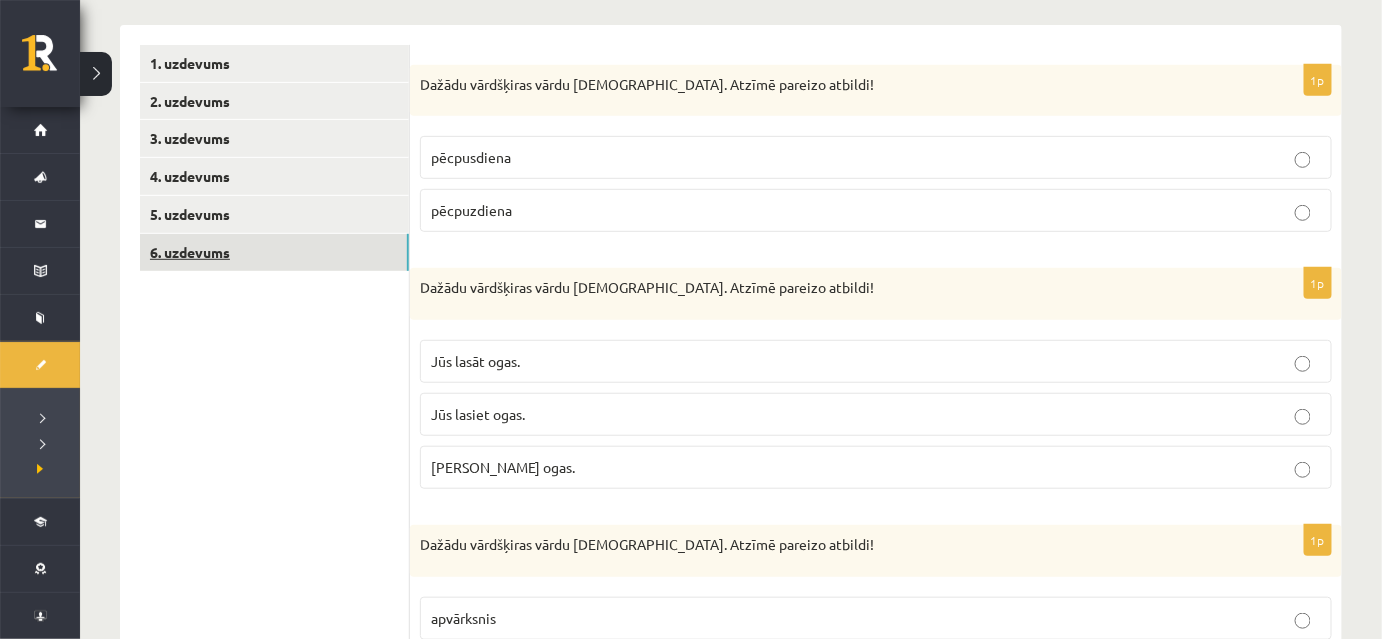 click on "6. uzdevums" at bounding box center (274, 252) 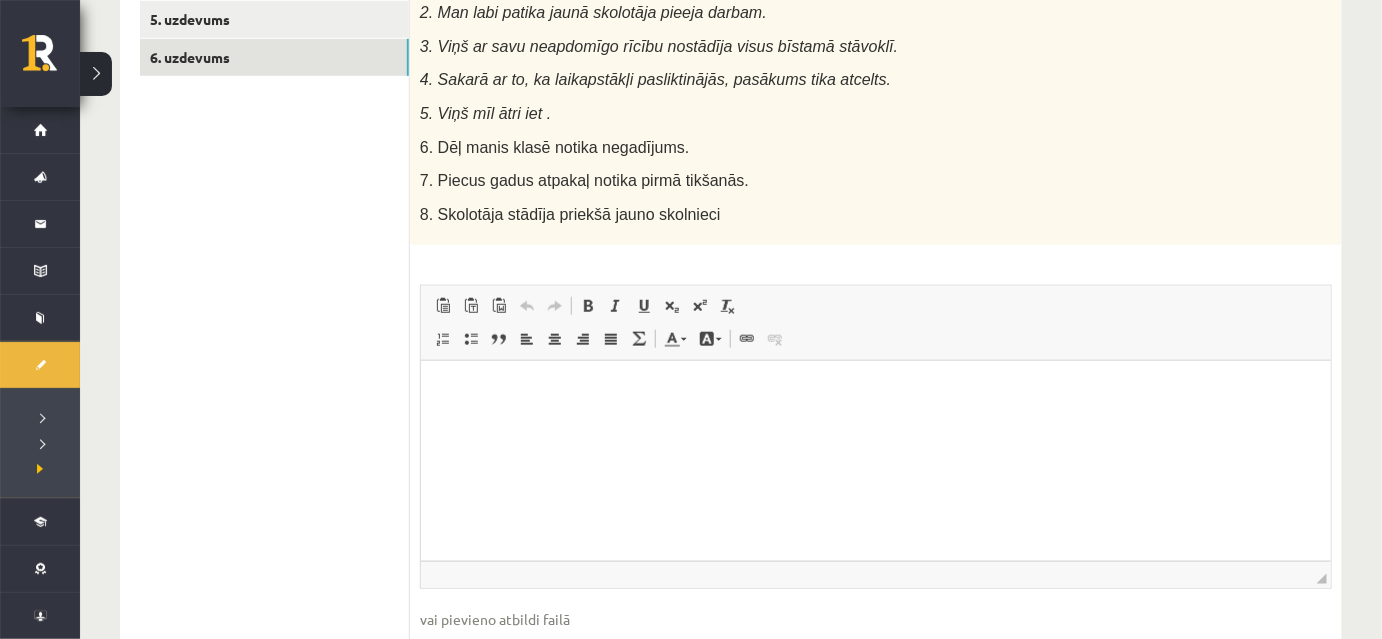 scroll, scrollTop: 472, scrollLeft: 0, axis: vertical 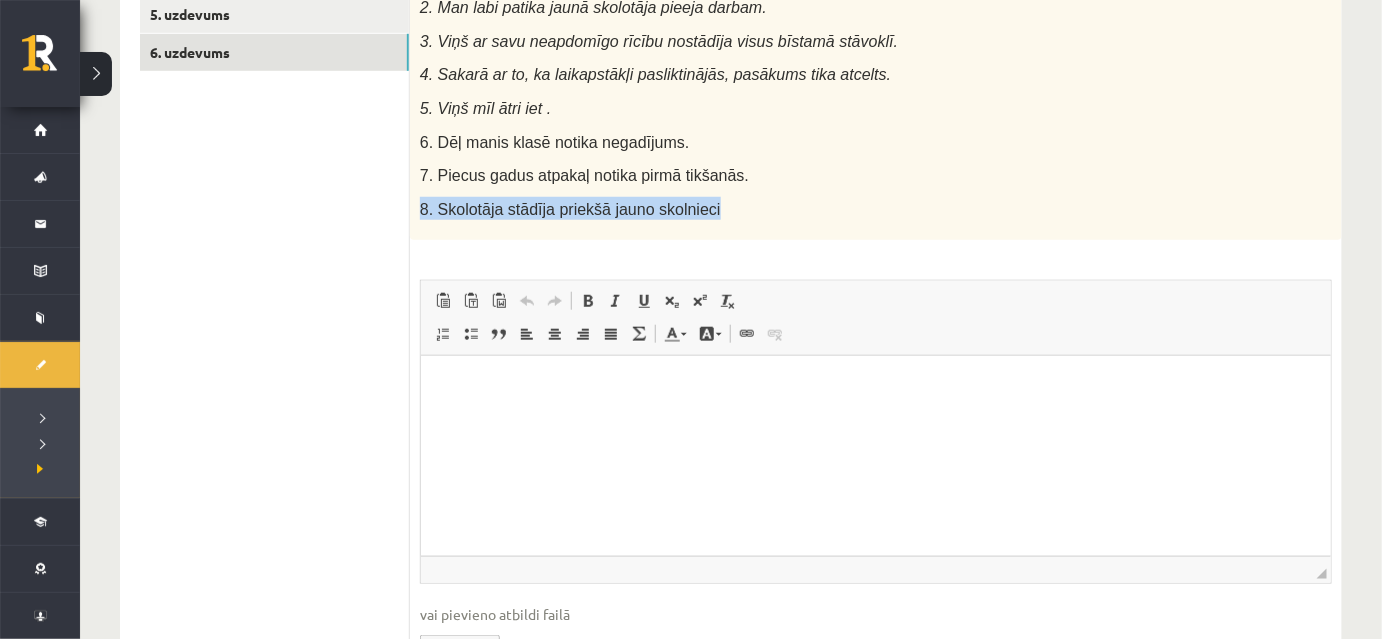 drag, startPoint x: 418, startPoint y: 183, endPoint x: 739, endPoint y: 207, distance: 321.89594 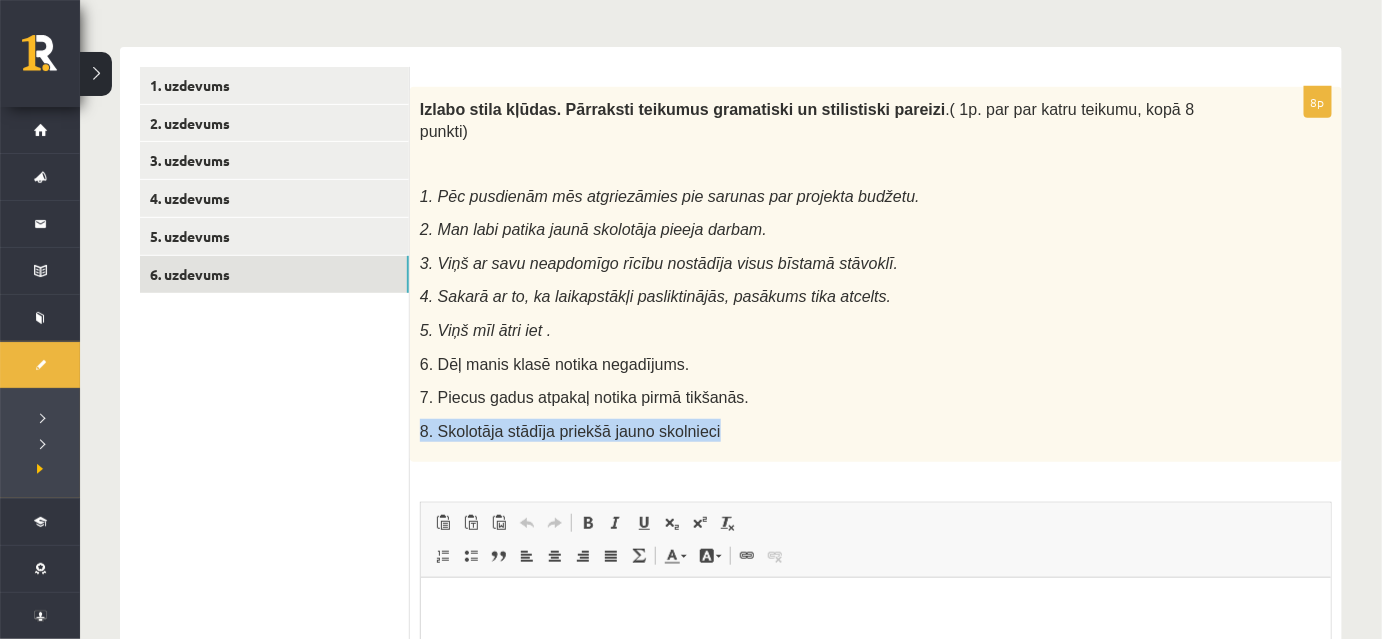 scroll, scrollTop: 200, scrollLeft: 0, axis: vertical 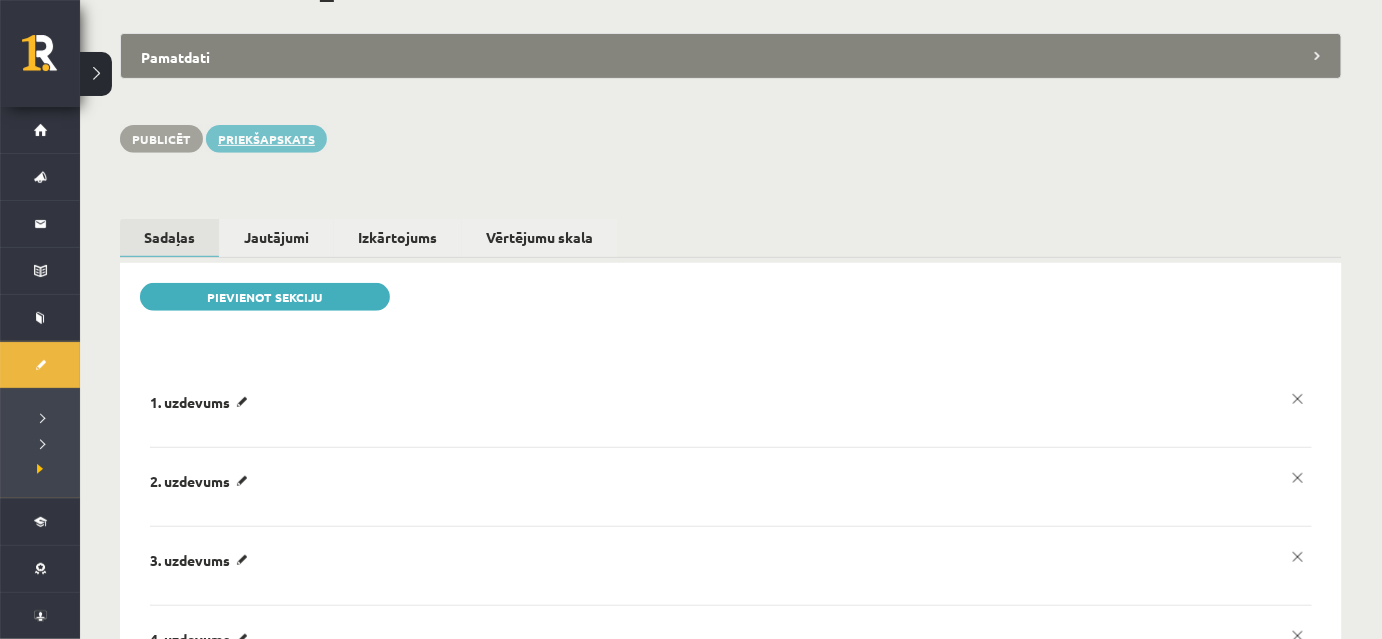 click on "Priekšapskats" at bounding box center (266, 139) 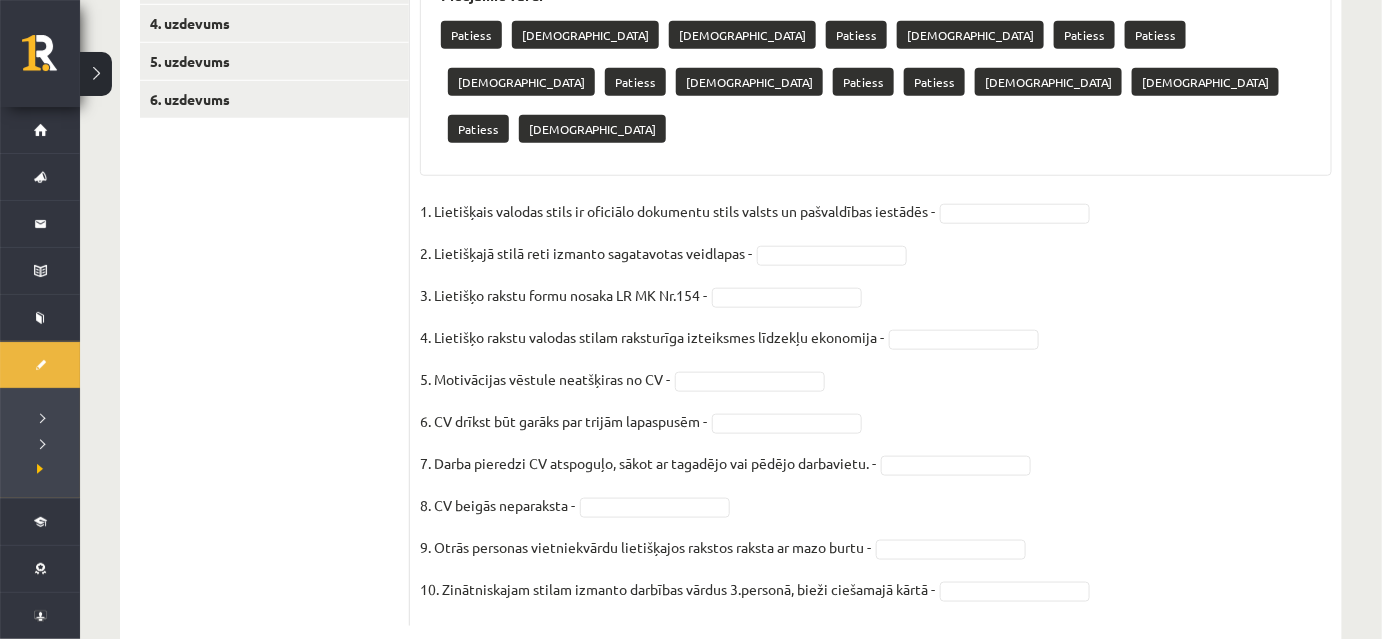 scroll, scrollTop: 78, scrollLeft: 0, axis: vertical 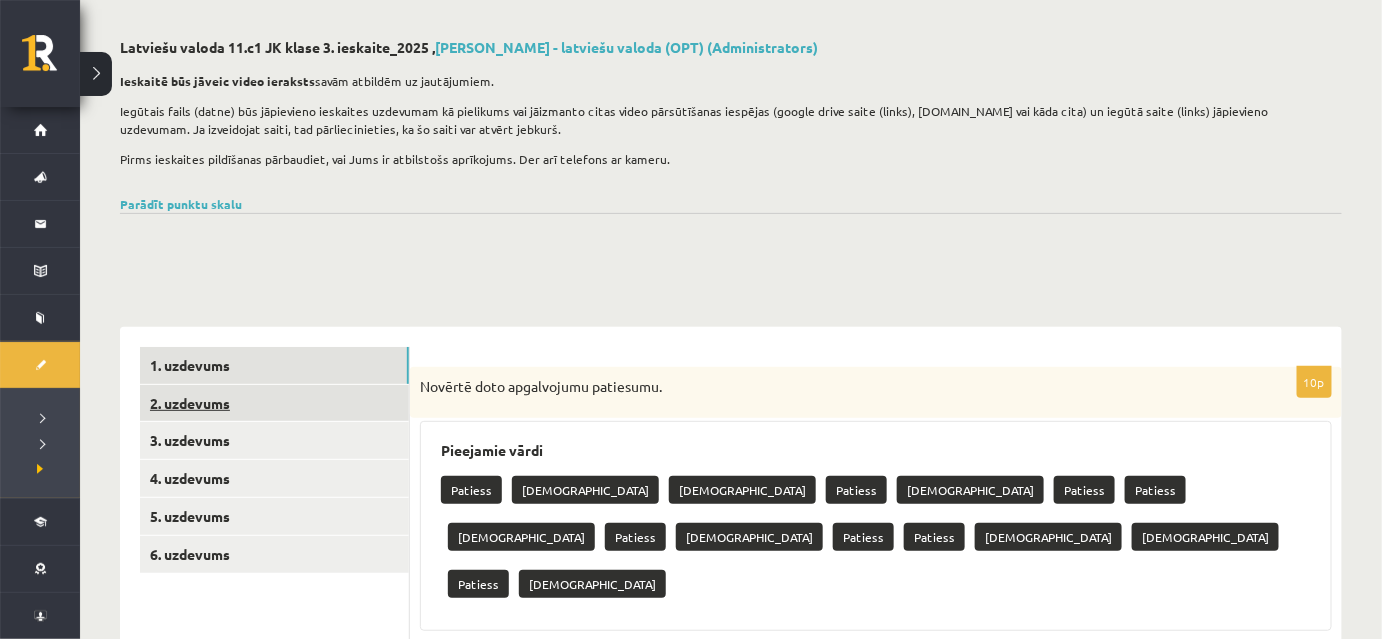 click on "2. uzdevums" at bounding box center [274, 403] 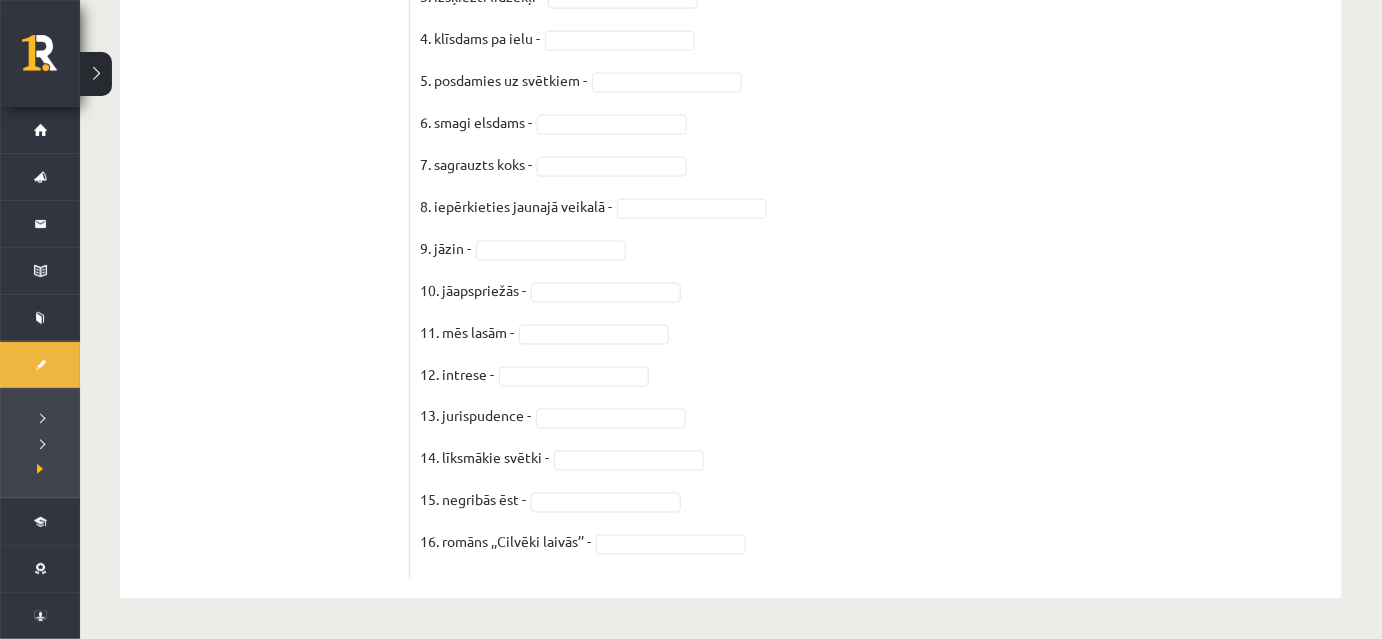 scroll, scrollTop: 325, scrollLeft: 0, axis: vertical 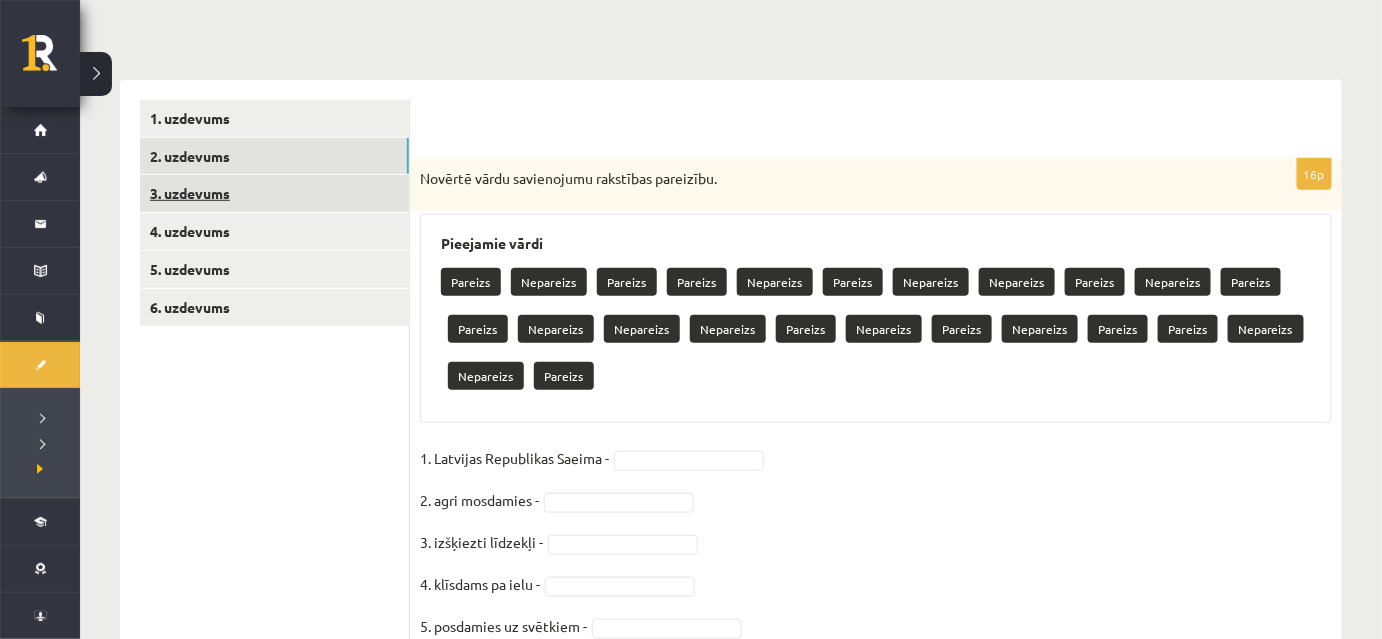 click on "3. uzdevums" at bounding box center (274, 193) 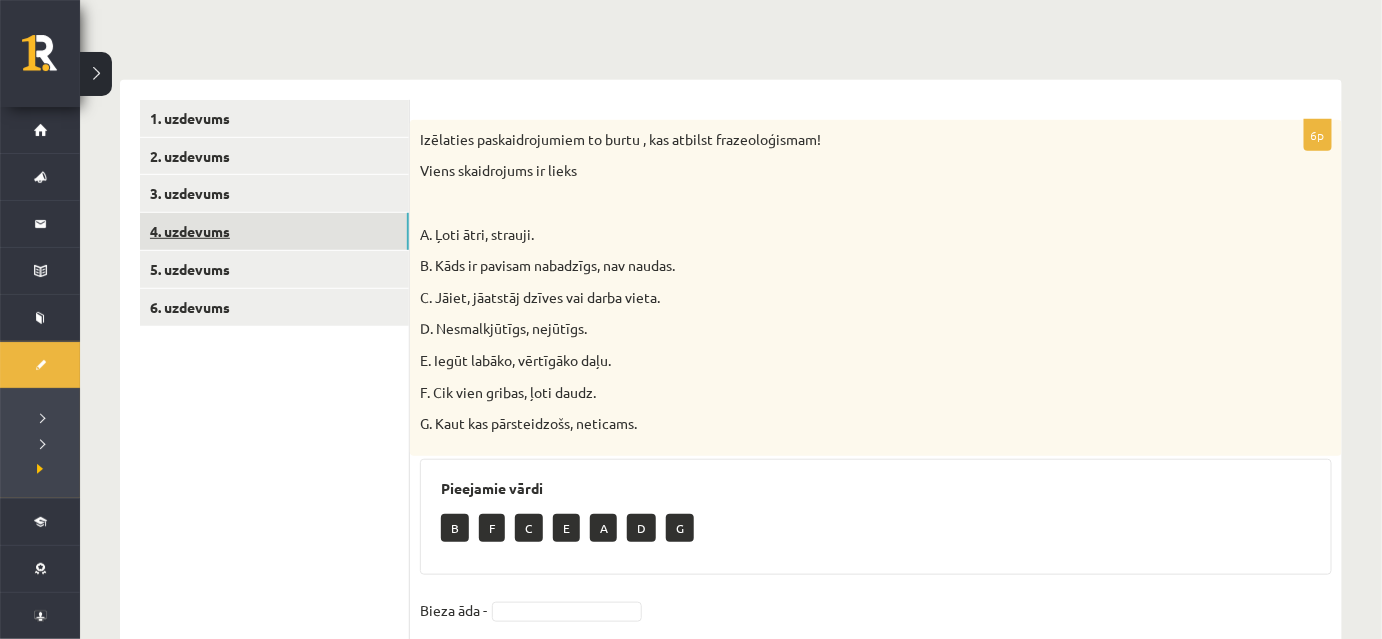 click on "4. uzdevums" at bounding box center [274, 231] 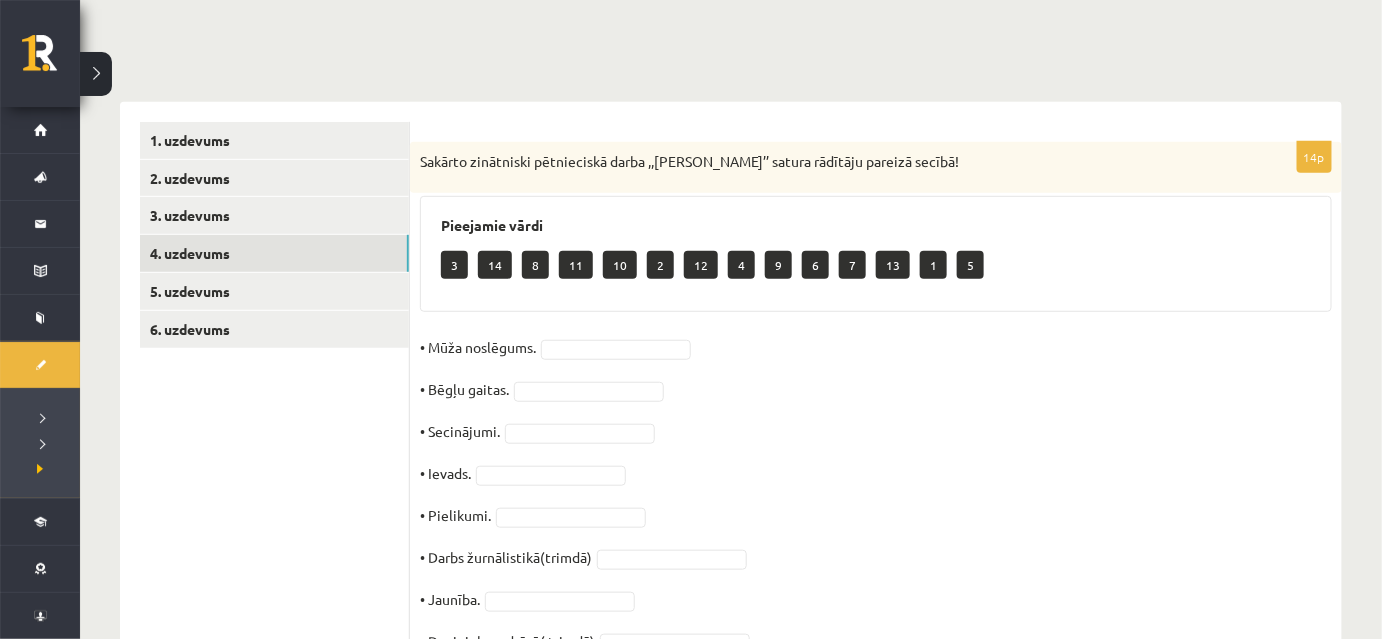 scroll, scrollTop: 290, scrollLeft: 0, axis: vertical 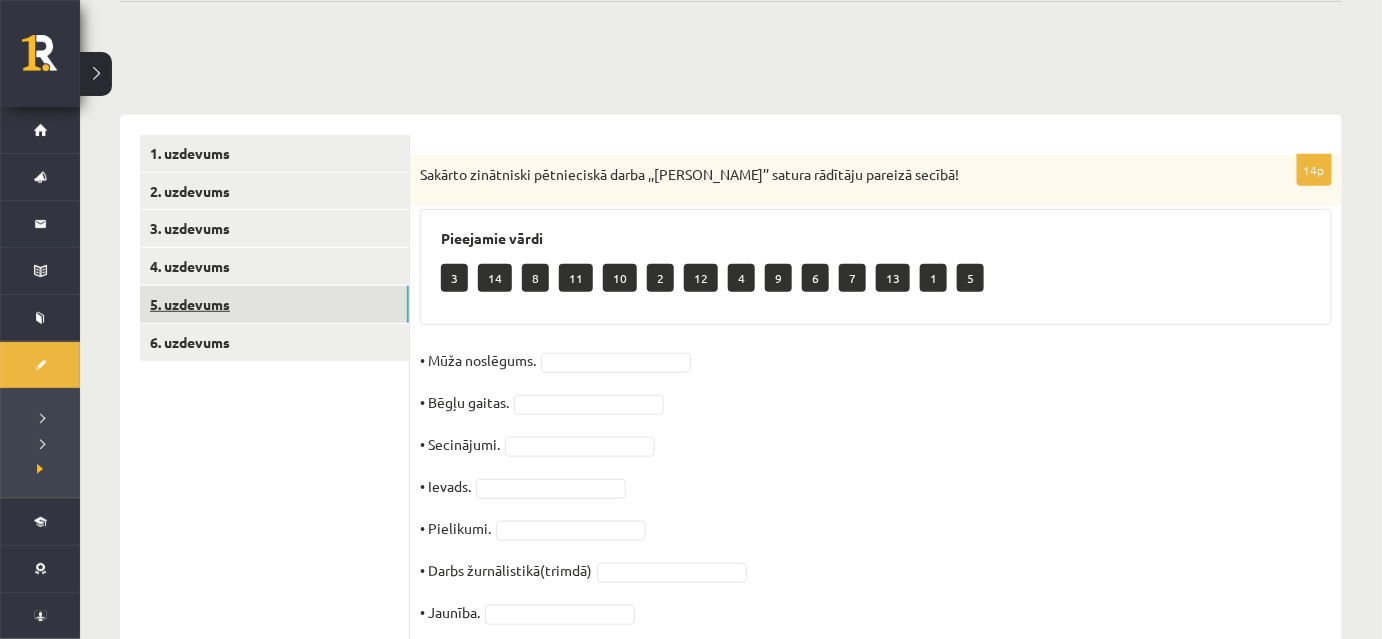click on "5. uzdevums" at bounding box center (274, 304) 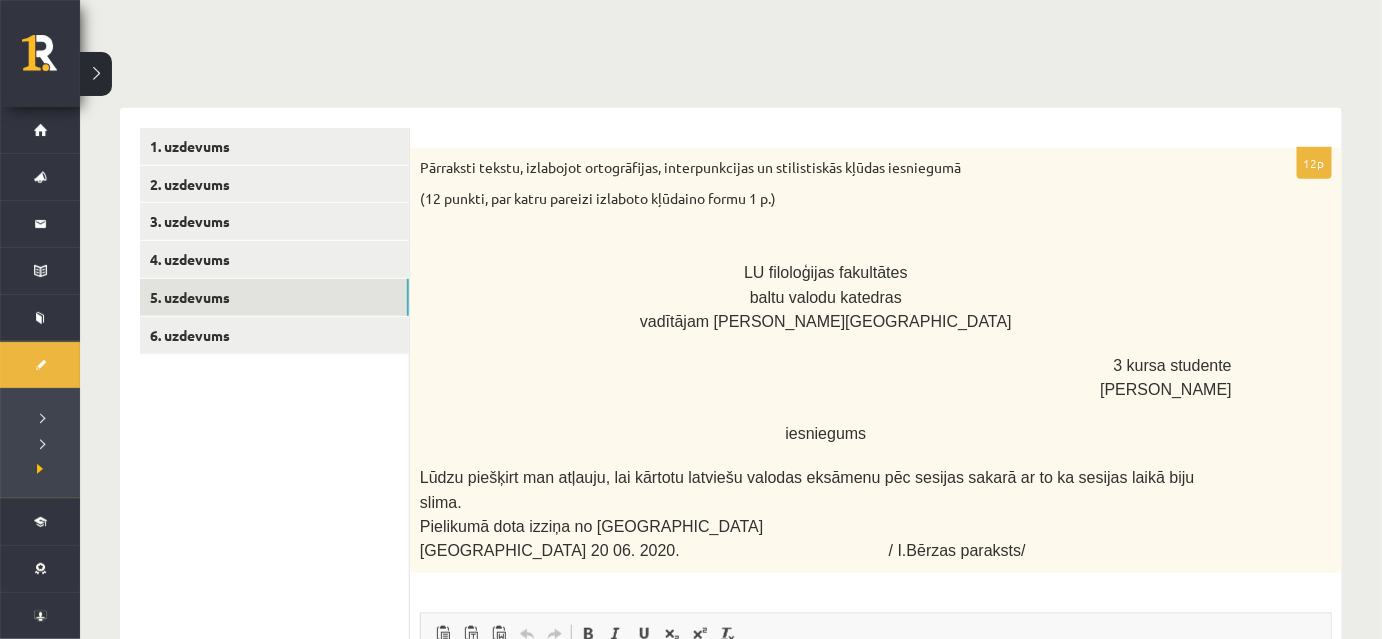 scroll, scrollTop: 329, scrollLeft: 0, axis: vertical 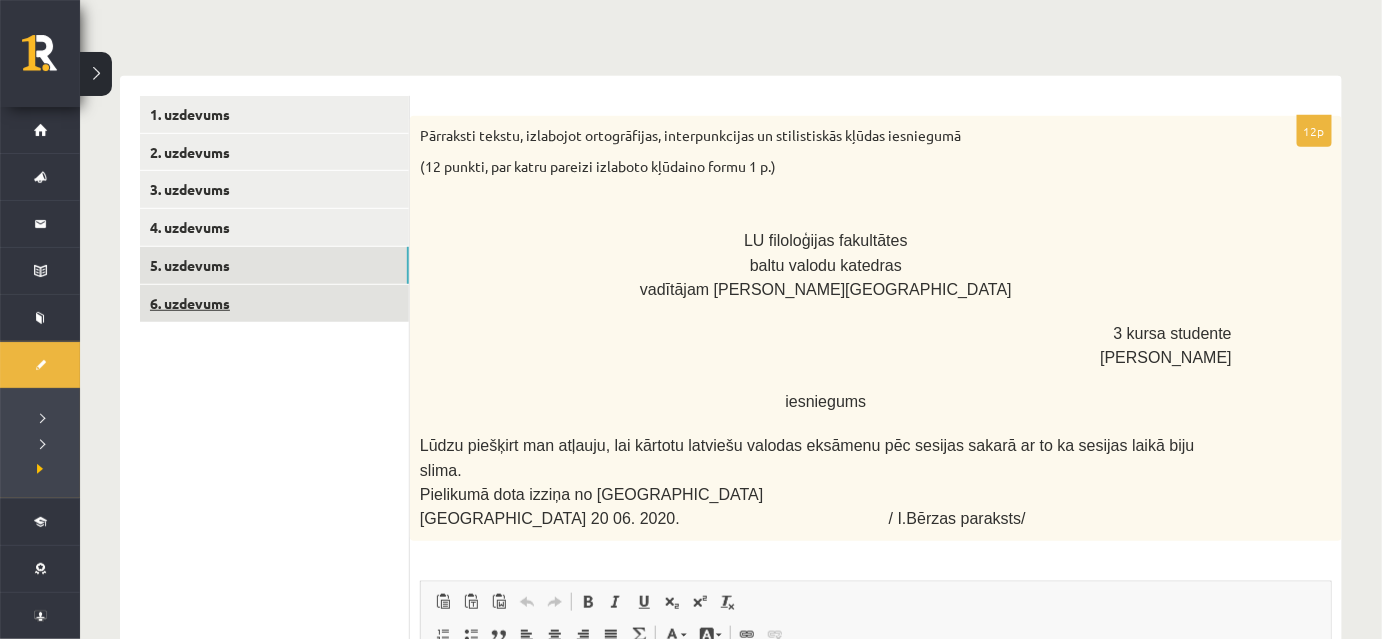 click on "6. uzdevums" at bounding box center (274, 303) 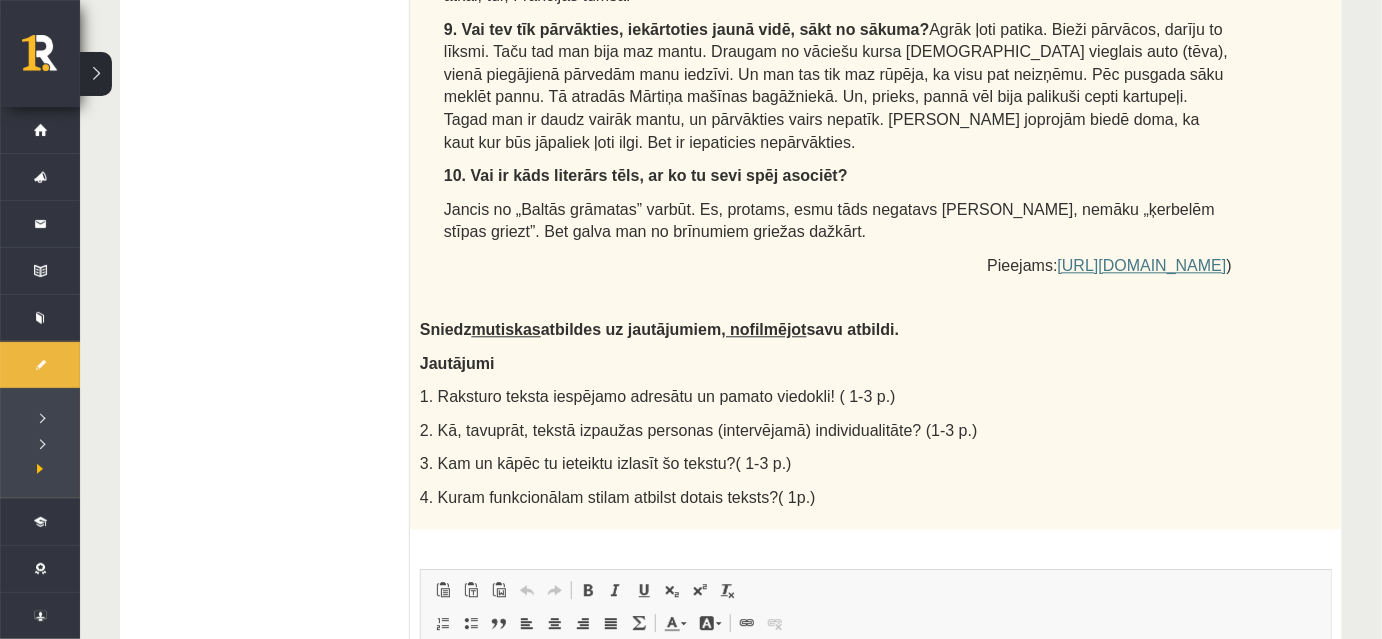 scroll, scrollTop: 1312, scrollLeft: 0, axis: vertical 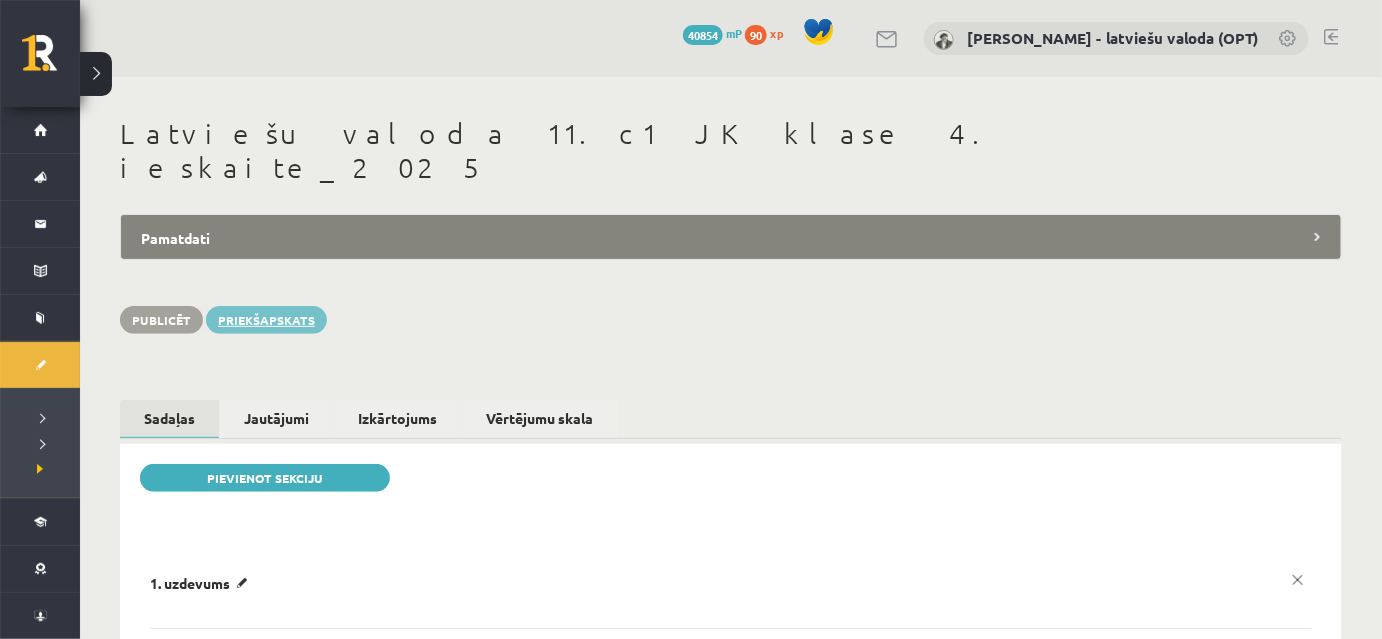 click on "Priekšapskats" at bounding box center [266, 320] 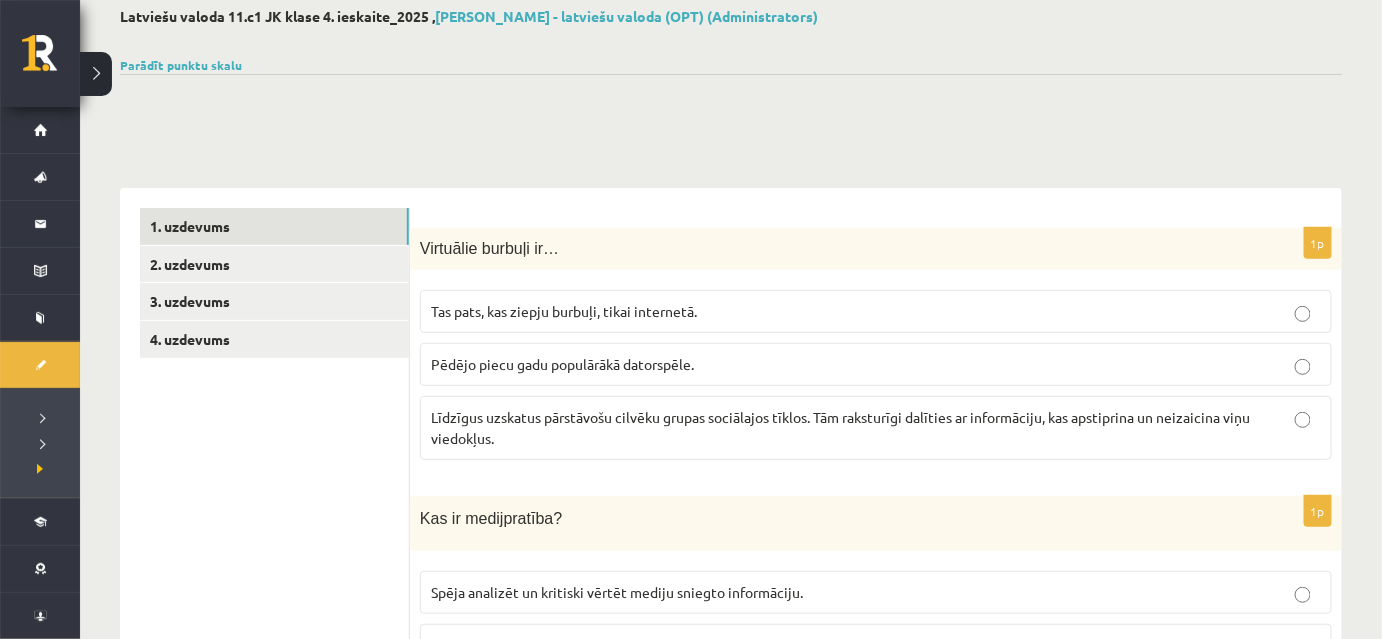 scroll, scrollTop: 0, scrollLeft: 0, axis: both 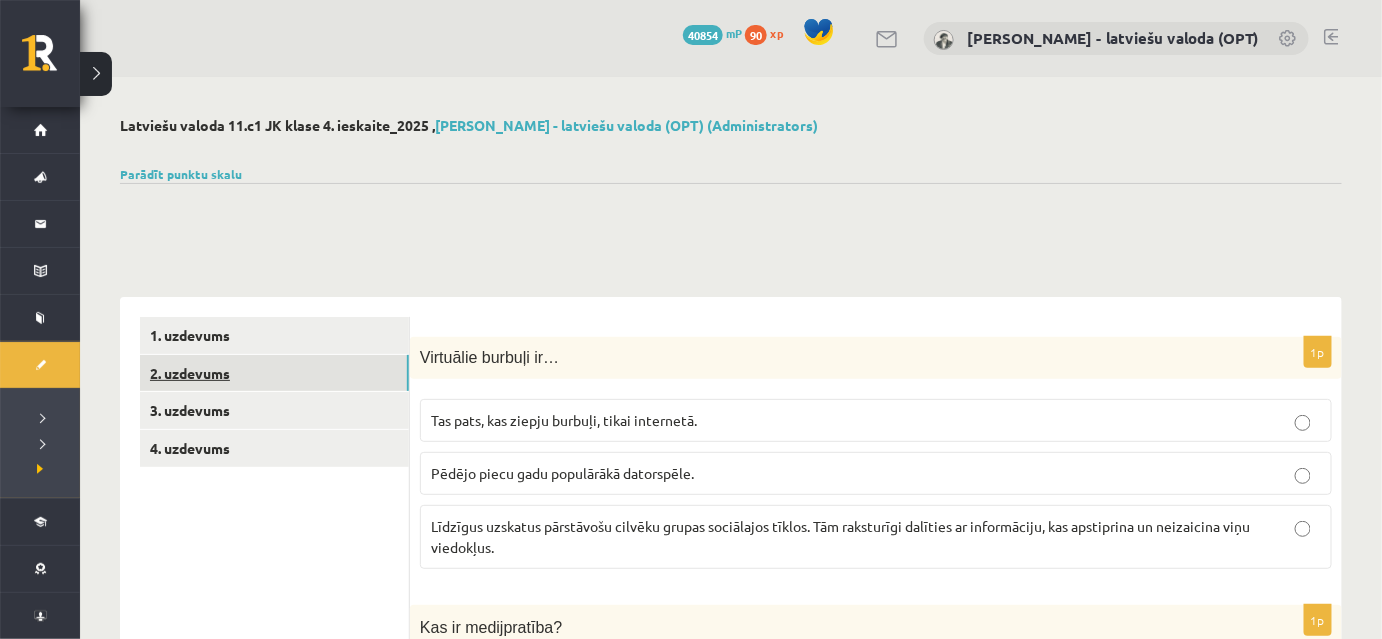 click on "2. uzdevums" at bounding box center (274, 373) 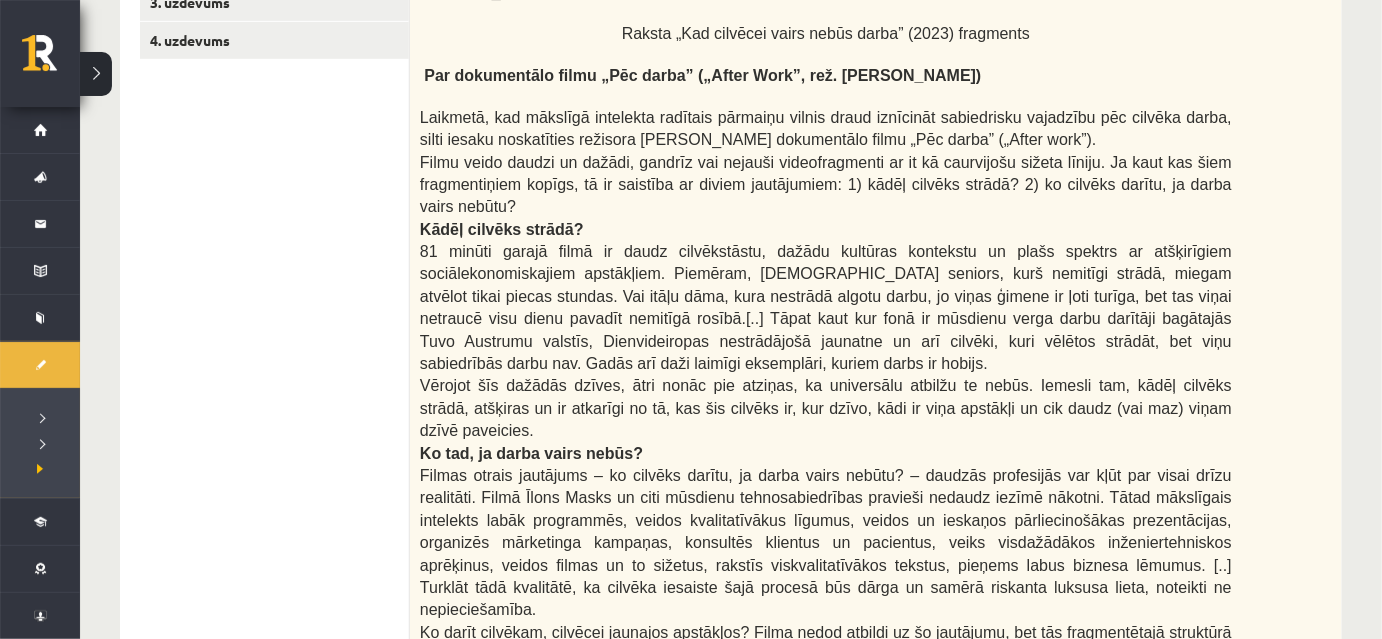 scroll, scrollTop: 226, scrollLeft: 0, axis: vertical 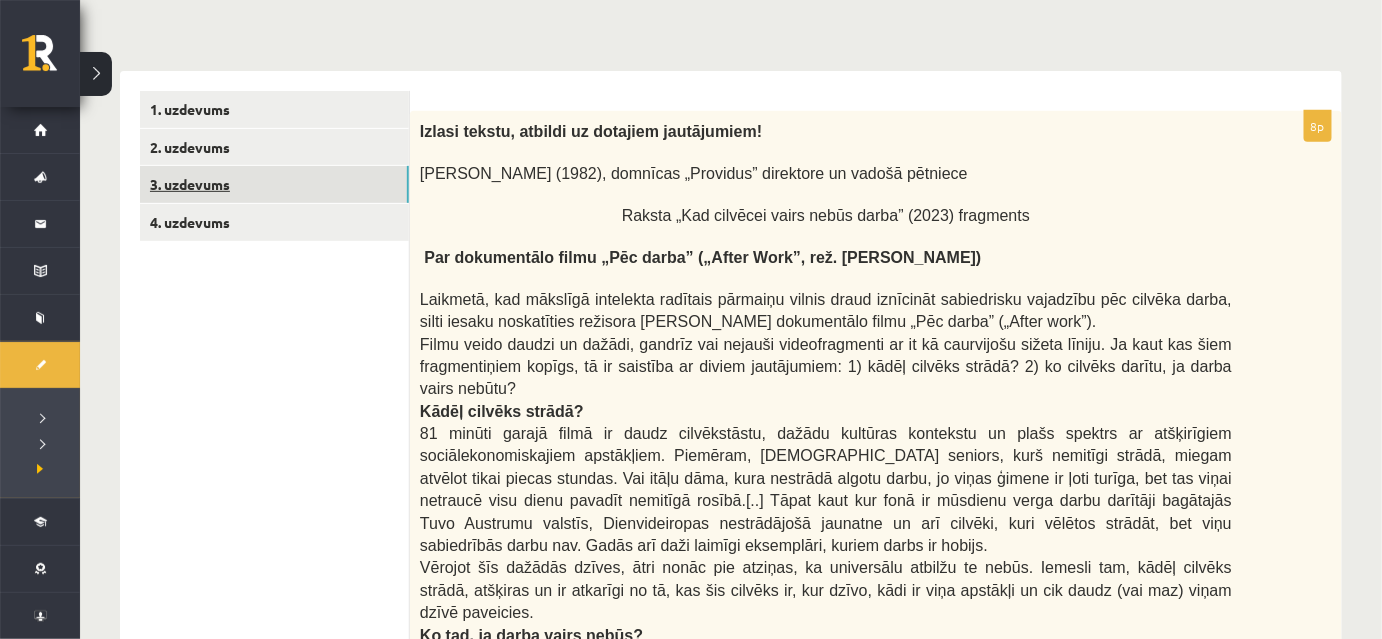 click on "3. uzdevums" at bounding box center (274, 184) 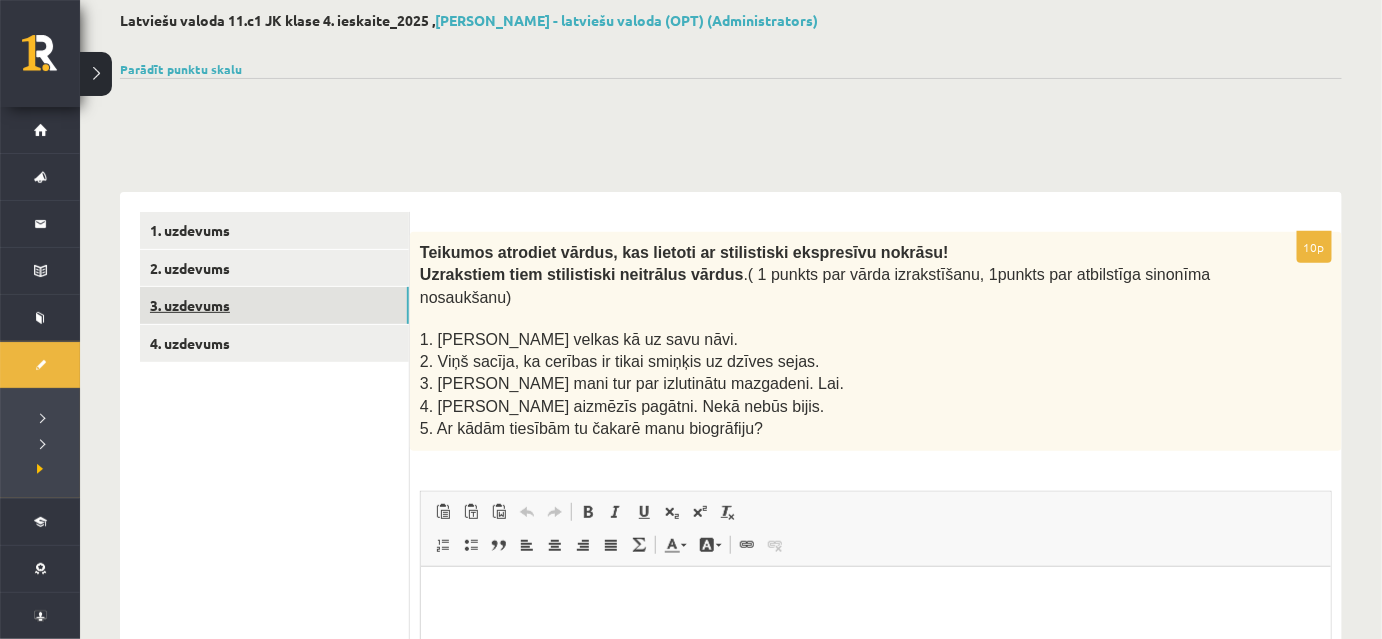 scroll, scrollTop: 136, scrollLeft: 0, axis: vertical 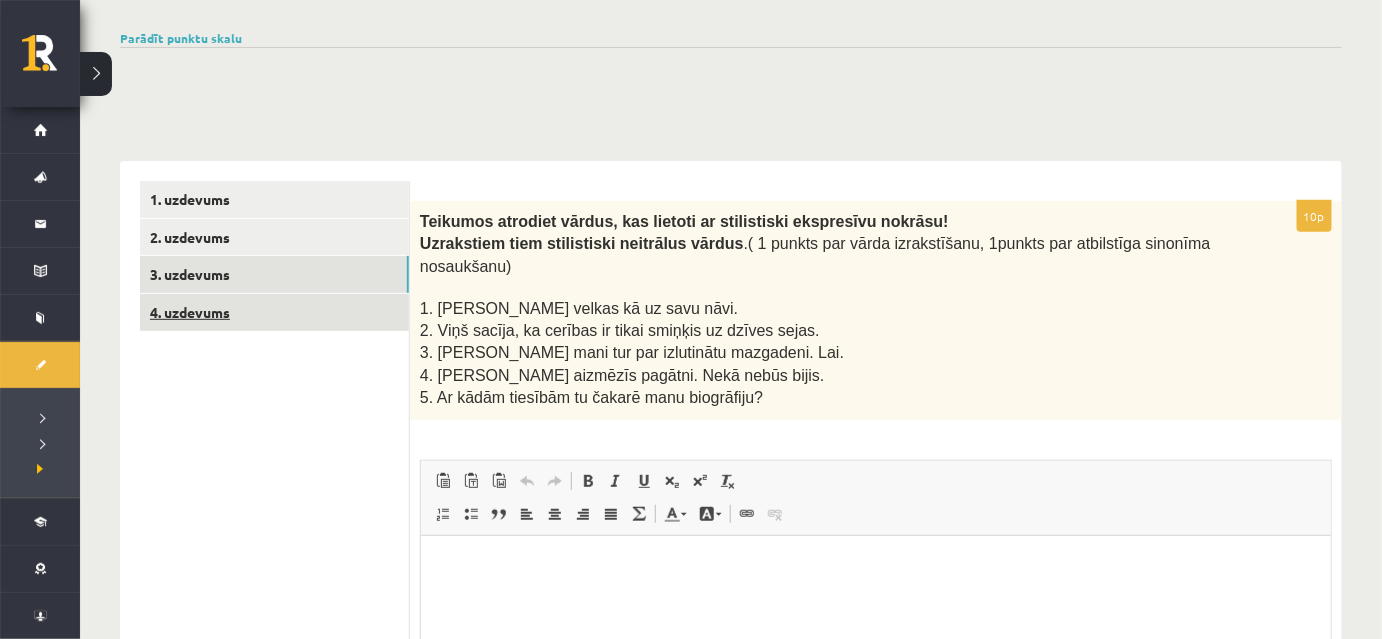 click on "4. uzdevums" at bounding box center (274, 312) 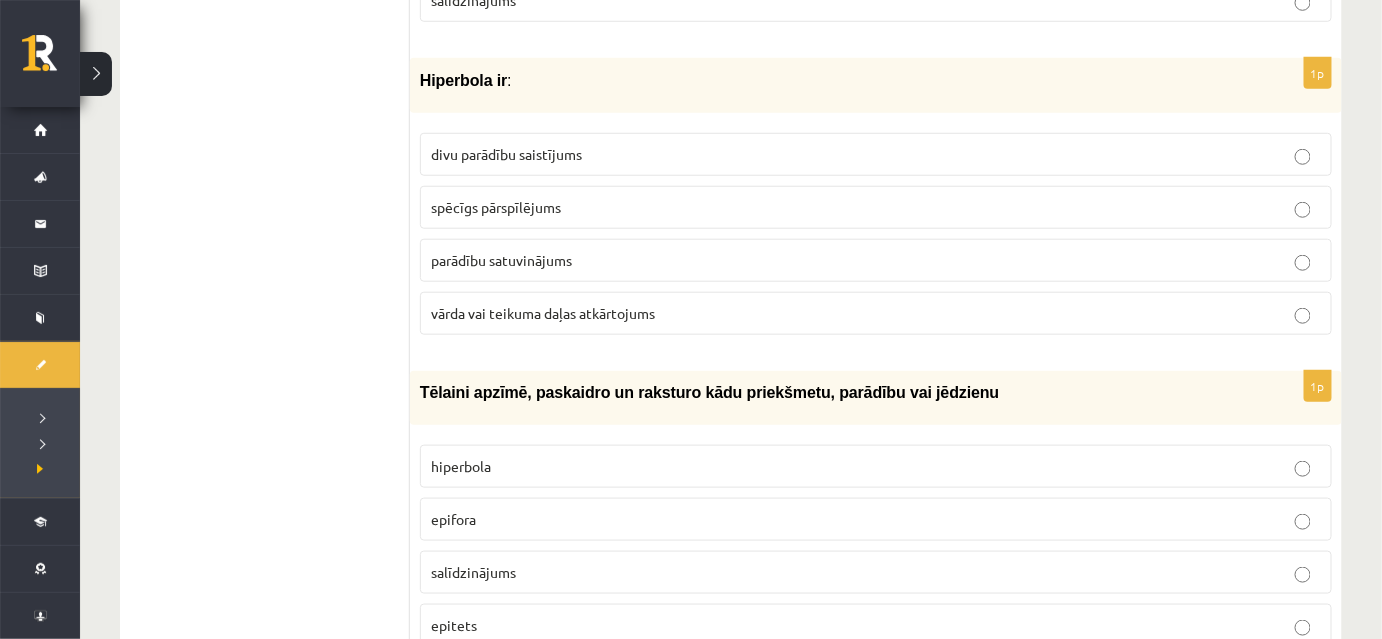 scroll, scrollTop: 5600, scrollLeft: 0, axis: vertical 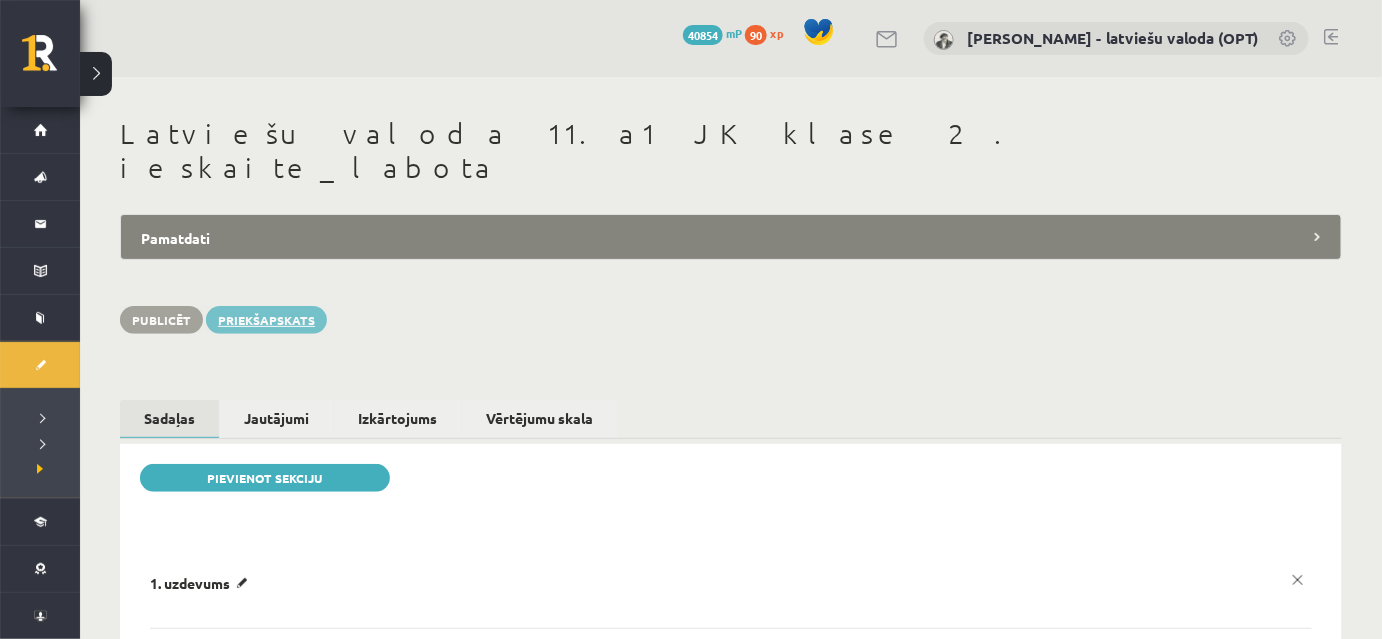 click on "Priekšapskats" at bounding box center (266, 320) 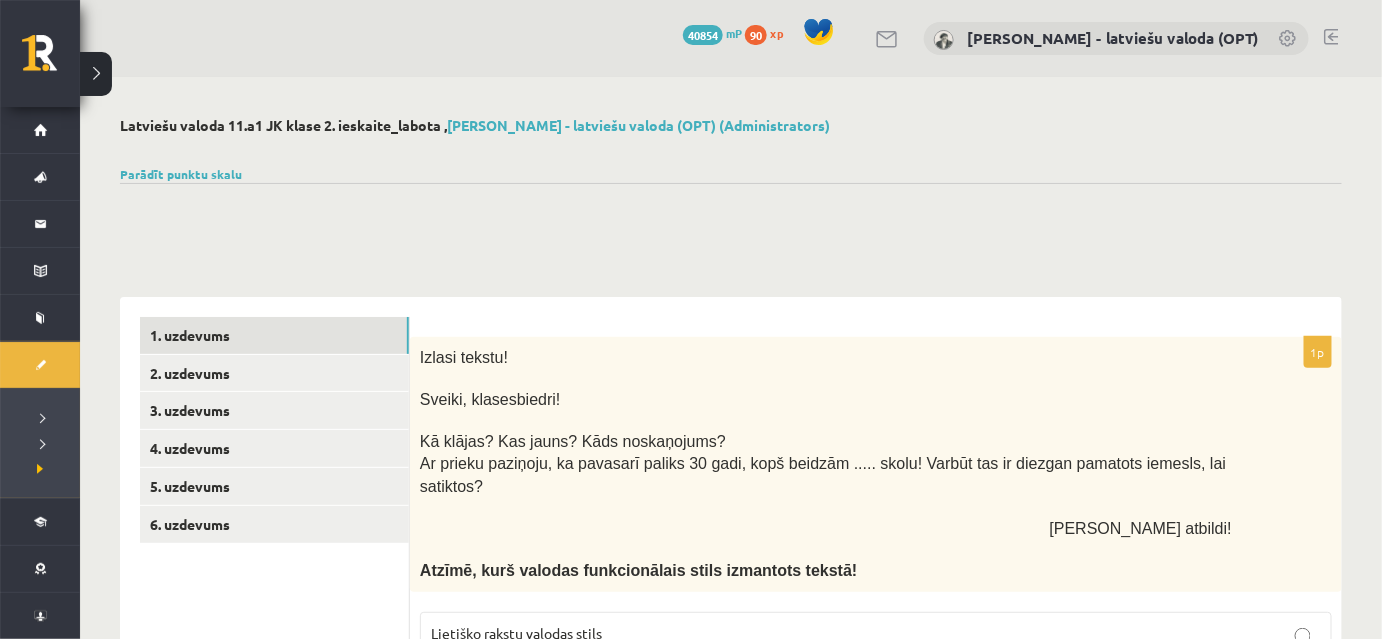 drag, startPoint x: 122, startPoint y: 127, endPoint x: 441, endPoint y: 128, distance: 319.00156 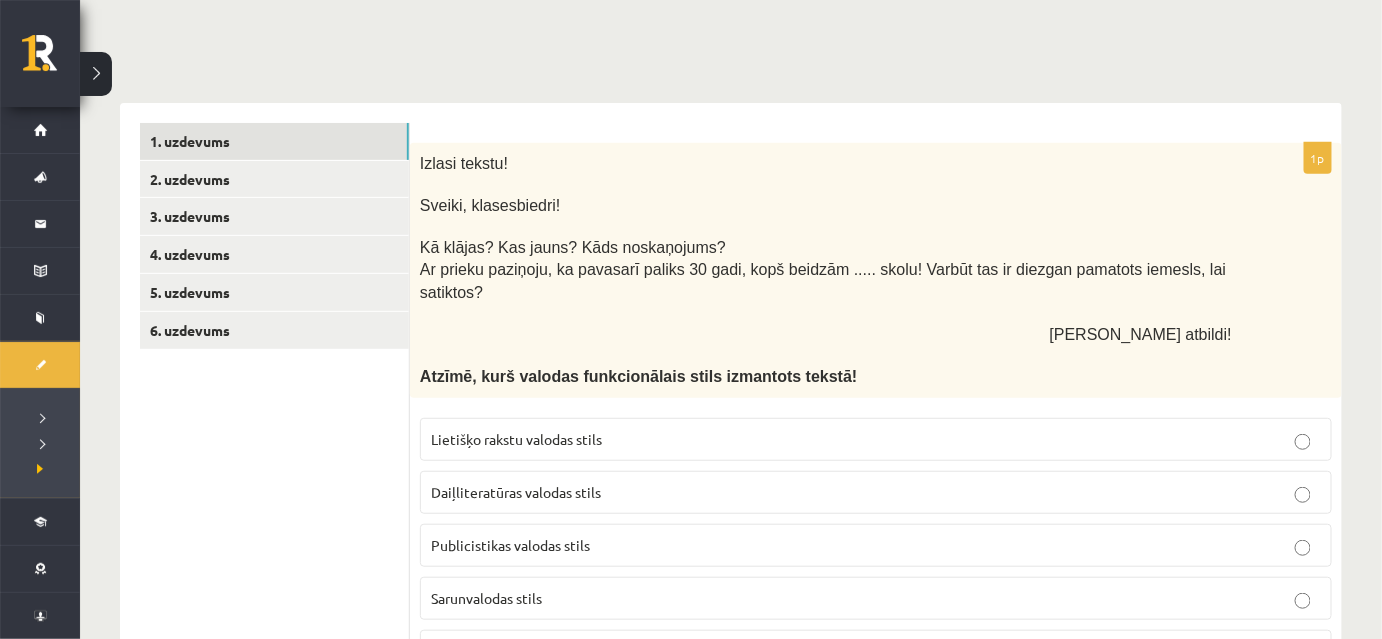 scroll, scrollTop: 272, scrollLeft: 0, axis: vertical 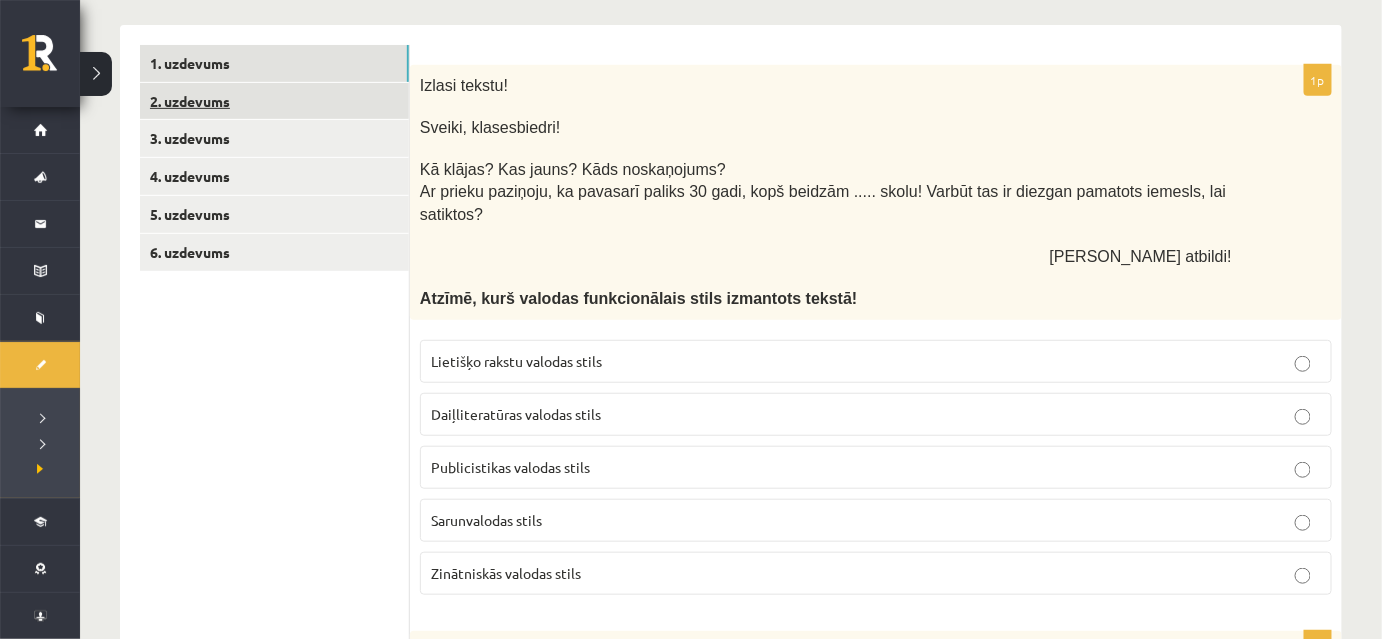 click on "2. uzdevums" at bounding box center [274, 101] 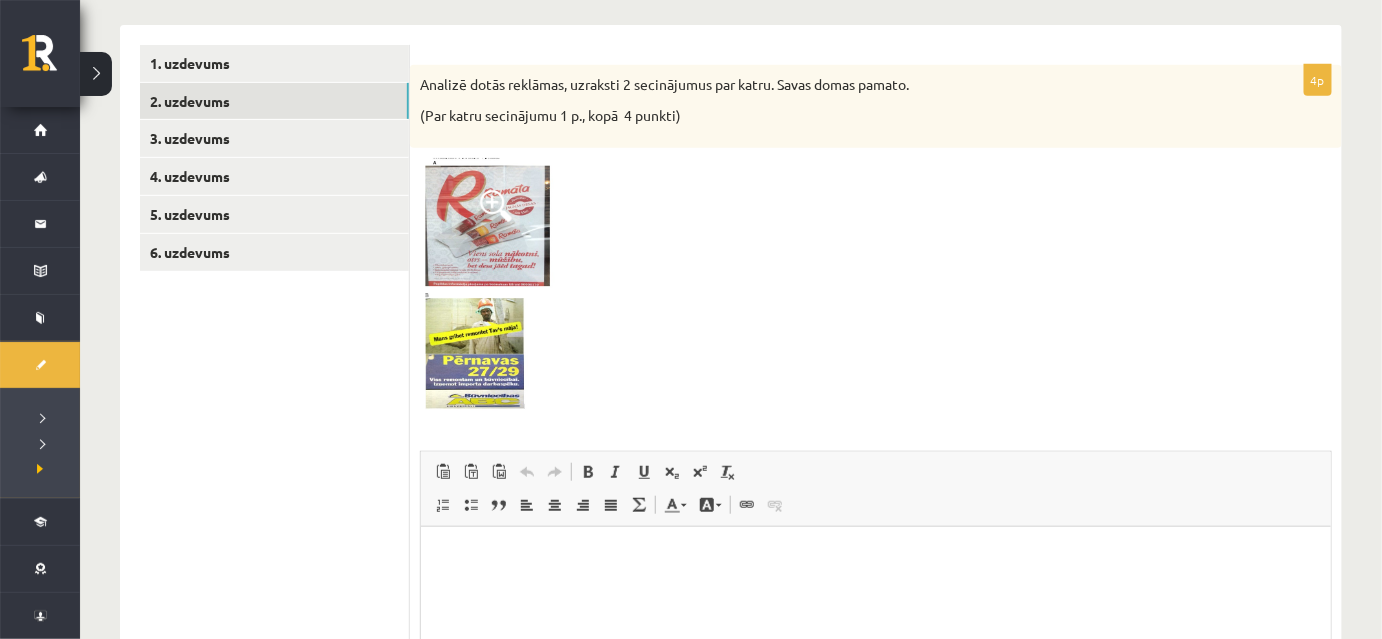 scroll, scrollTop: 104, scrollLeft: 0, axis: vertical 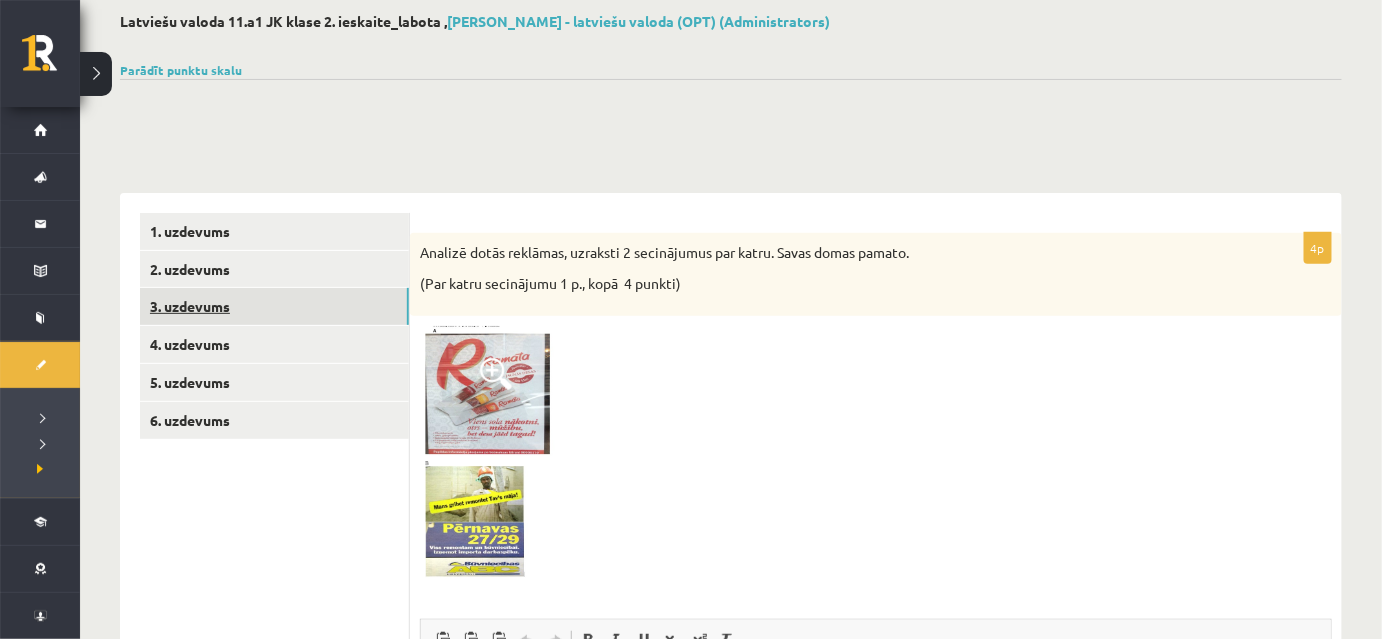 click on "3. uzdevums" at bounding box center (274, 306) 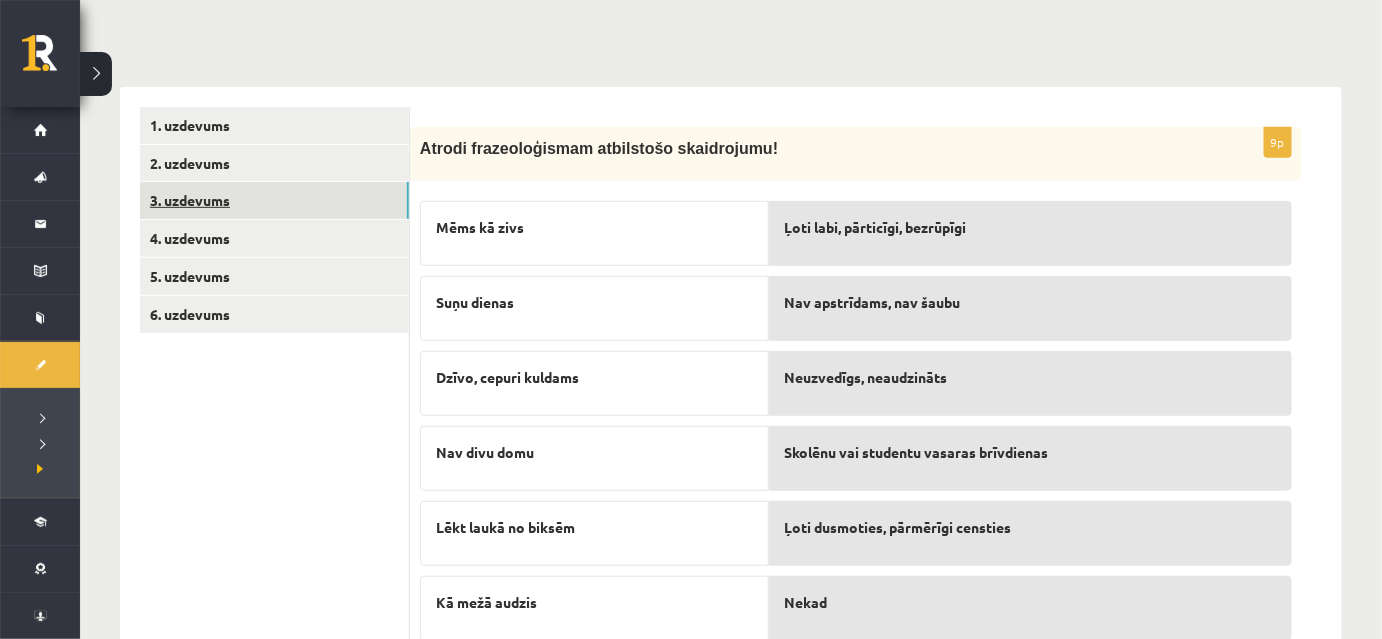 scroll, scrollTop: 376, scrollLeft: 0, axis: vertical 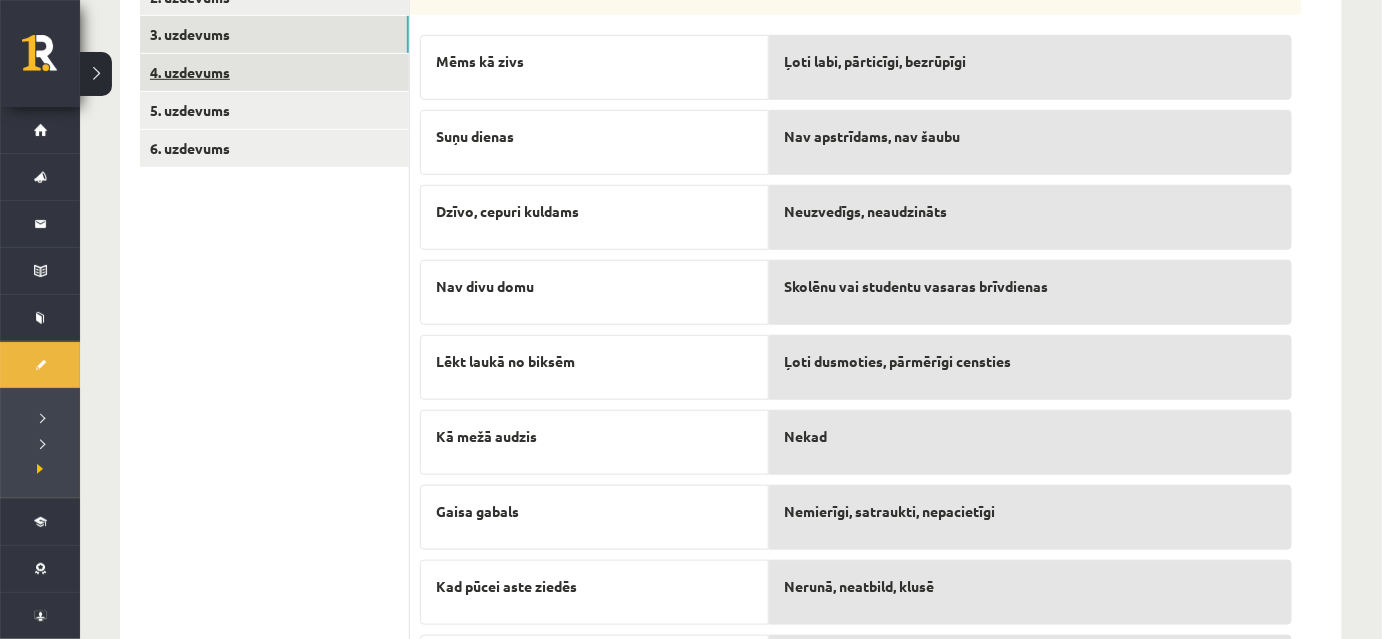 click on "4. uzdevums" at bounding box center [274, 72] 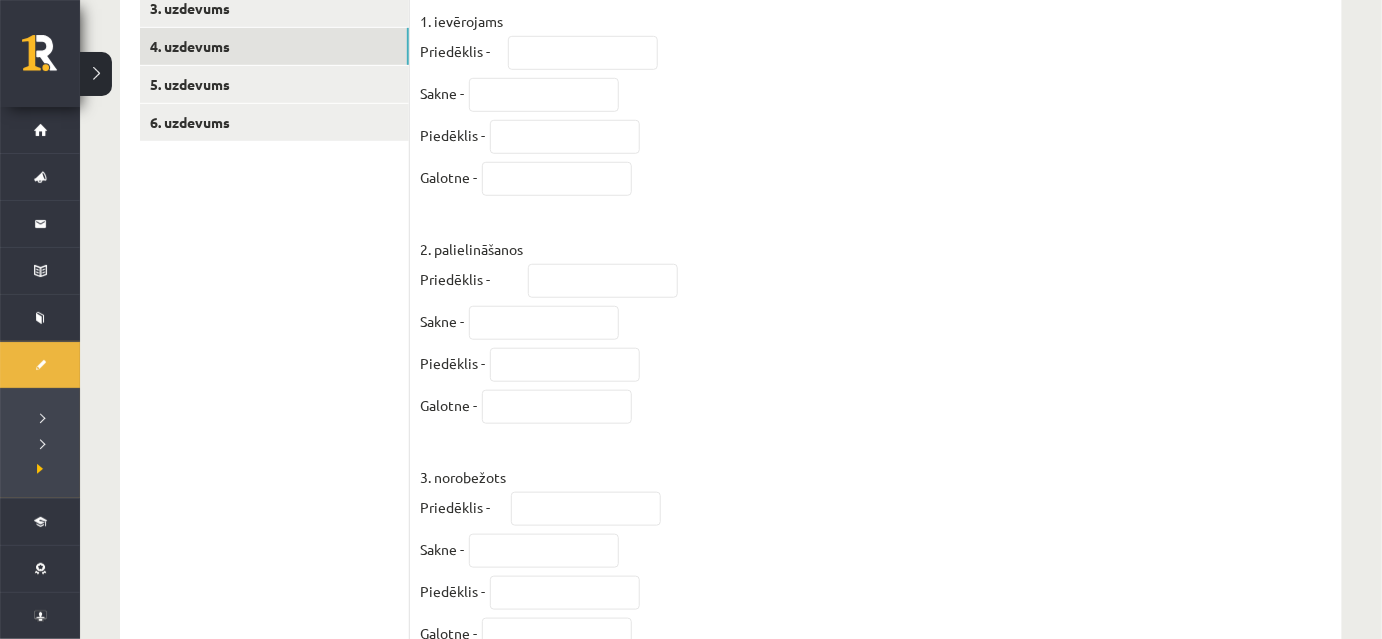 scroll, scrollTop: 248, scrollLeft: 0, axis: vertical 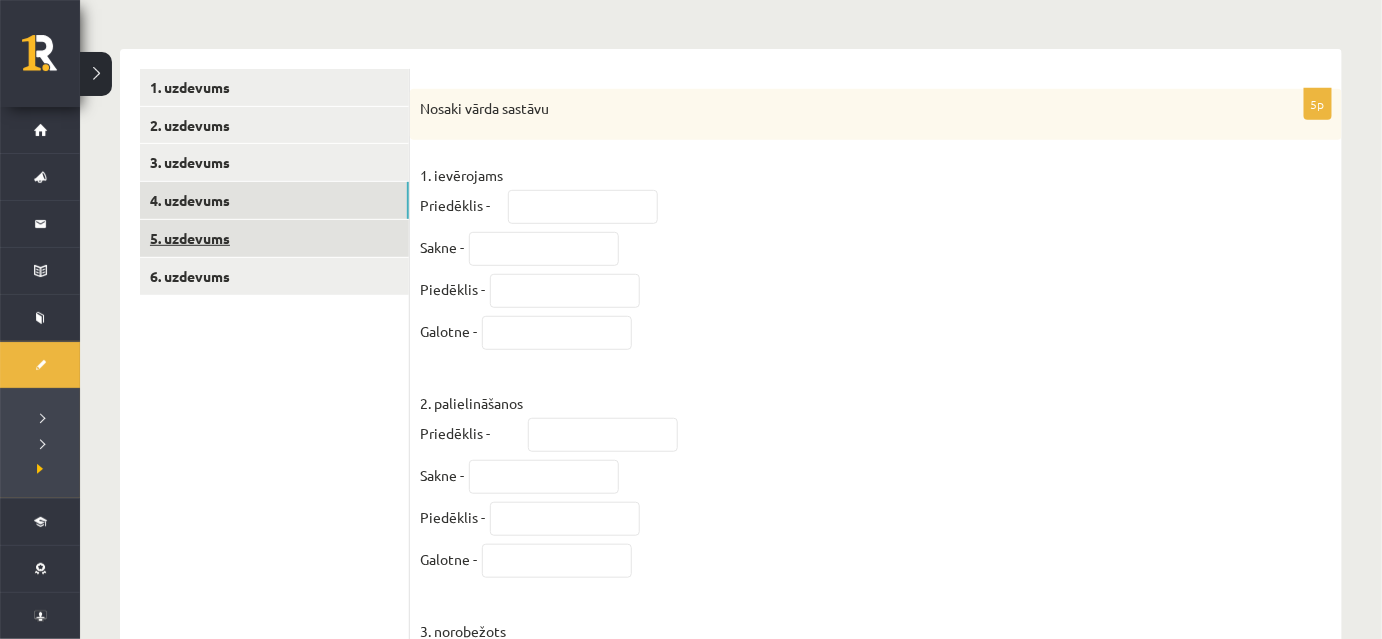 click on "5. uzdevums" at bounding box center [274, 238] 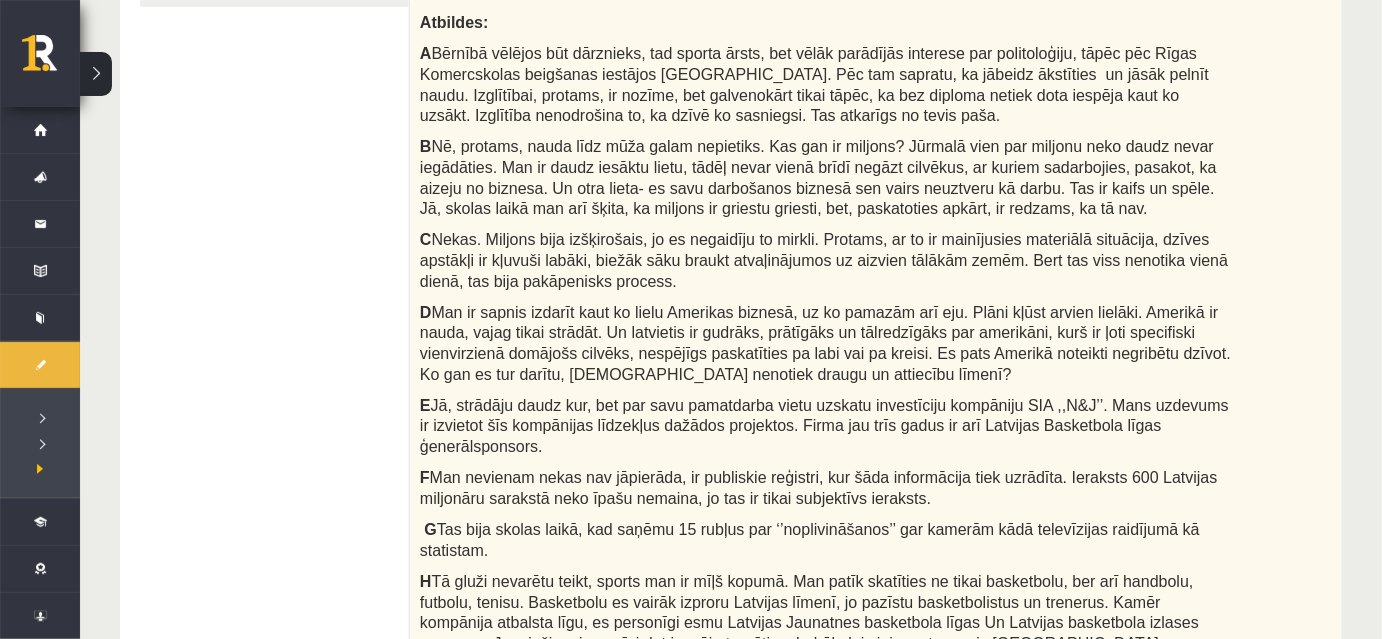 scroll, scrollTop: 430, scrollLeft: 0, axis: vertical 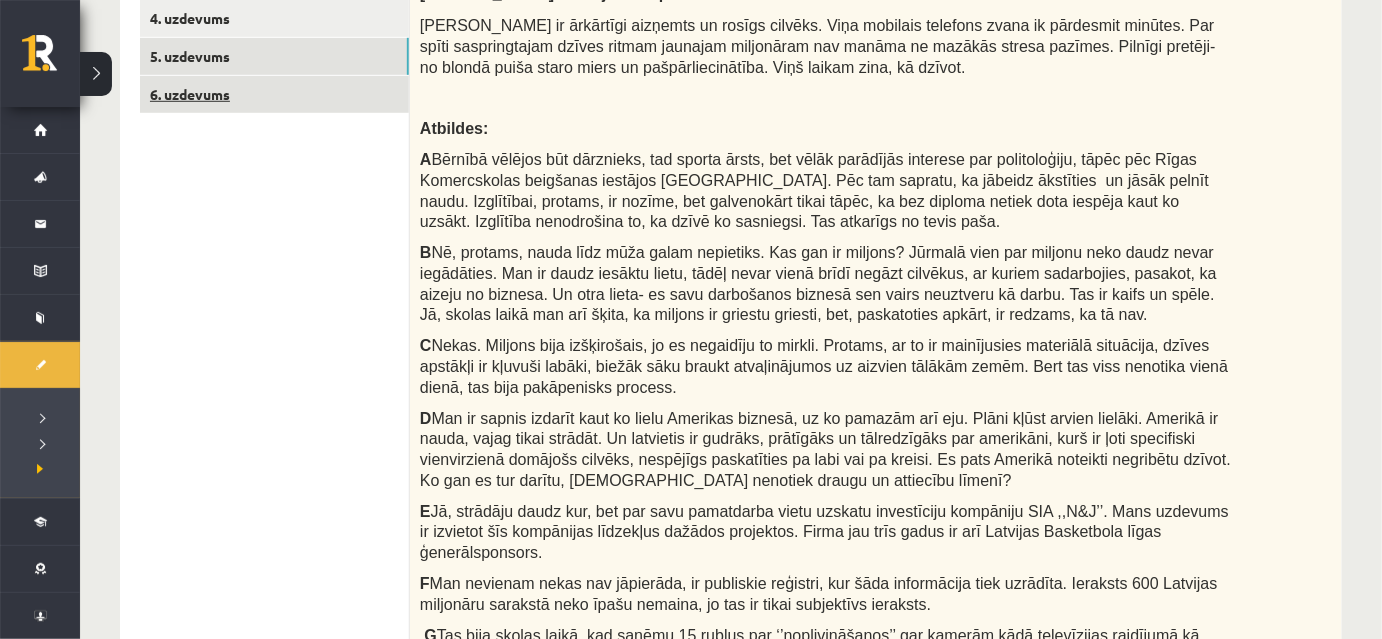 click on "6. uzdevums" at bounding box center (274, 94) 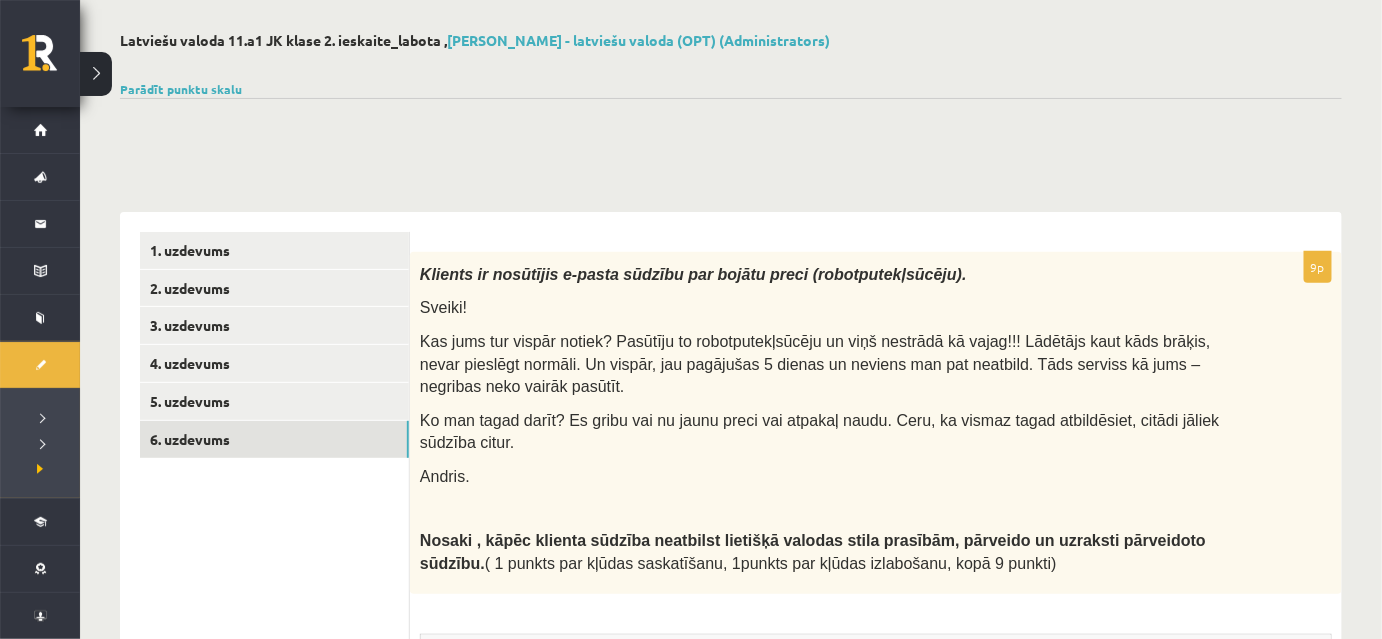 scroll, scrollTop: 53, scrollLeft: 0, axis: vertical 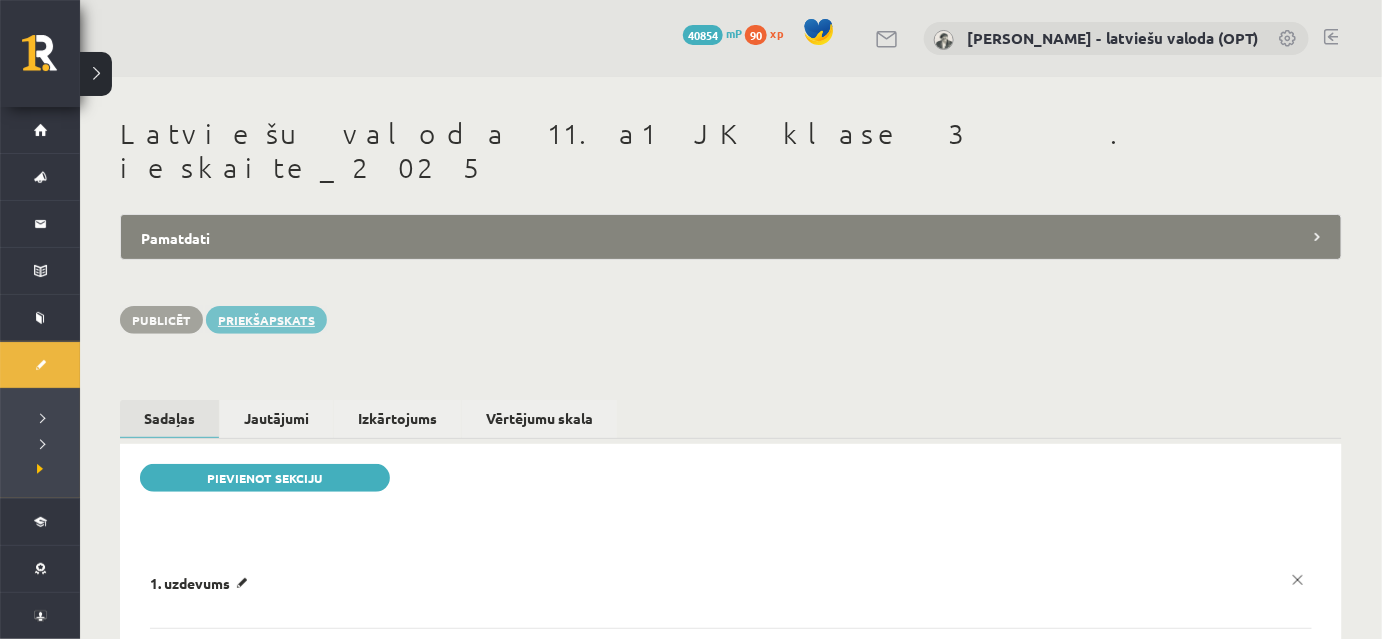 click on "Priekšapskats" at bounding box center [266, 320] 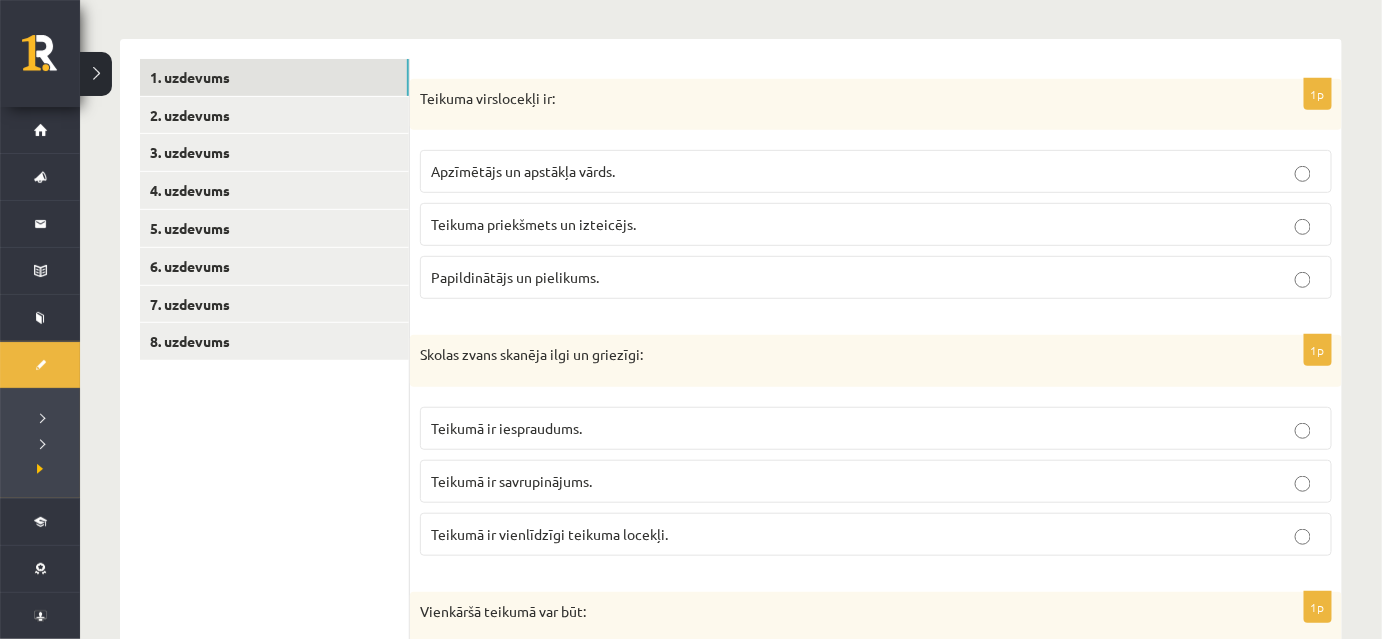 scroll, scrollTop: 272, scrollLeft: 0, axis: vertical 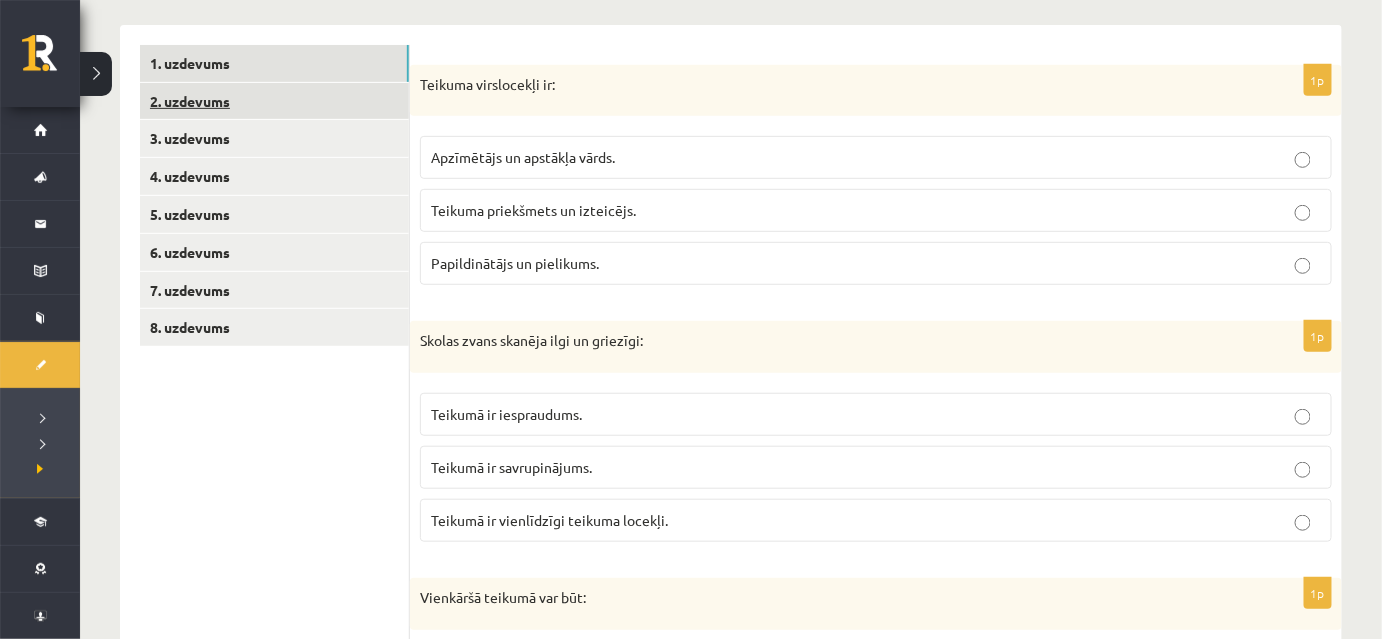 click on "2. uzdevums" at bounding box center [274, 101] 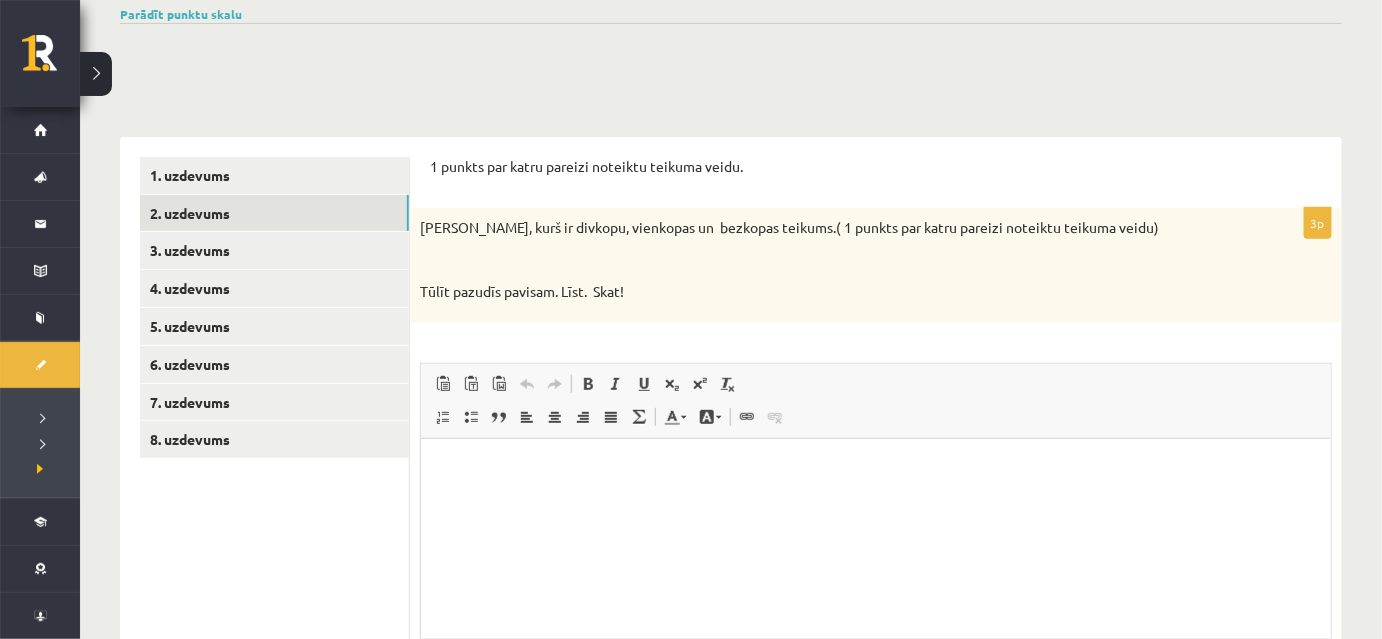 scroll, scrollTop: 0, scrollLeft: 0, axis: both 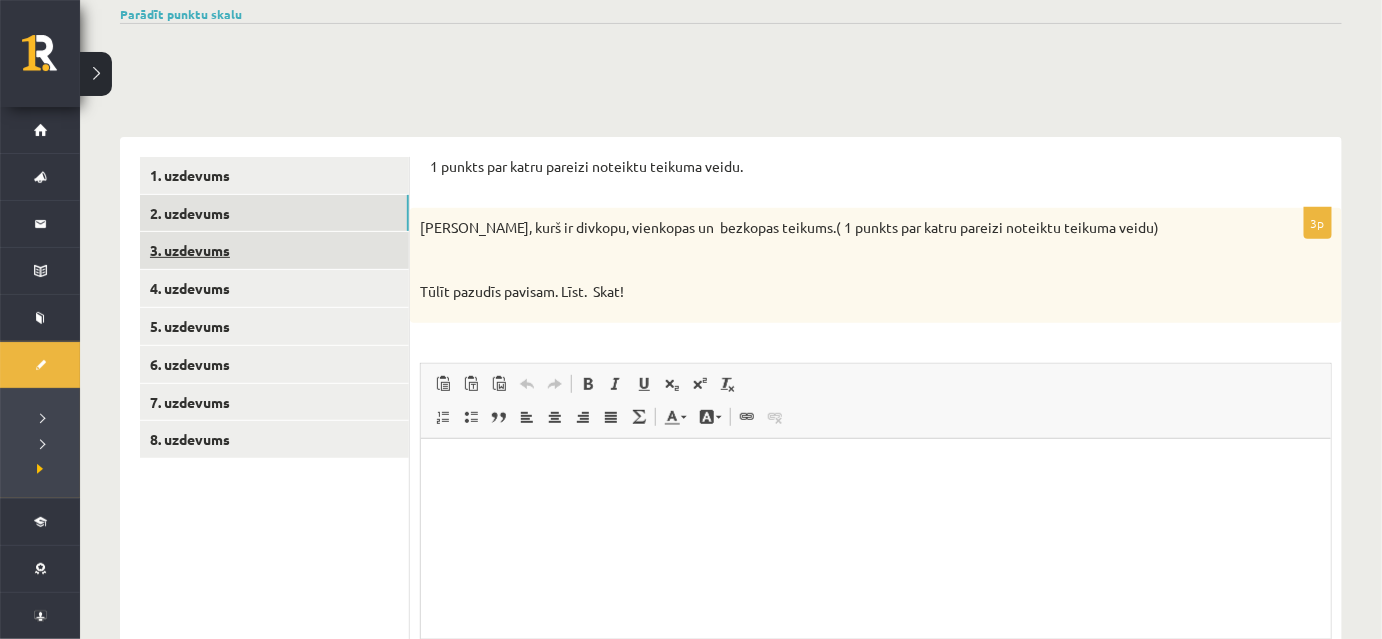 click on "3. uzdevums" at bounding box center (274, 250) 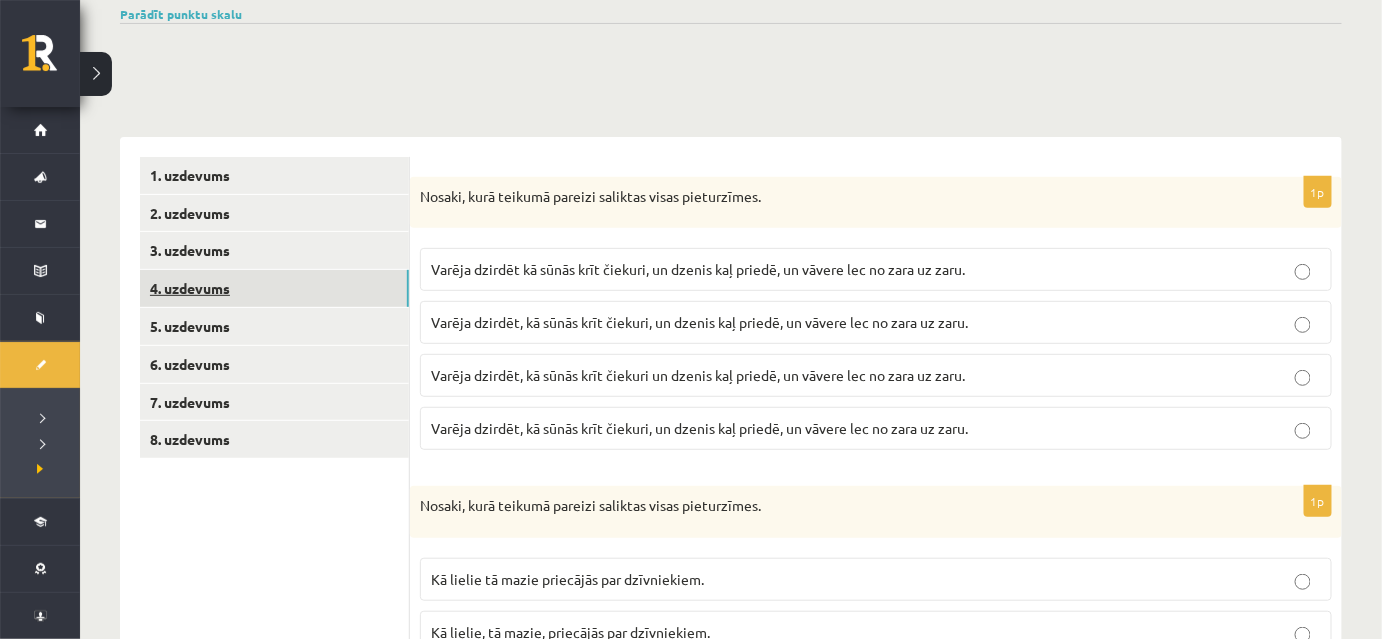 click on "4. uzdevums" at bounding box center (274, 288) 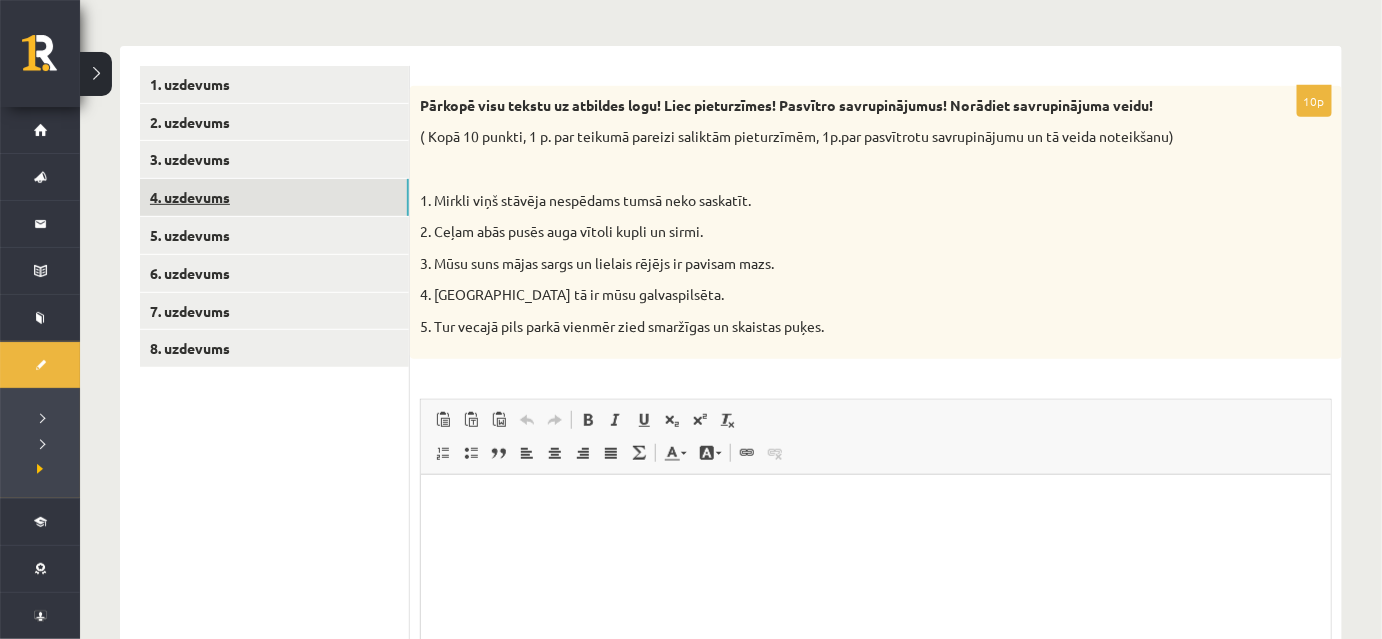 scroll, scrollTop: 0, scrollLeft: 0, axis: both 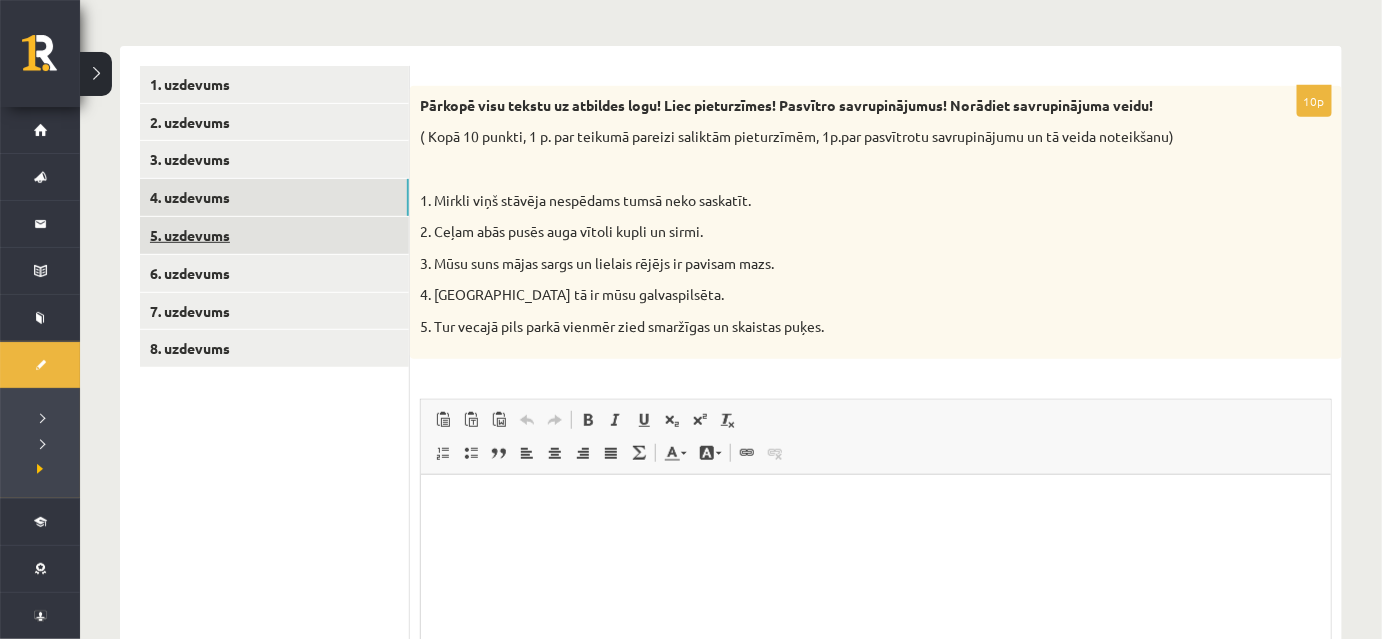 click on "5. uzdevums" at bounding box center [274, 235] 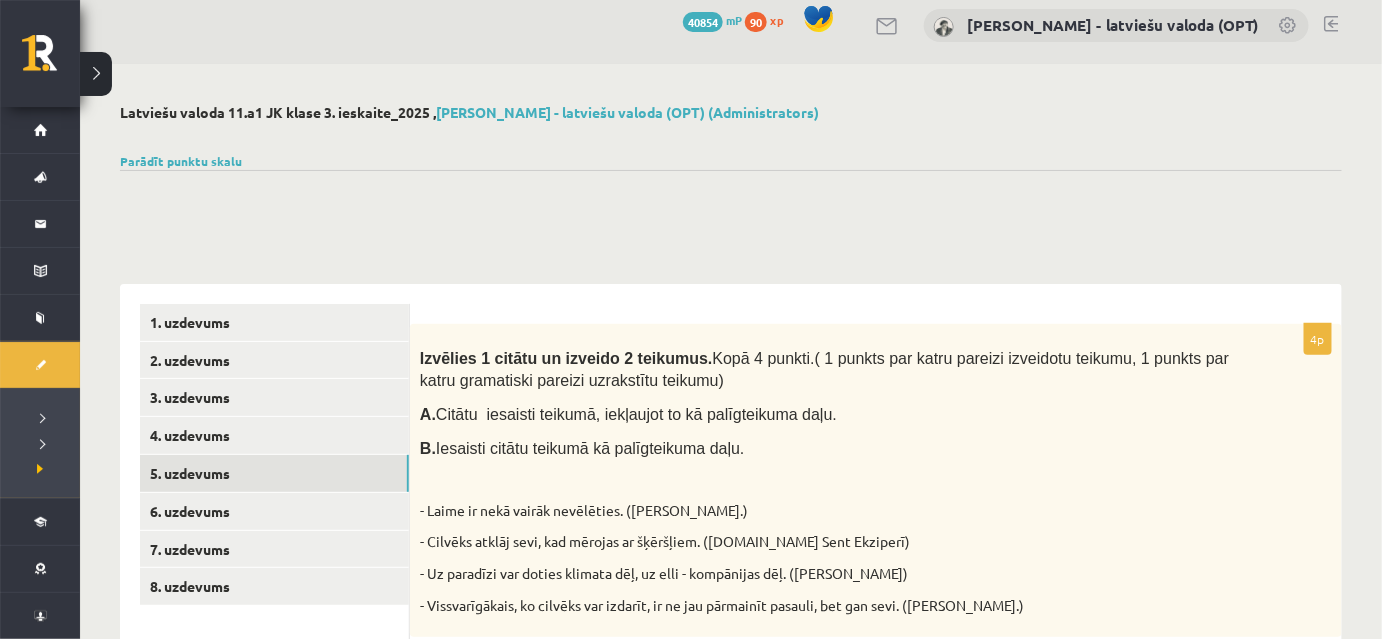 scroll, scrollTop: 0, scrollLeft: 0, axis: both 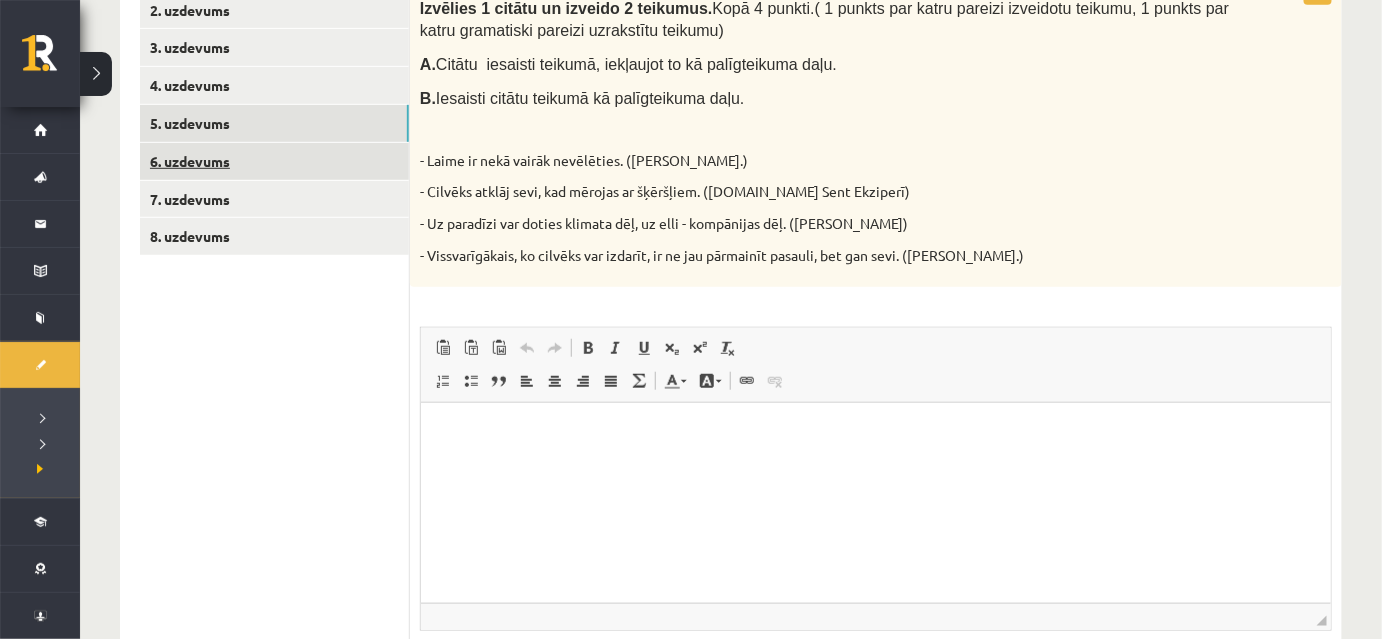 click on "6. uzdevums" at bounding box center (274, 161) 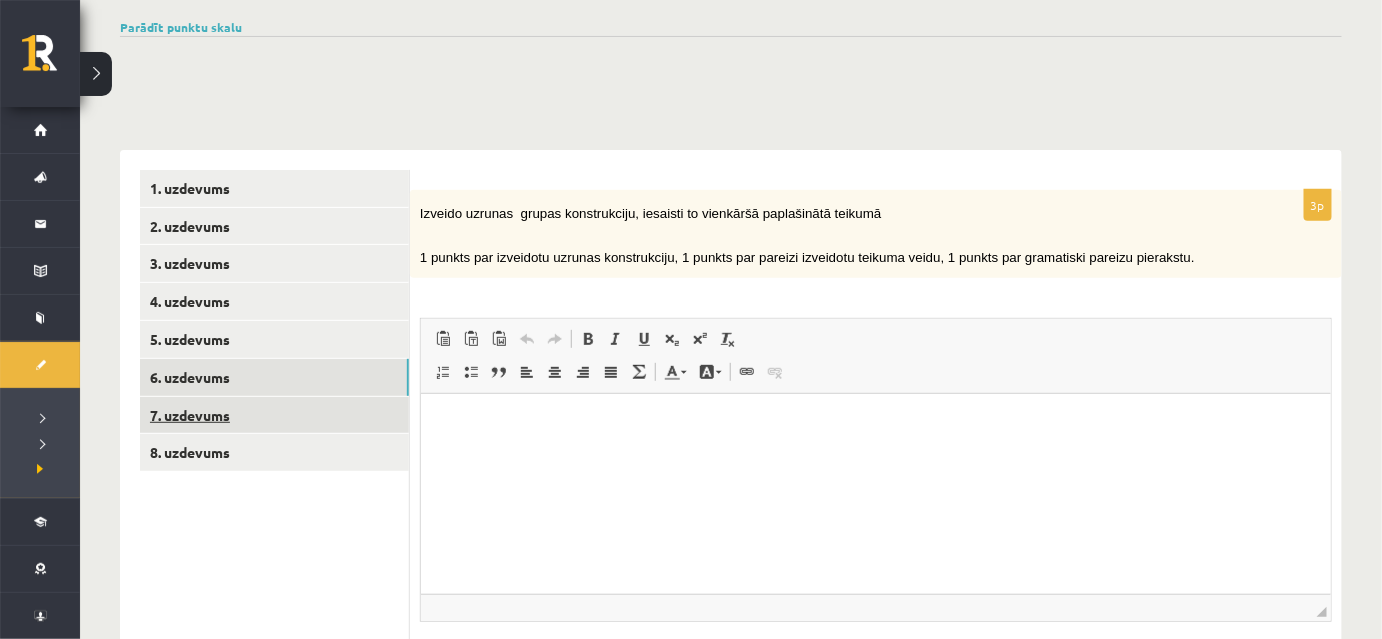 scroll, scrollTop: 191, scrollLeft: 0, axis: vertical 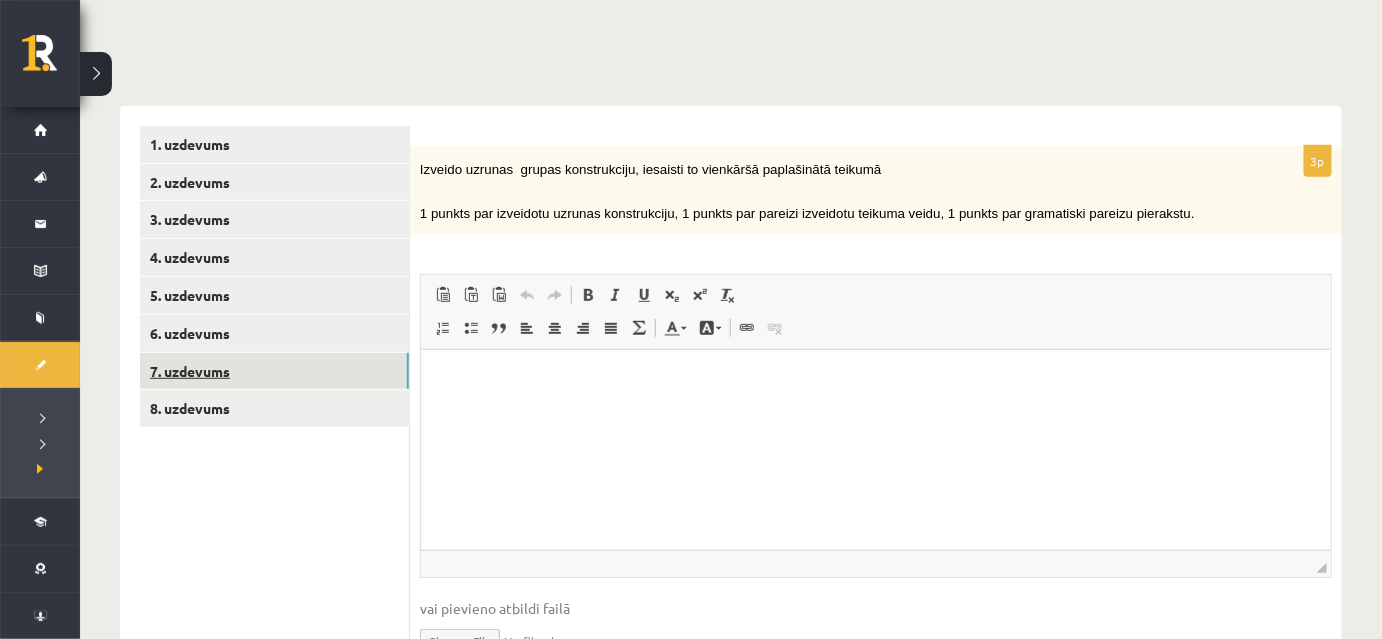 click on "7. uzdevums" at bounding box center [274, 371] 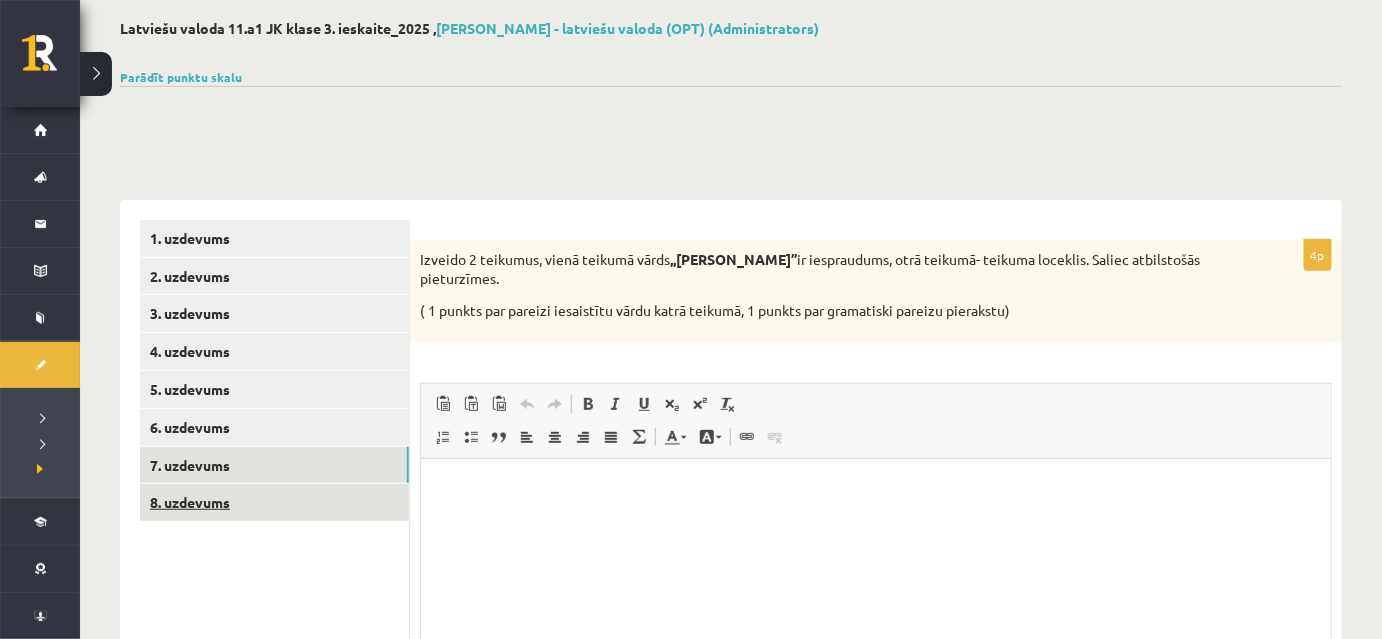 scroll, scrollTop: 0, scrollLeft: 0, axis: both 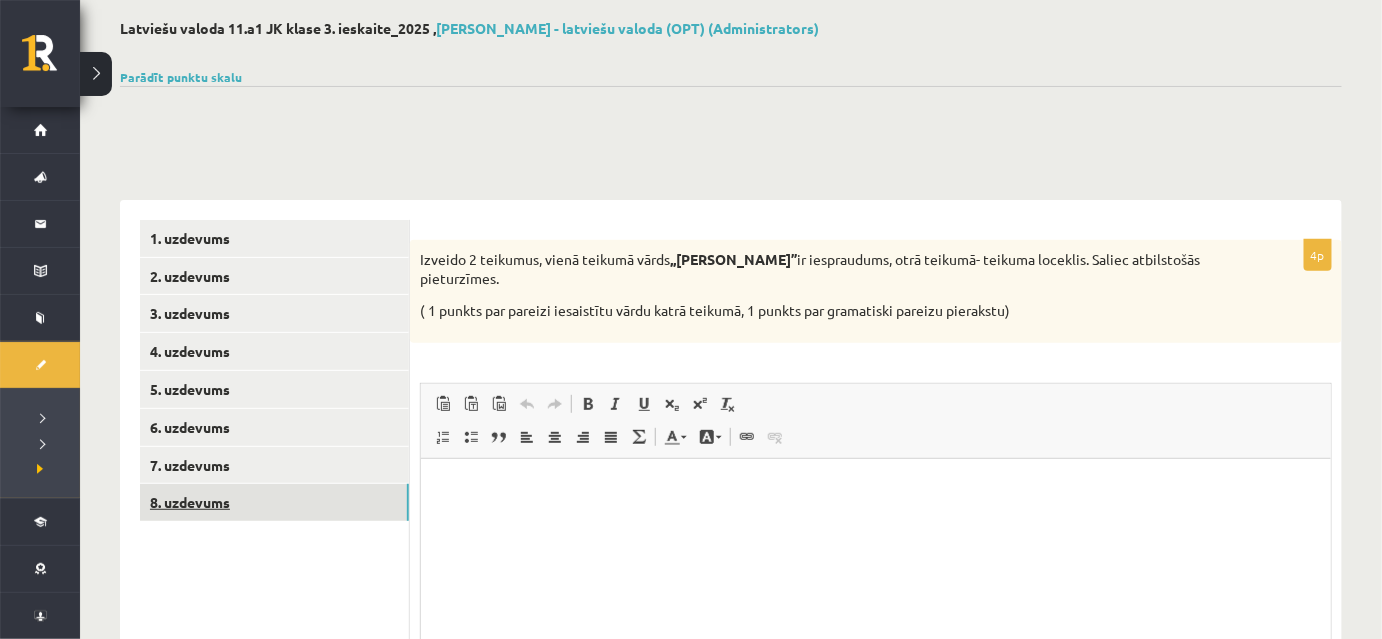 click on "8. uzdevums" at bounding box center (274, 502) 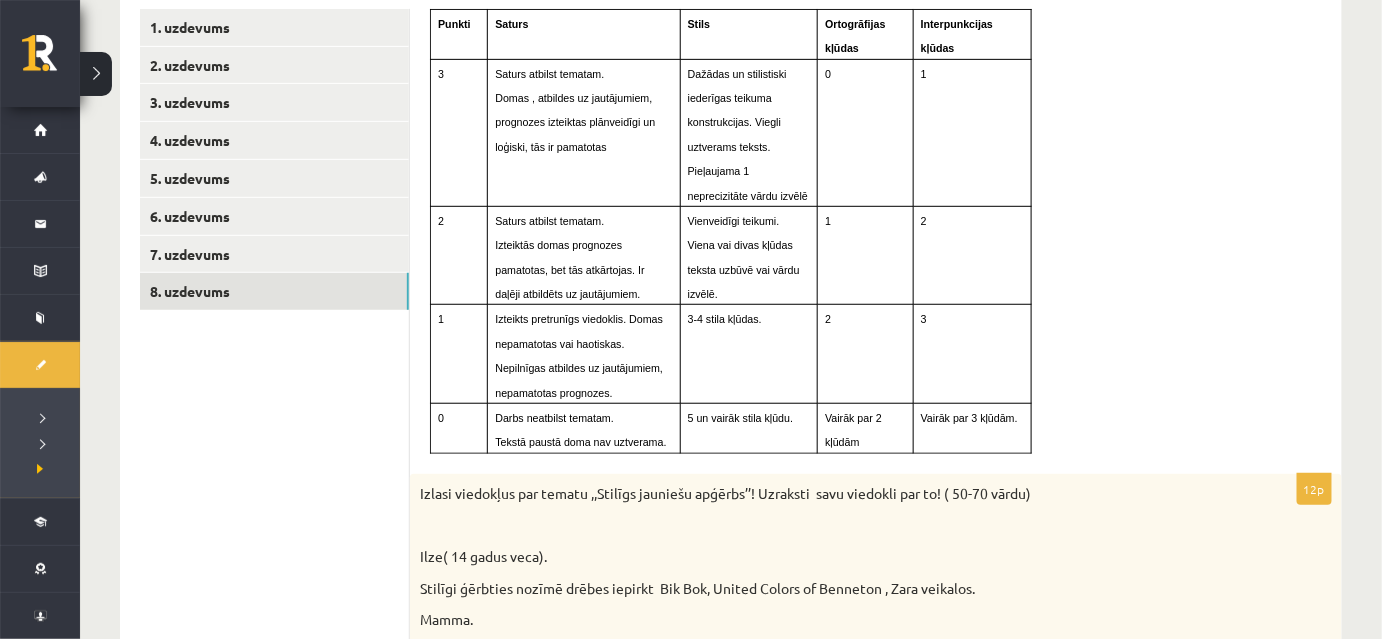 scroll, scrollTop: 188, scrollLeft: 0, axis: vertical 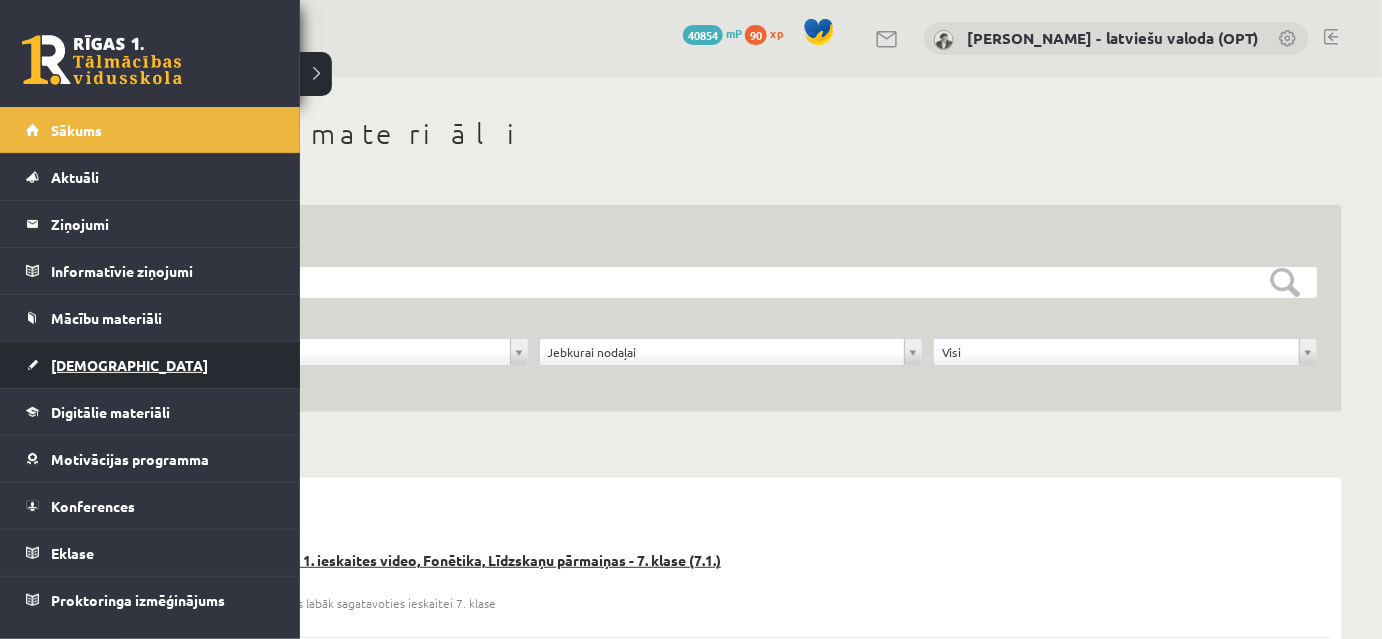 click on "[DEMOGRAPHIC_DATA]" at bounding box center [129, 365] 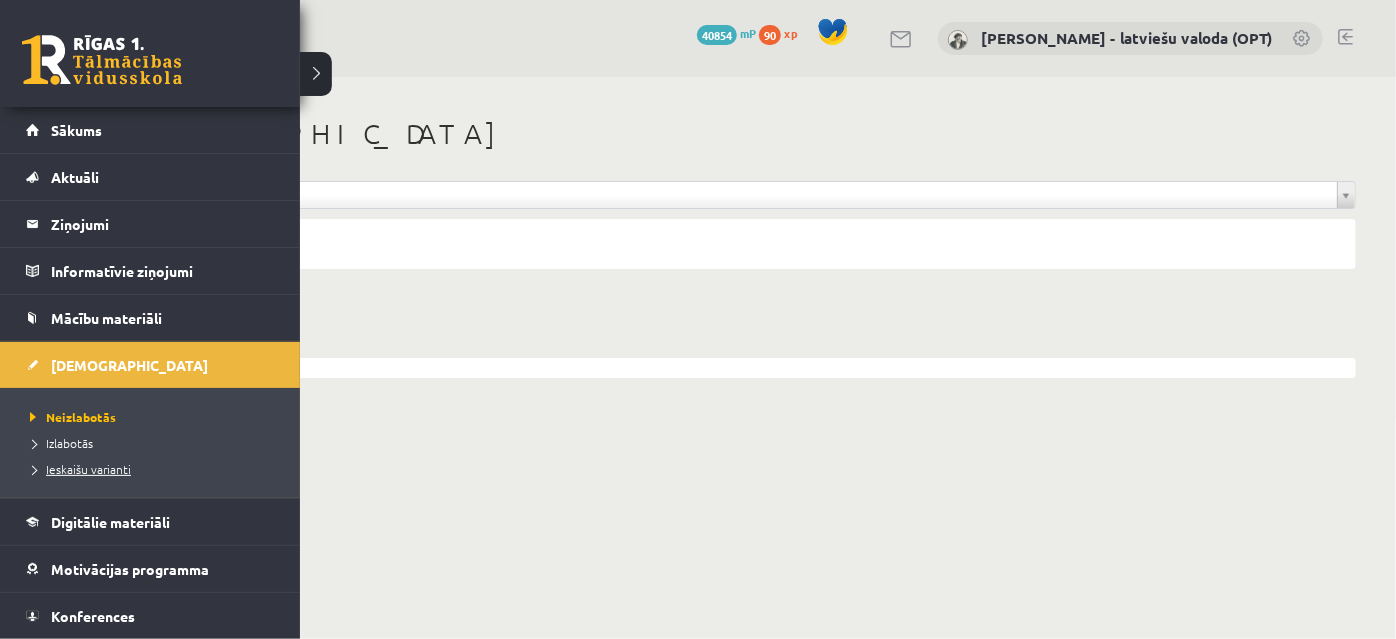 click on "Ieskaišu varianti" at bounding box center (78, 469) 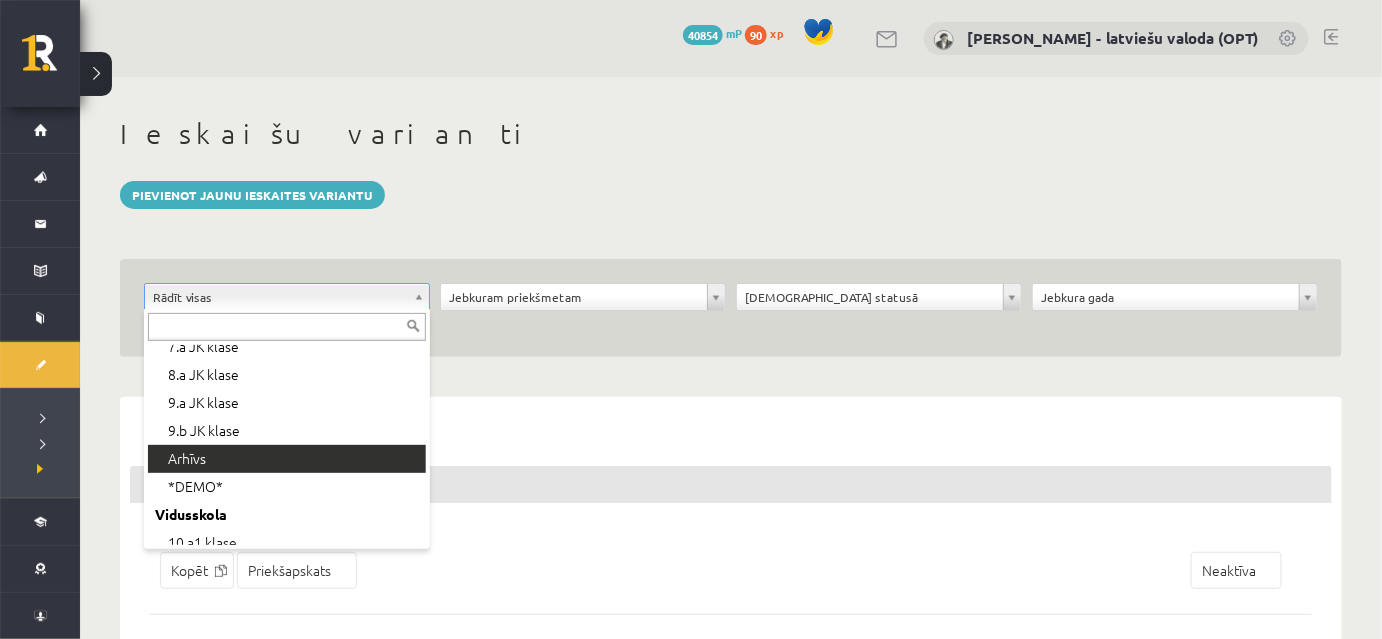 scroll, scrollTop: 181, scrollLeft: 0, axis: vertical 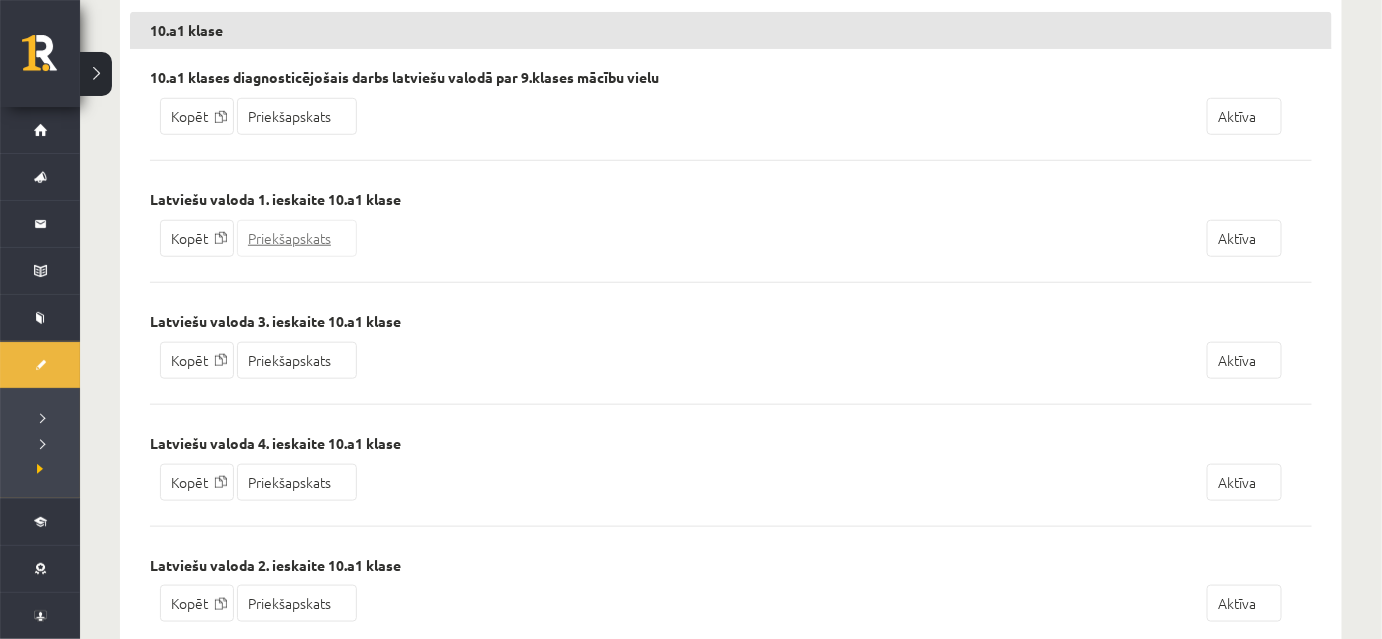 click on "Priekšapskats" at bounding box center [297, 238] 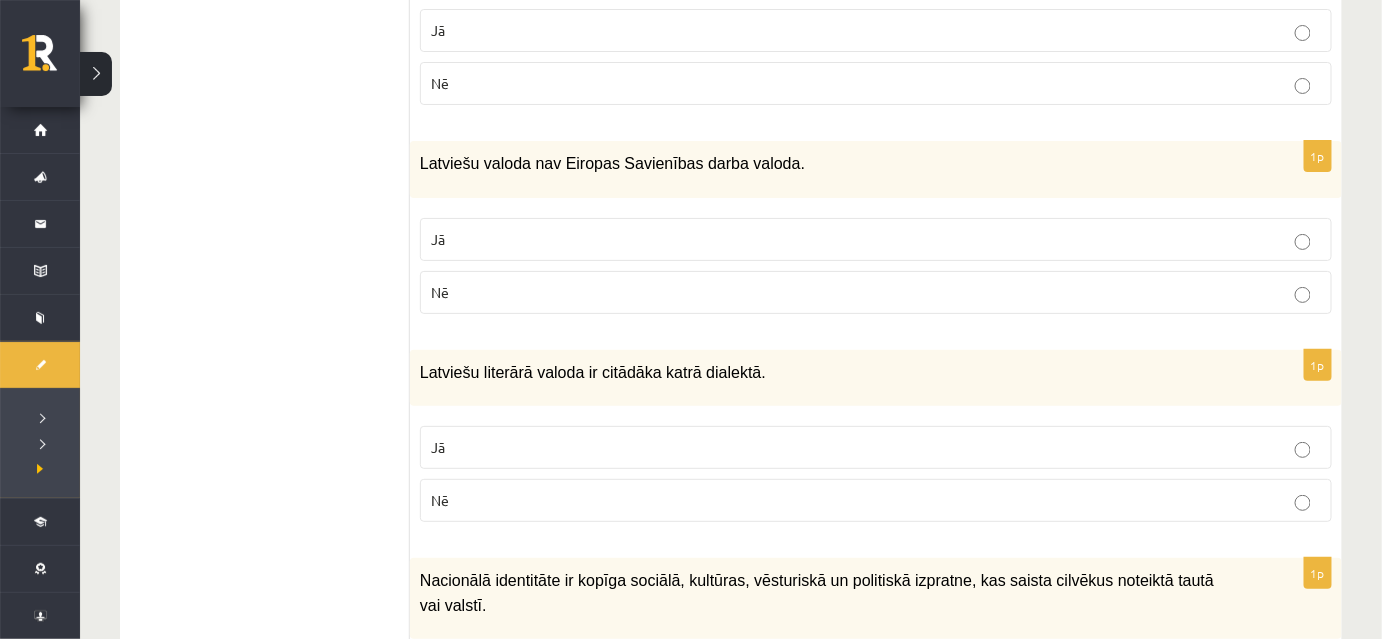 scroll, scrollTop: 1978, scrollLeft: 0, axis: vertical 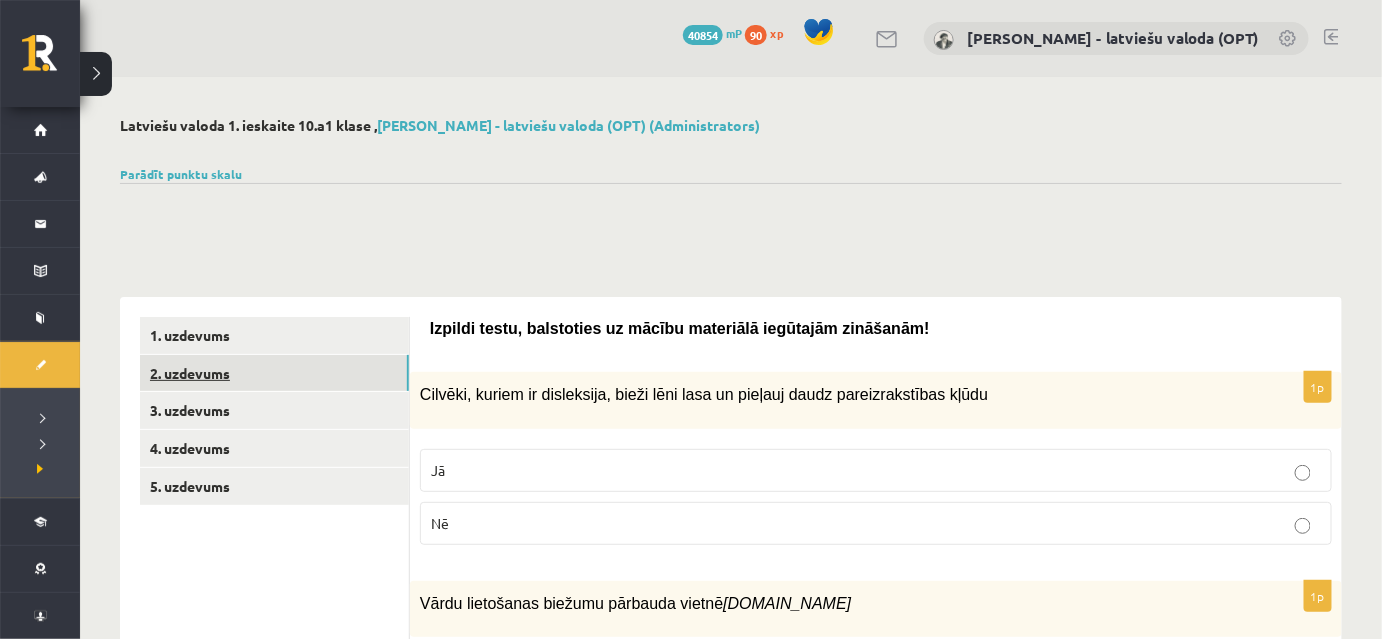 click on "2. uzdevums" at bounding box center [274, 373] 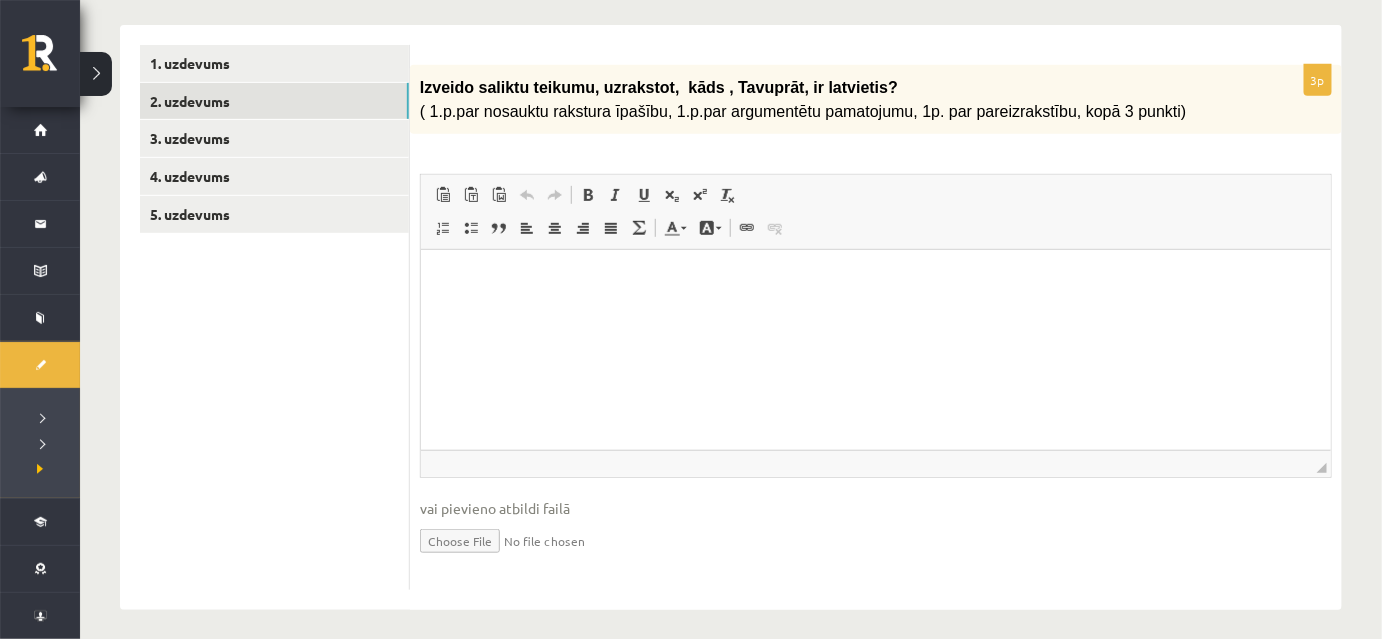 scroll, scrollTop: 279, scrollLeft: 0, axis: vertical 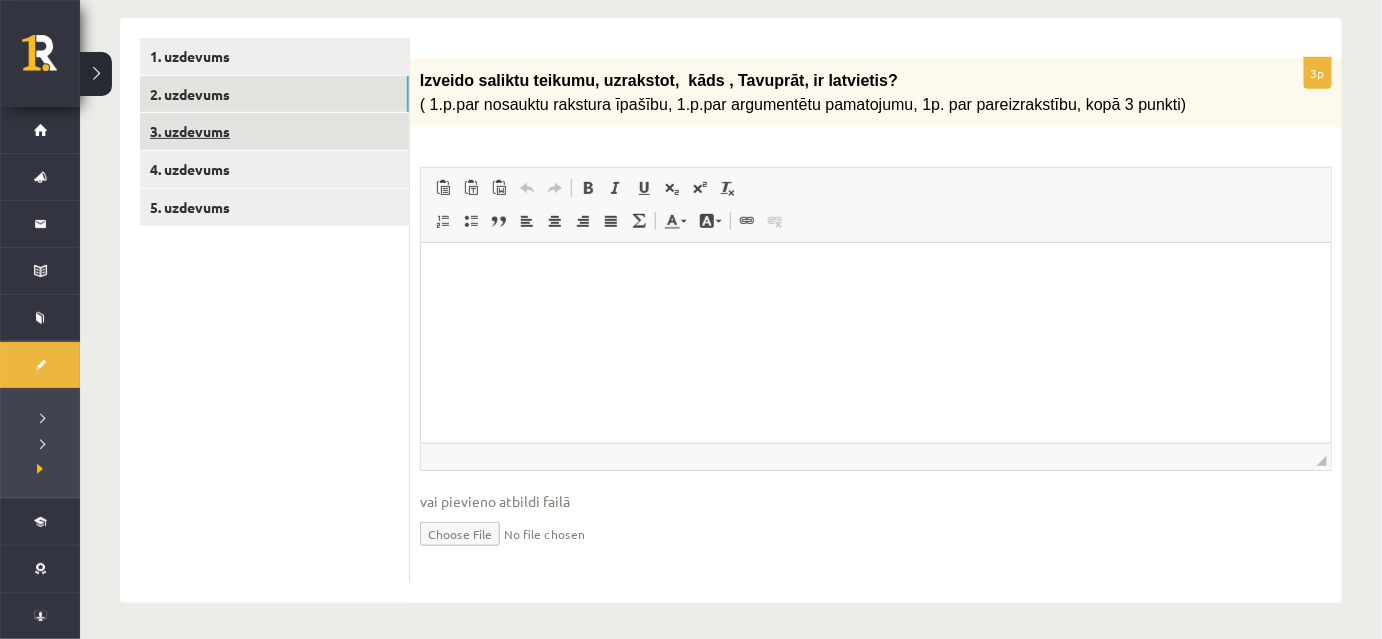 click on "3. uzdevums" at bounding box center [274, 131] 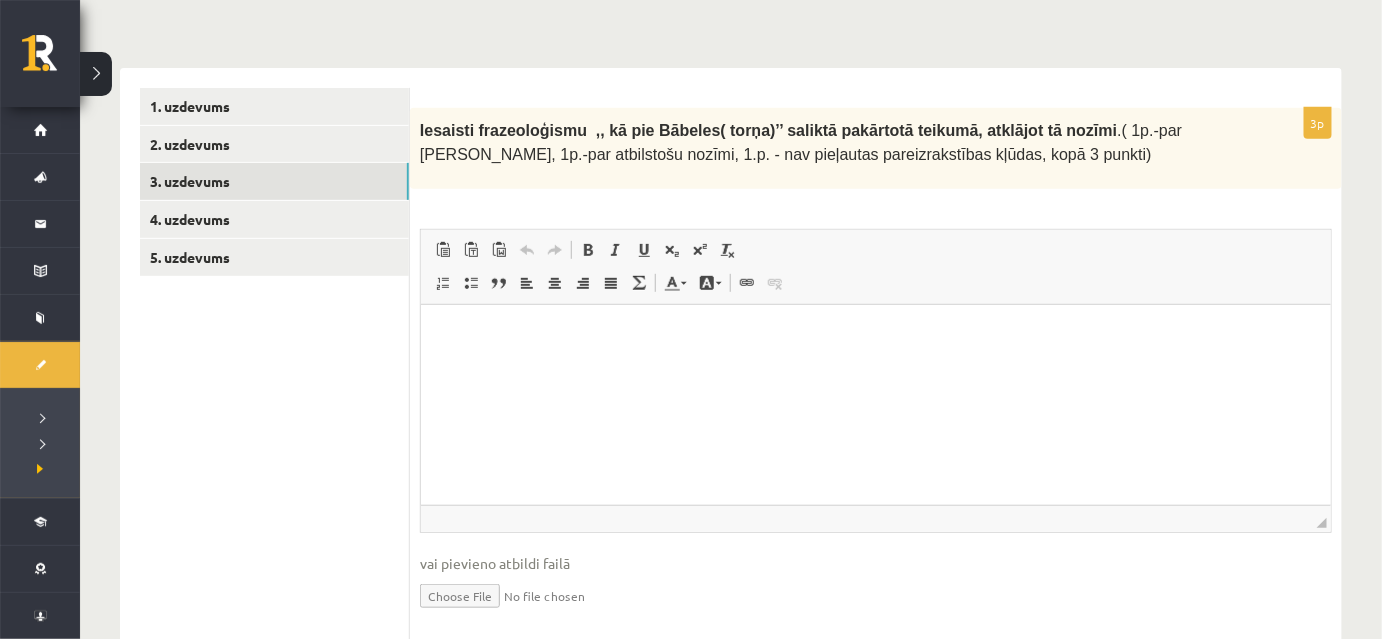 scroll, scrollTop: 200, scrollLeft: 0, axis: vertical 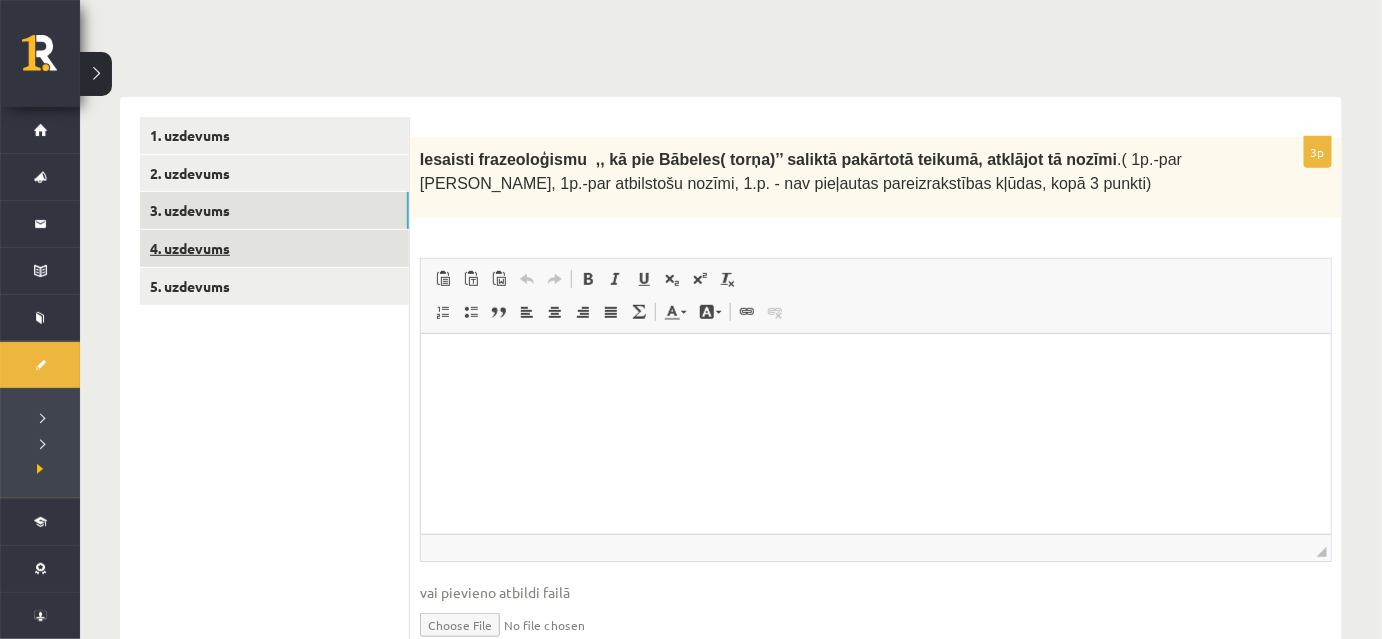 click on "4. uzdevums" at bounding box center (274, 248) 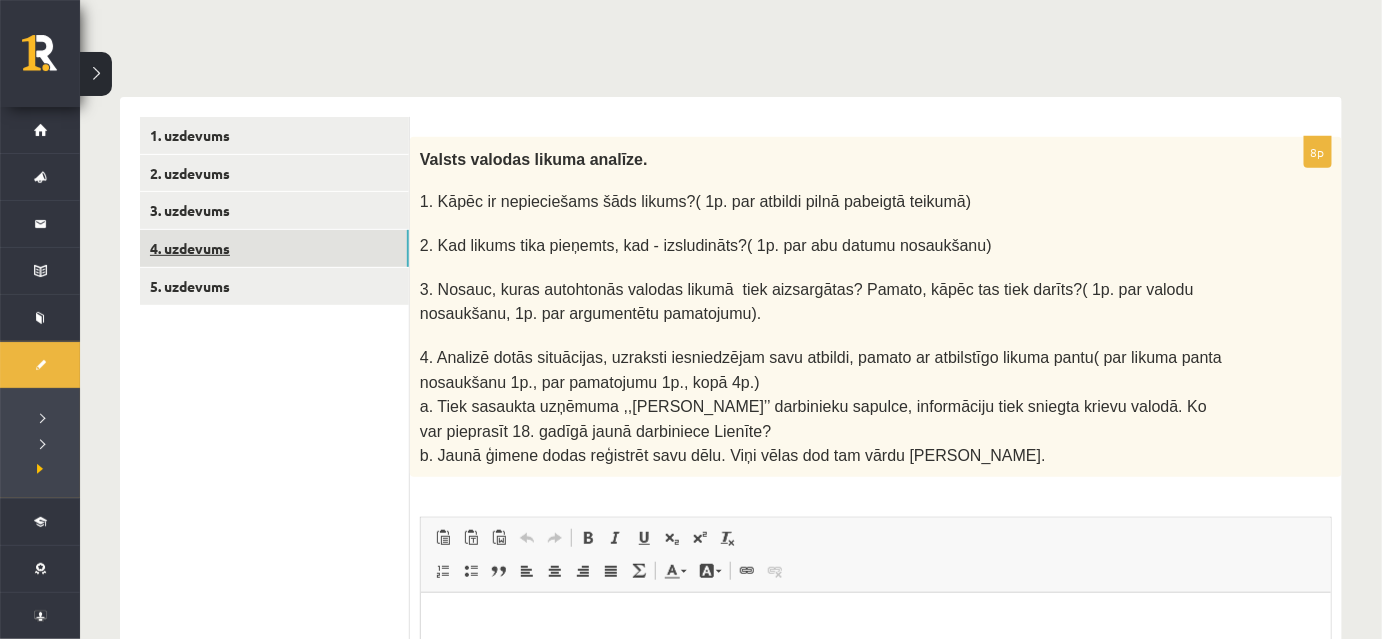 scroll, scrollTop: 0, scrollLeft: 0, axis: both 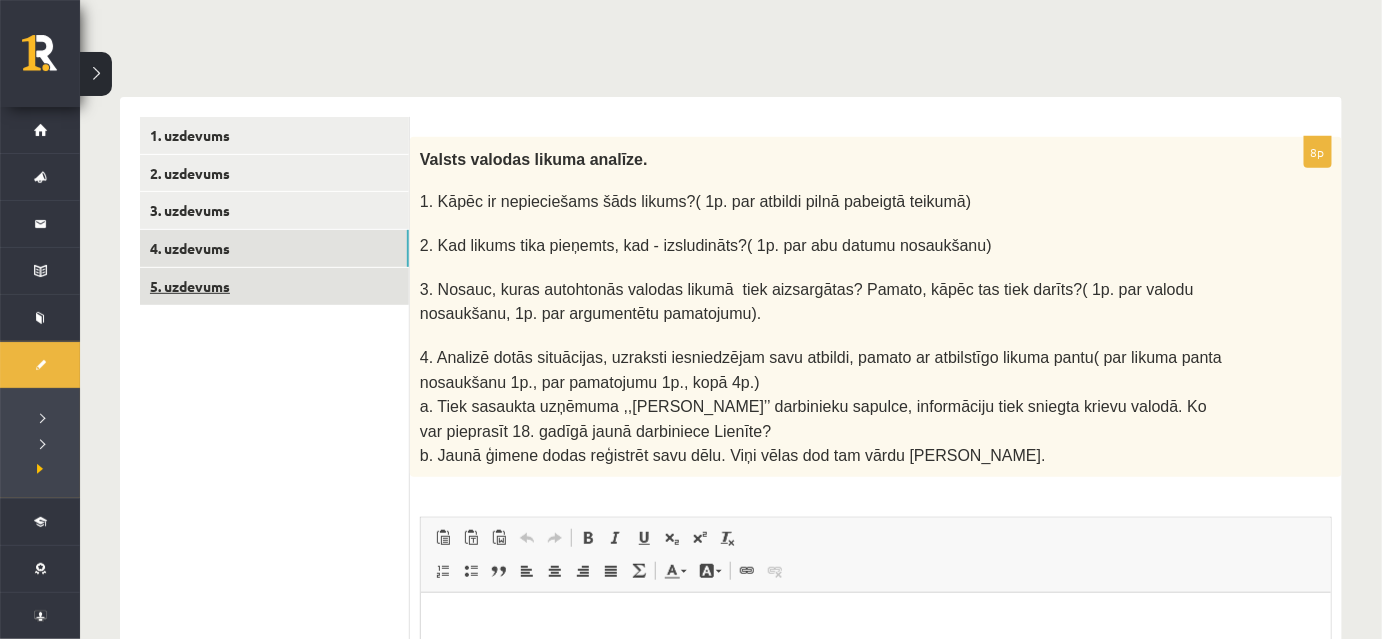 click on "5. uzdevums" at bounding box center [274, 286] 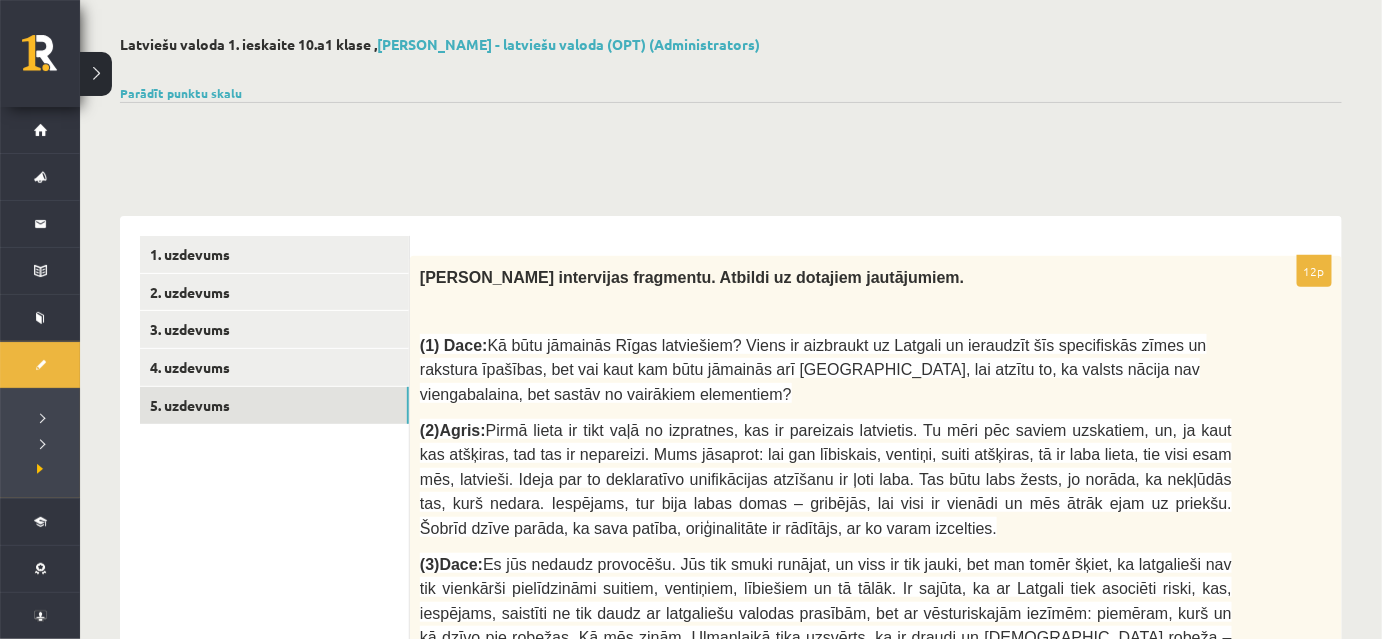 scroll, scrollTop: 0, scrollLeft: 0, axis: both 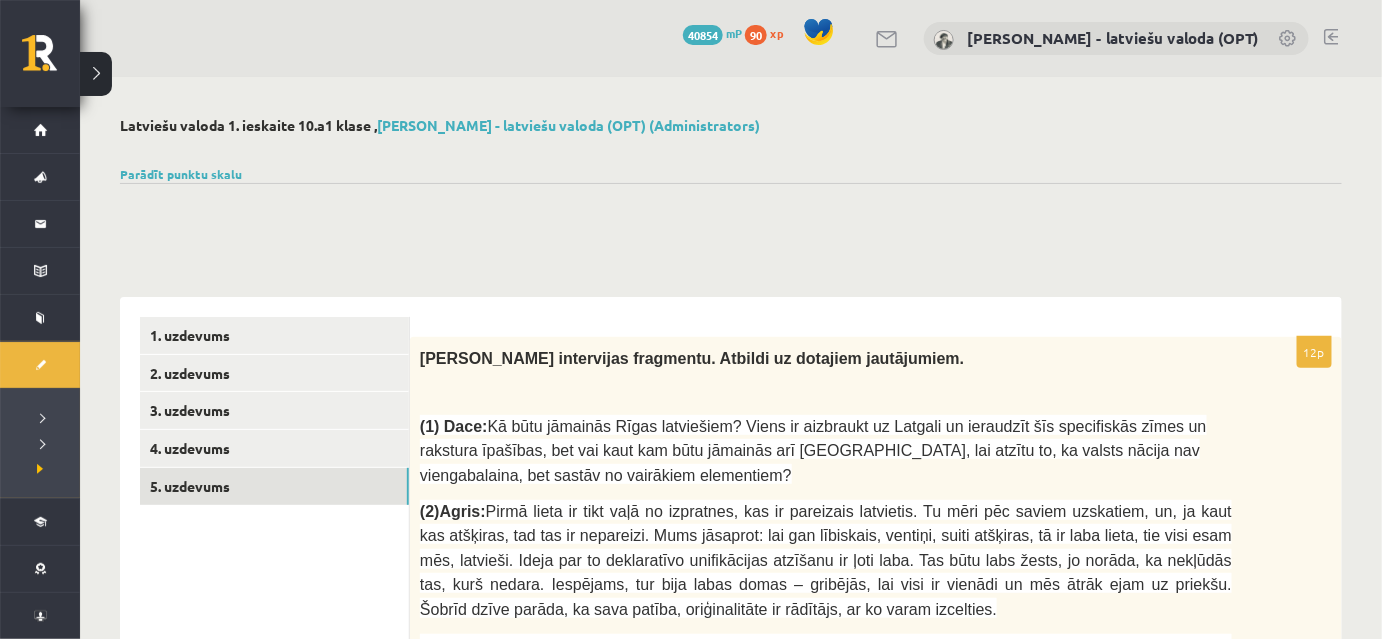 click at bounding box center [1331, 37] 